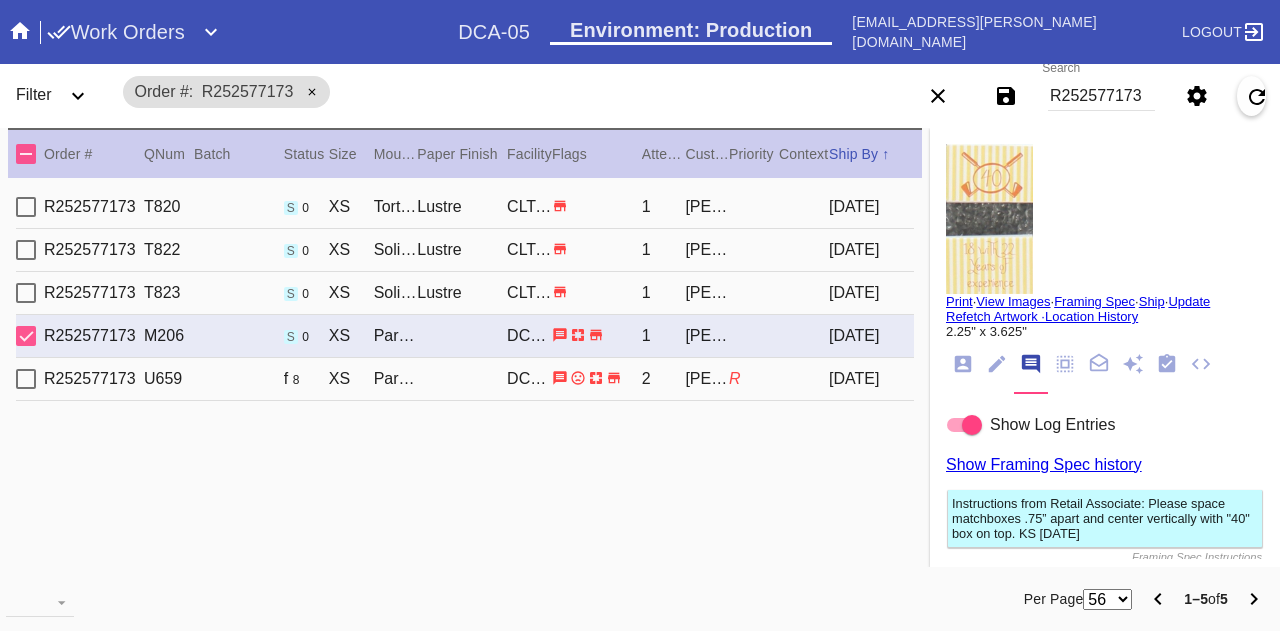 scroll, scrollTop: 0, scrollLeft: 0, axis: both 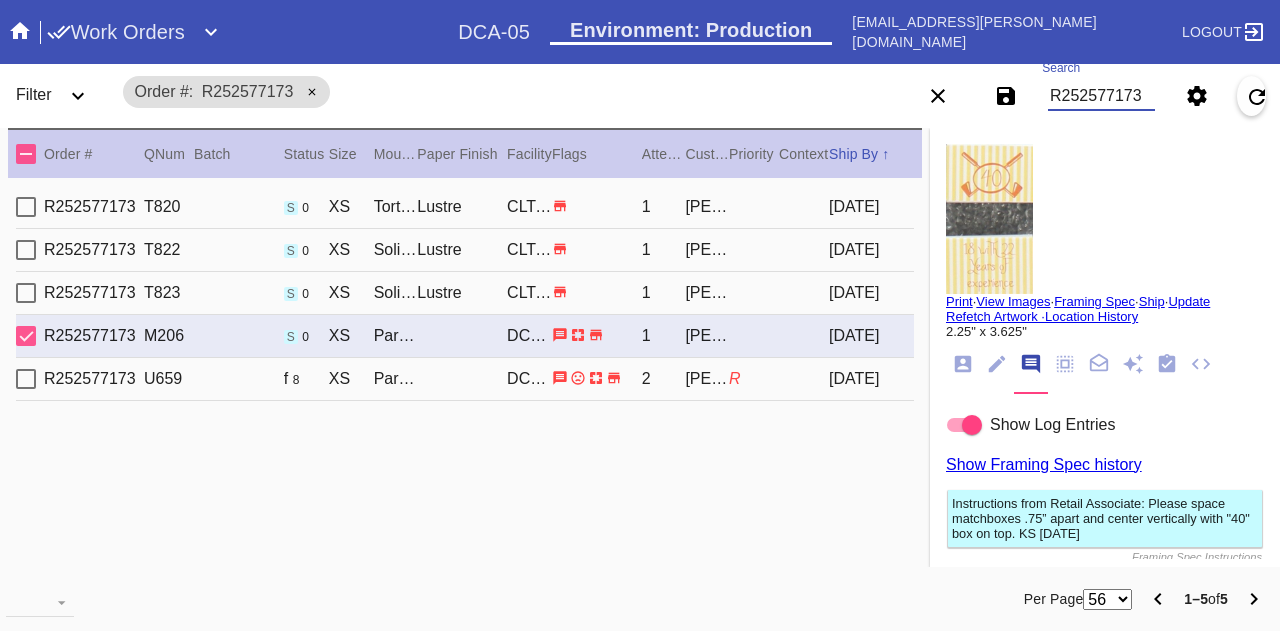 click on "R252577173" at bounding box center [1101, 96] 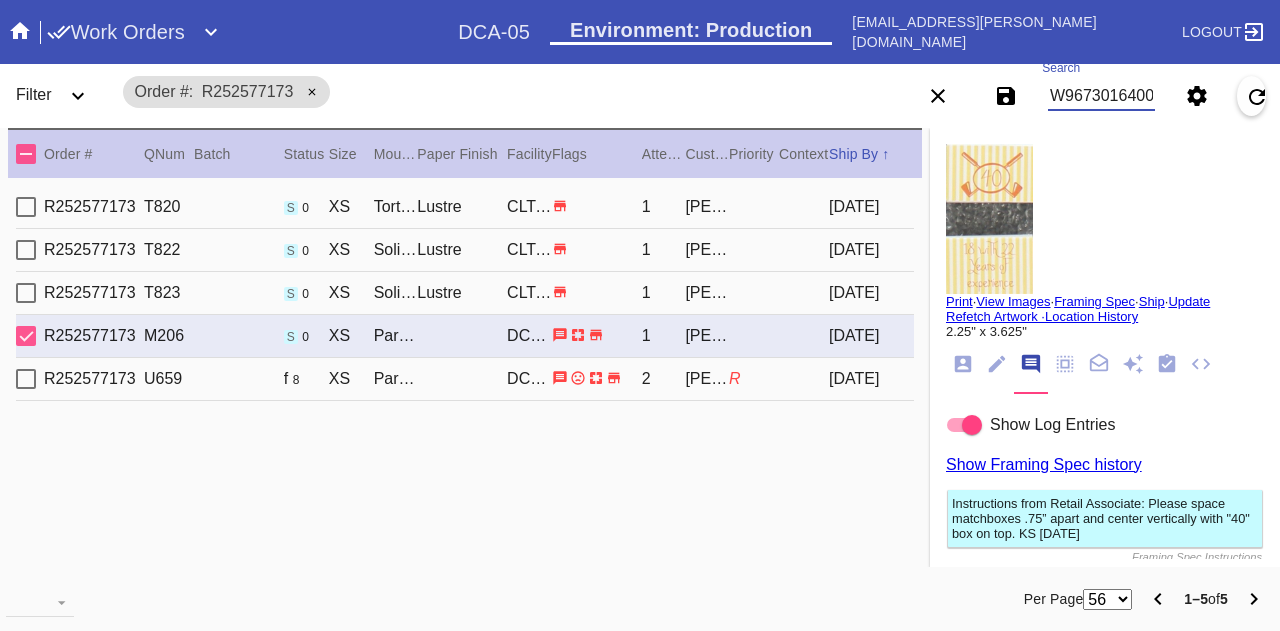 scroll, scrollTop: 0, scrollLeft: 198, axis: horizontal 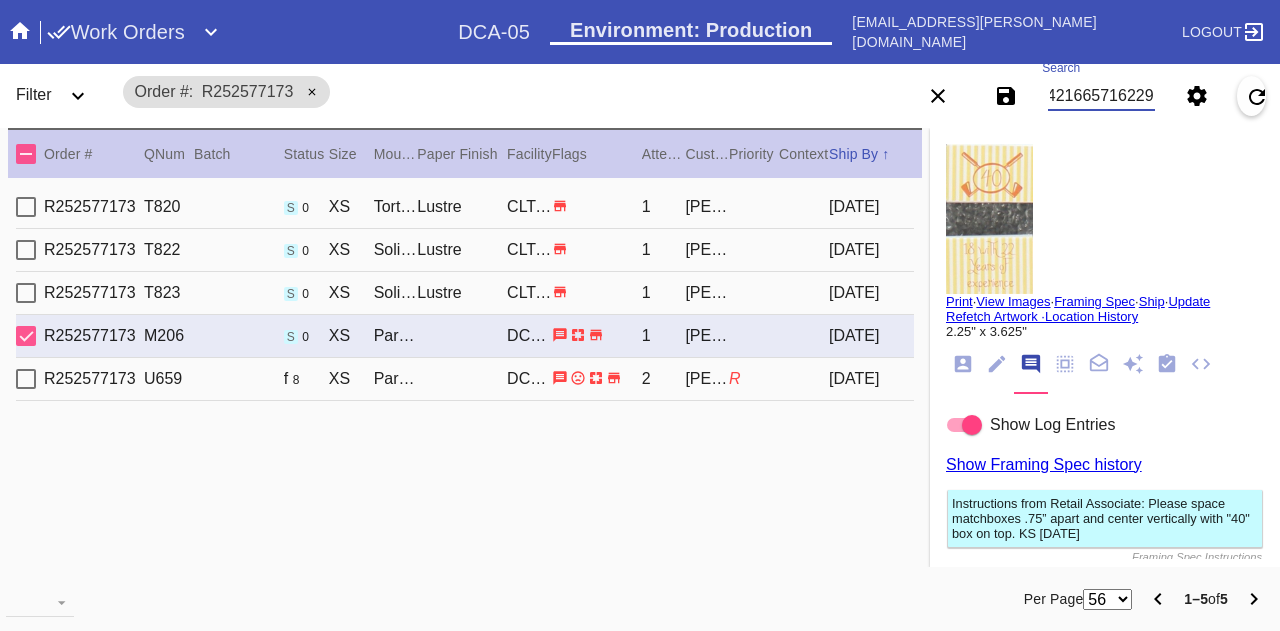 type on "W967301640098289 W341421665716229" 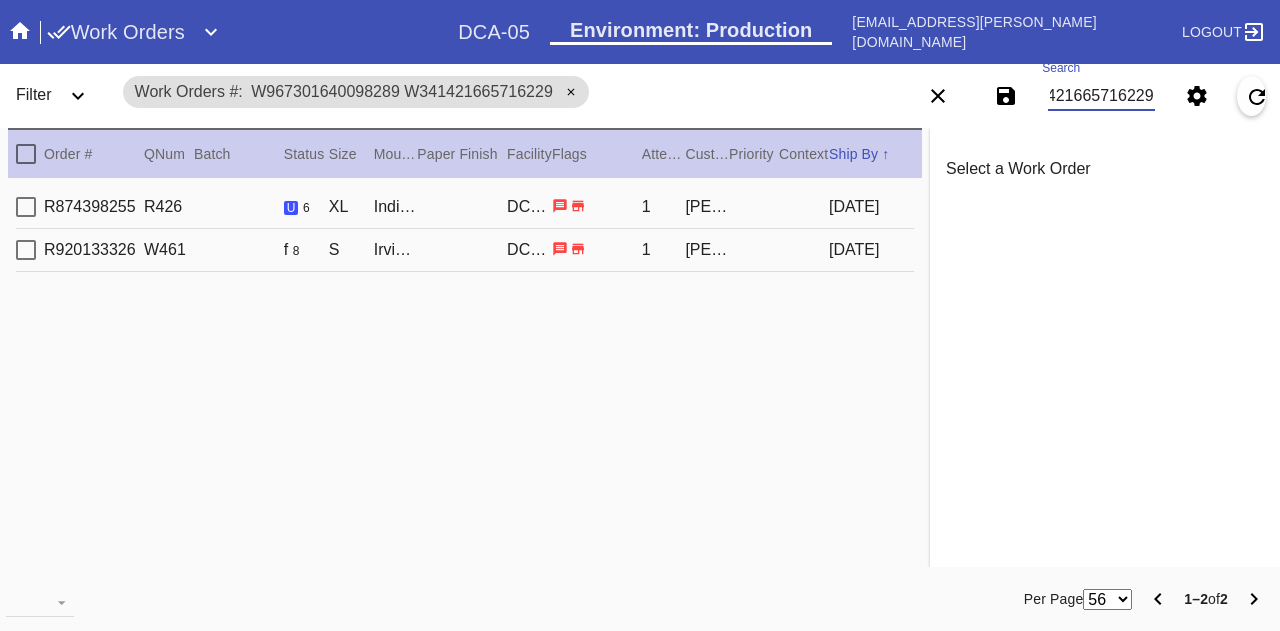 scroll, scrollTop: 0, scrollLeft: 0, axis: both 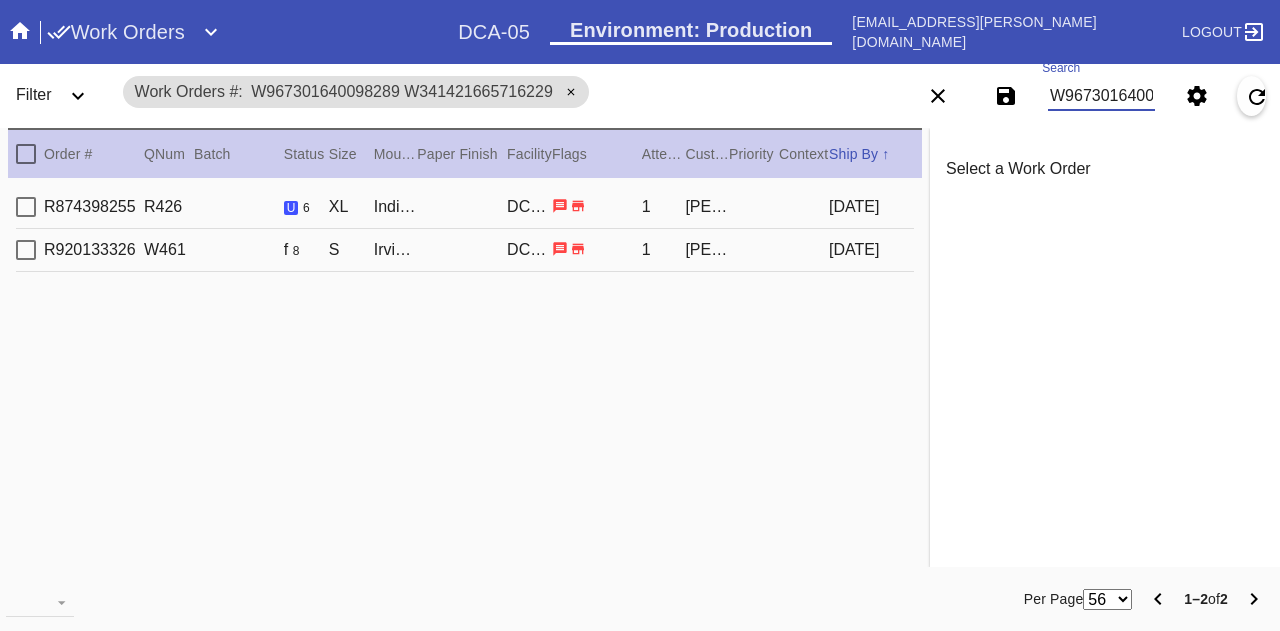 click on "R874398255 R426 u   6 XL Indigo Walnut Gallery / No Mat DCA-05 1 [PERSON_NAME]
[DATE]" at bounding box center [465, 207] 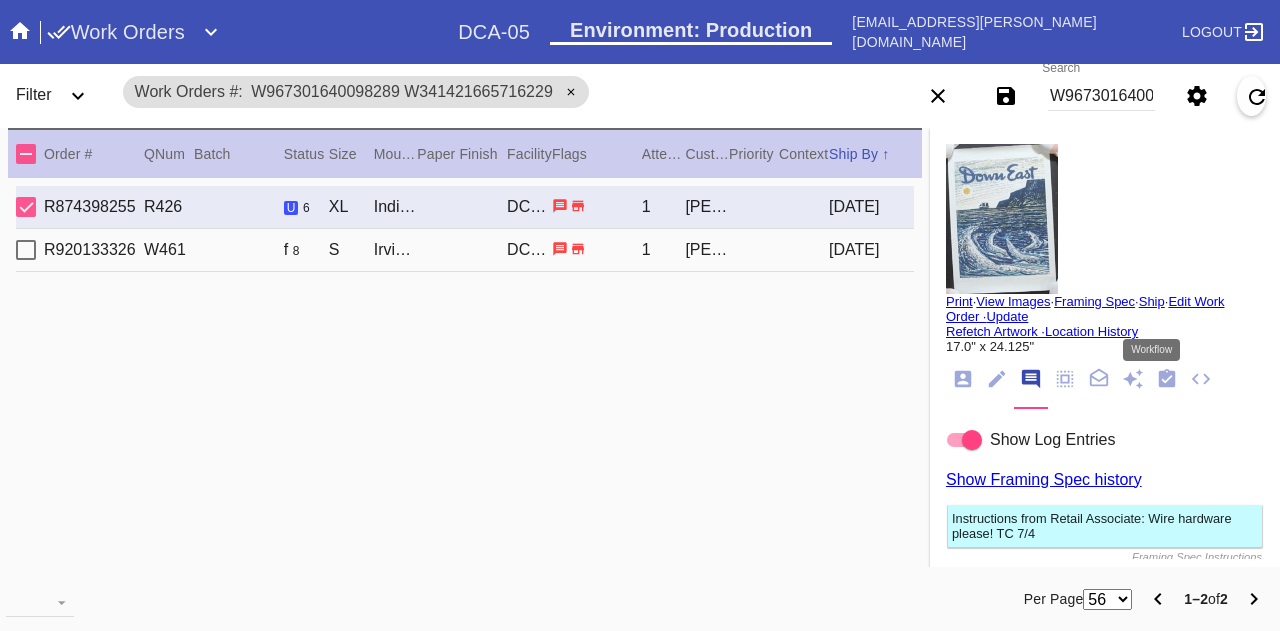 click 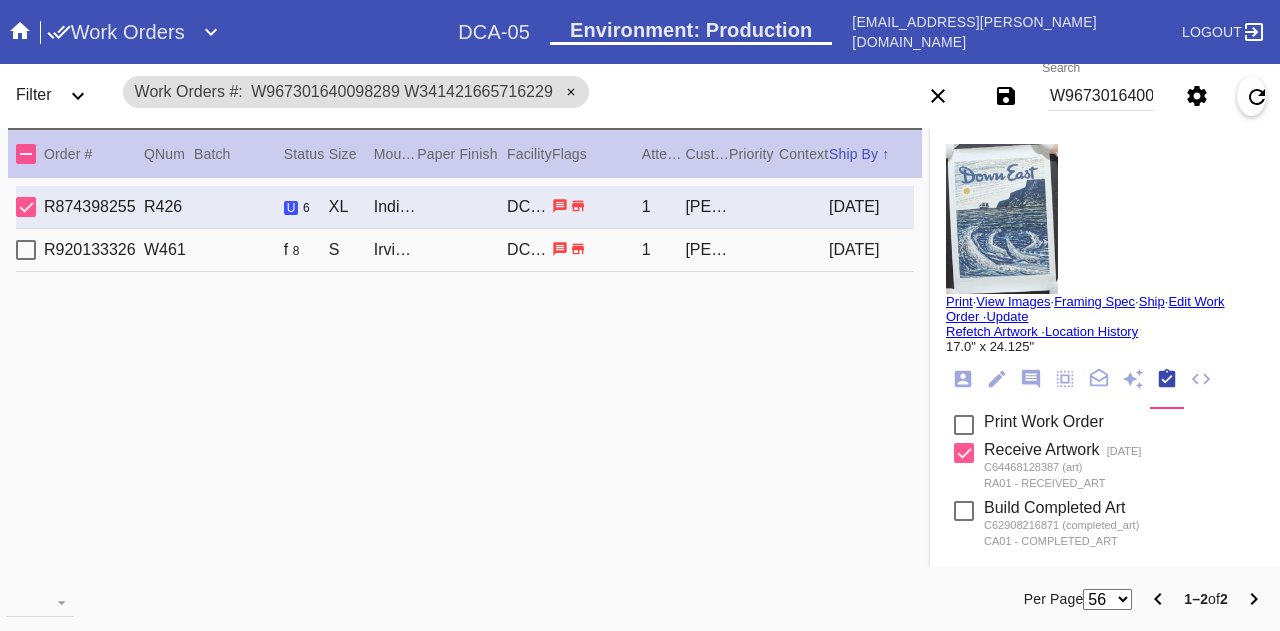 scroll, scrollTop: 318, scrollLeft: 0, axis: vertical 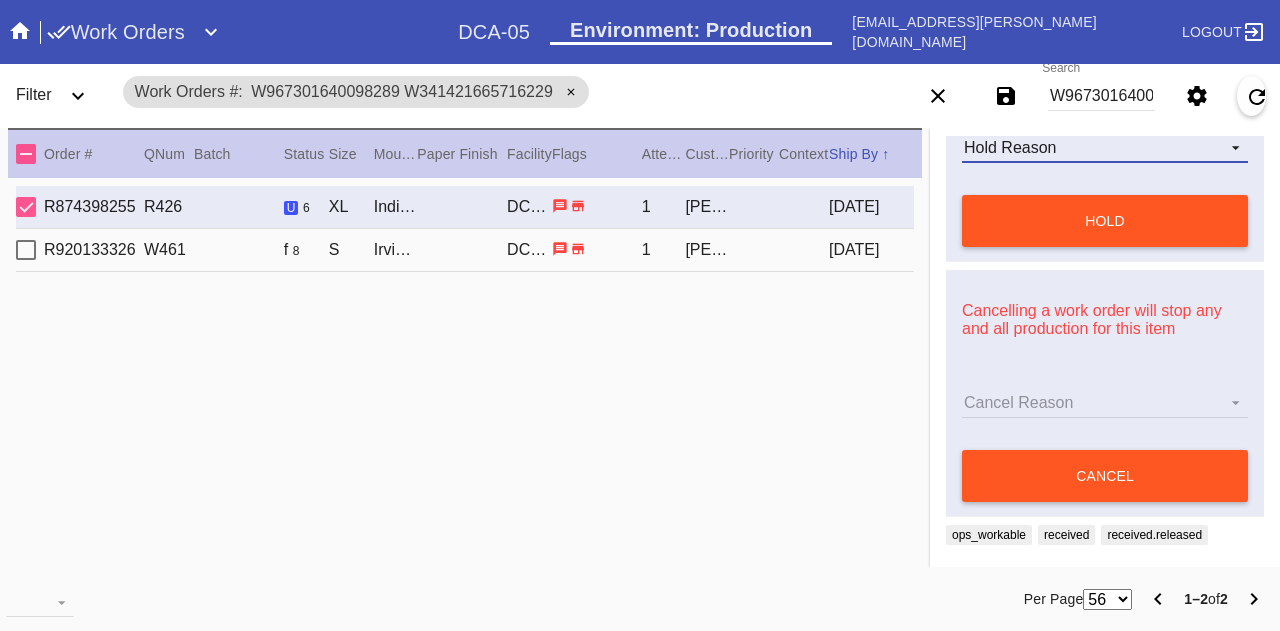click on "Hold Reason" at bounding box center [1105, 148] 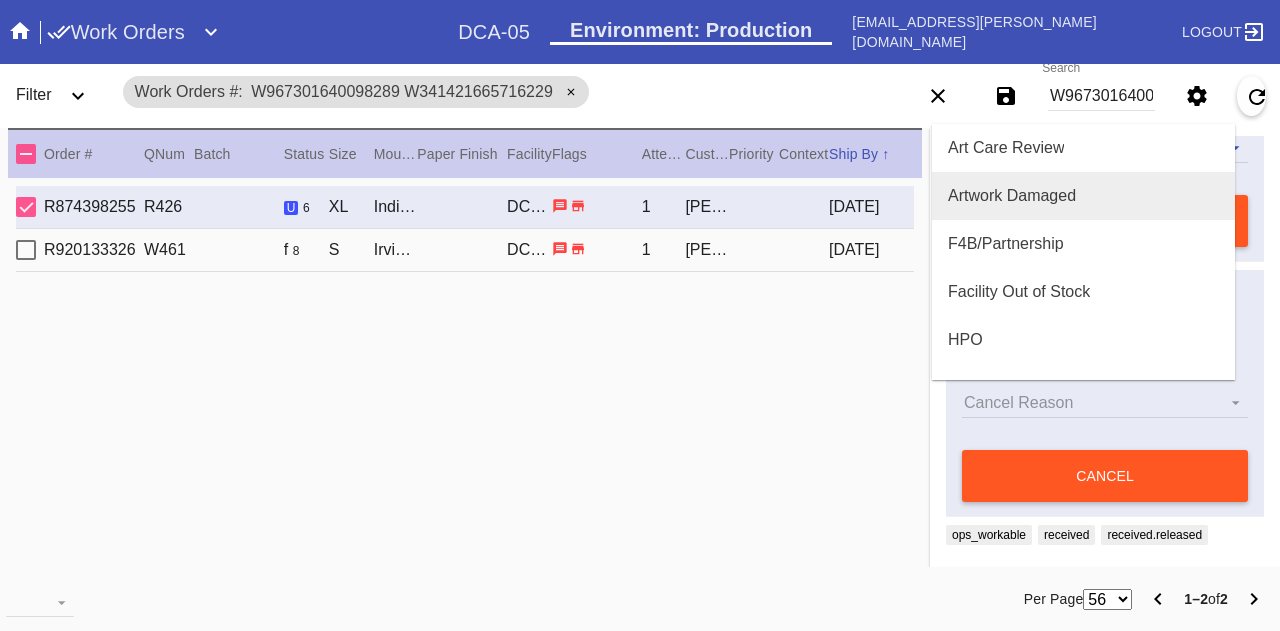 click on "Artwork Damaged" at bounding box center [1083, 196] 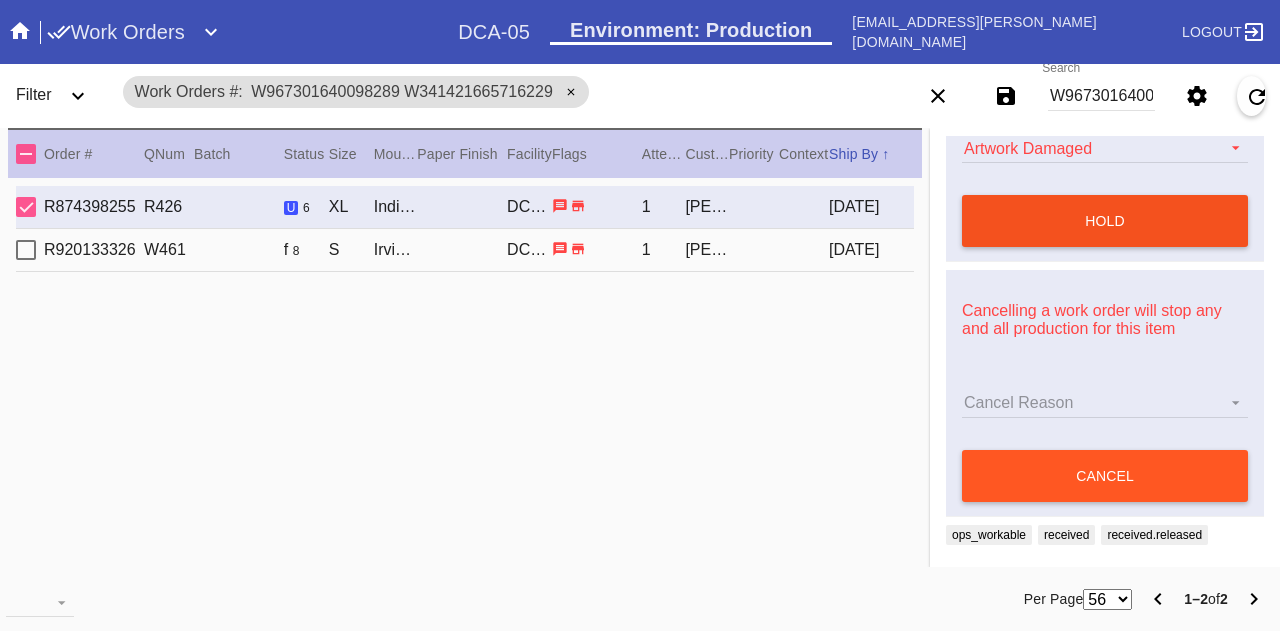 click on "hold" at bounding box center [1105, 221] 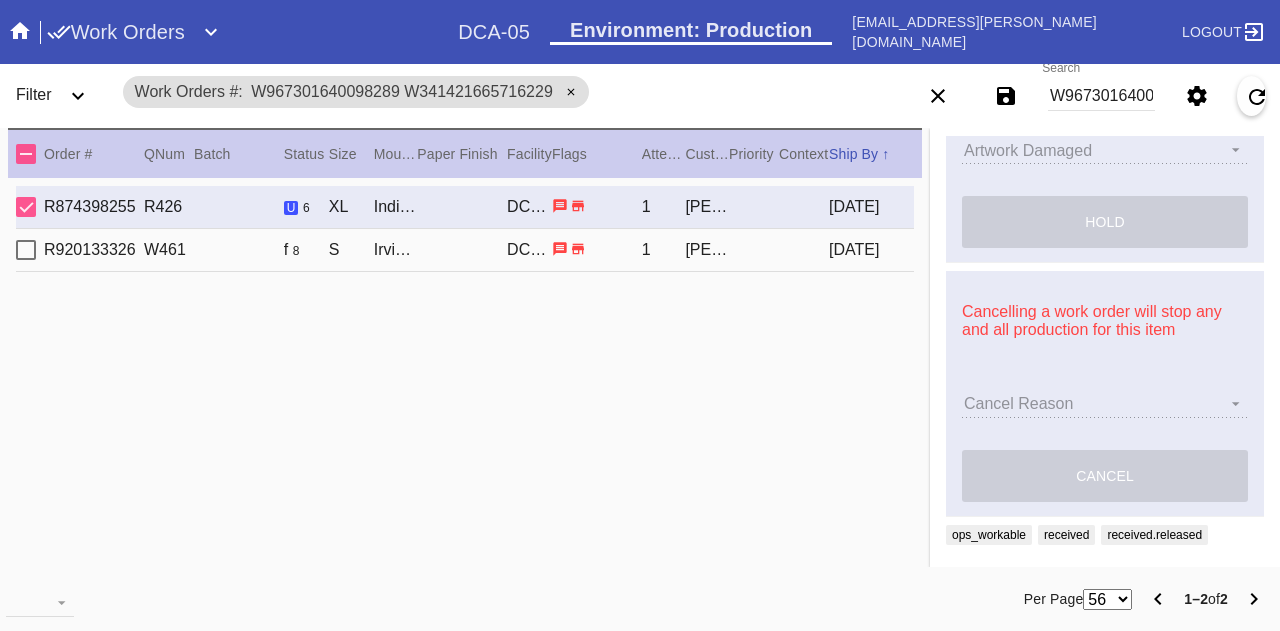 click on "R920133326 W461 f   8 S Irvine Slim / Digital White DCA-05 1 [PERSON_NAME]
[DATE]" at bounding box center (465, 250) 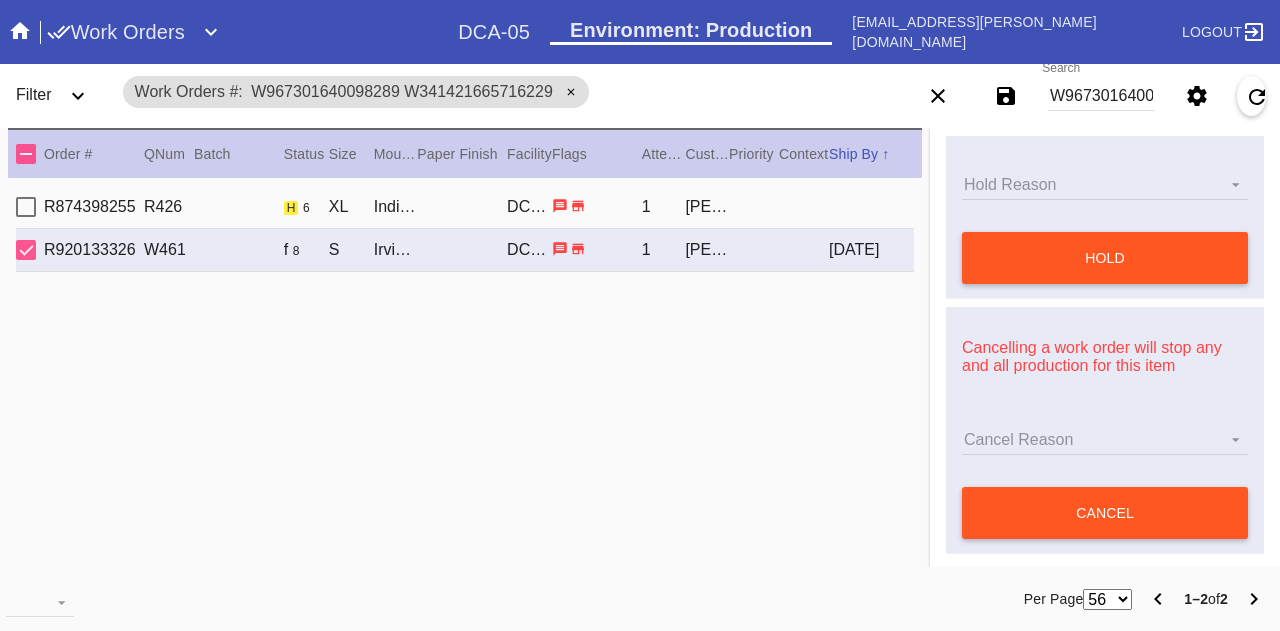 scroll, scrollTop: 942, scrollLeft: 0, axis: vertical 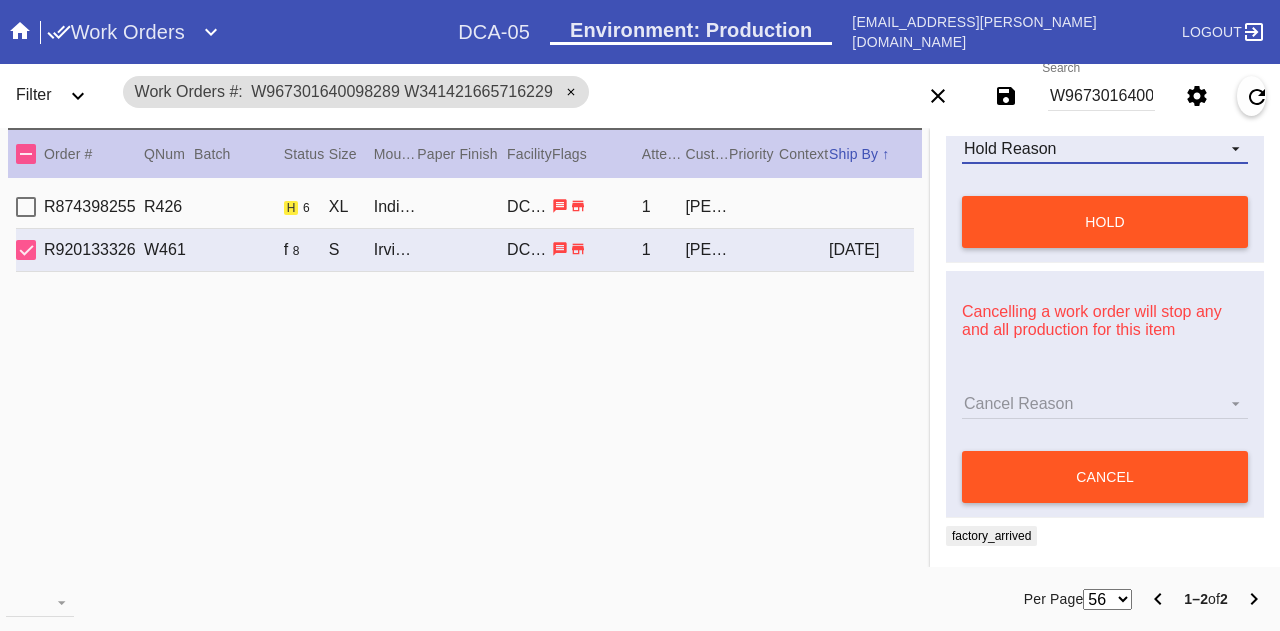 click on "Hold Reason" at bounding box center (1105, 149) 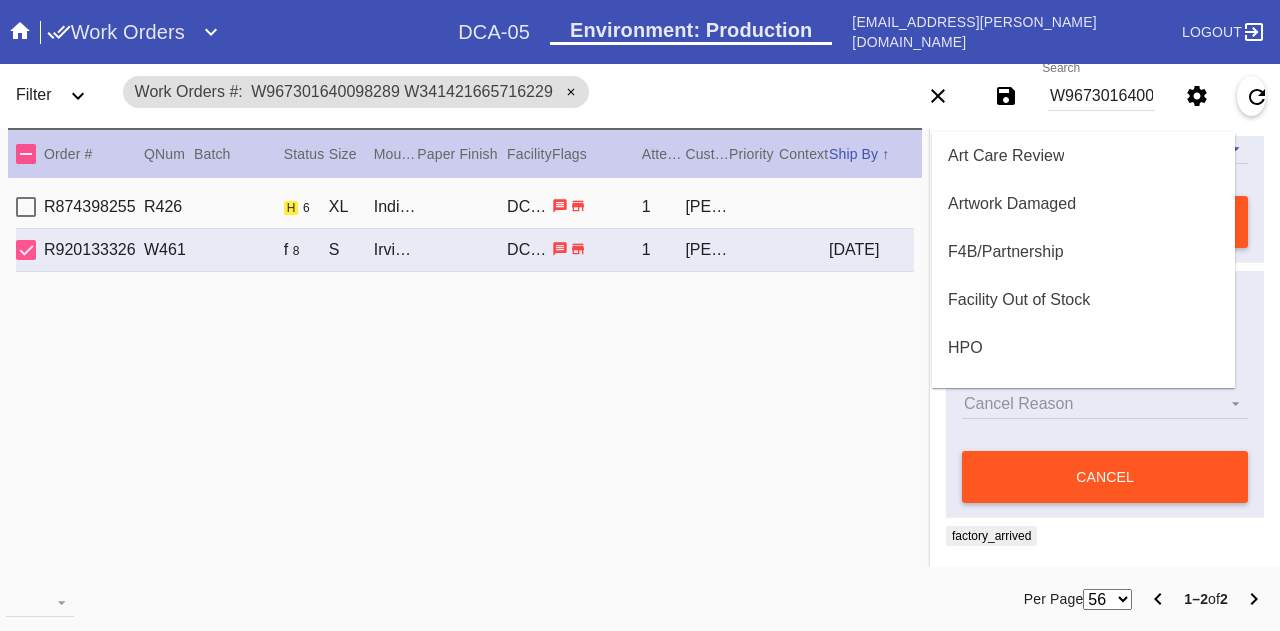scroll, scrollTop: 568, scrollLeft: 0, axis: vertical 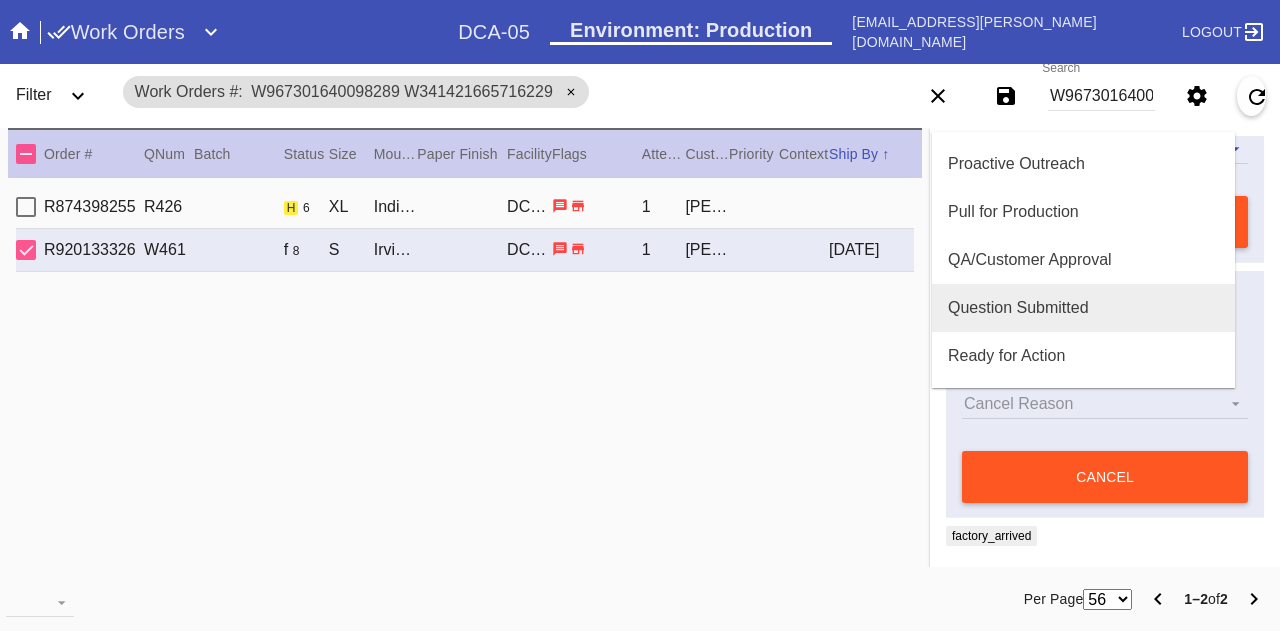 click on "Question Submitted" at bounding box center (1018, 308) 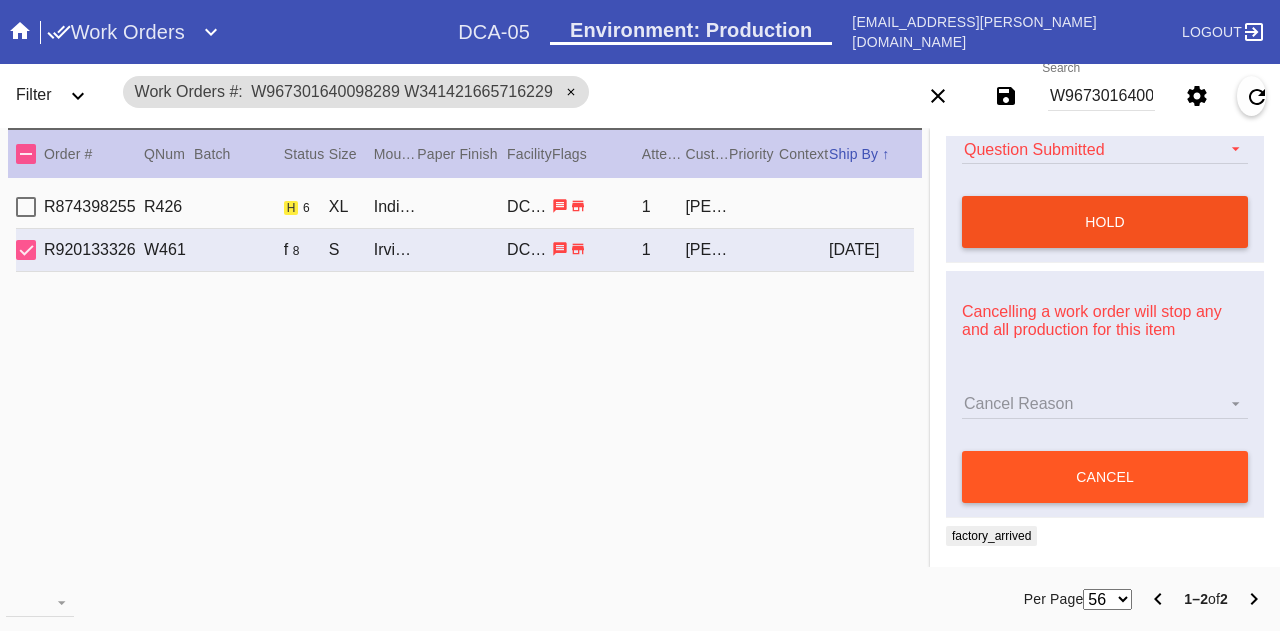 click on "hold" at bounding box center (1105, 222) 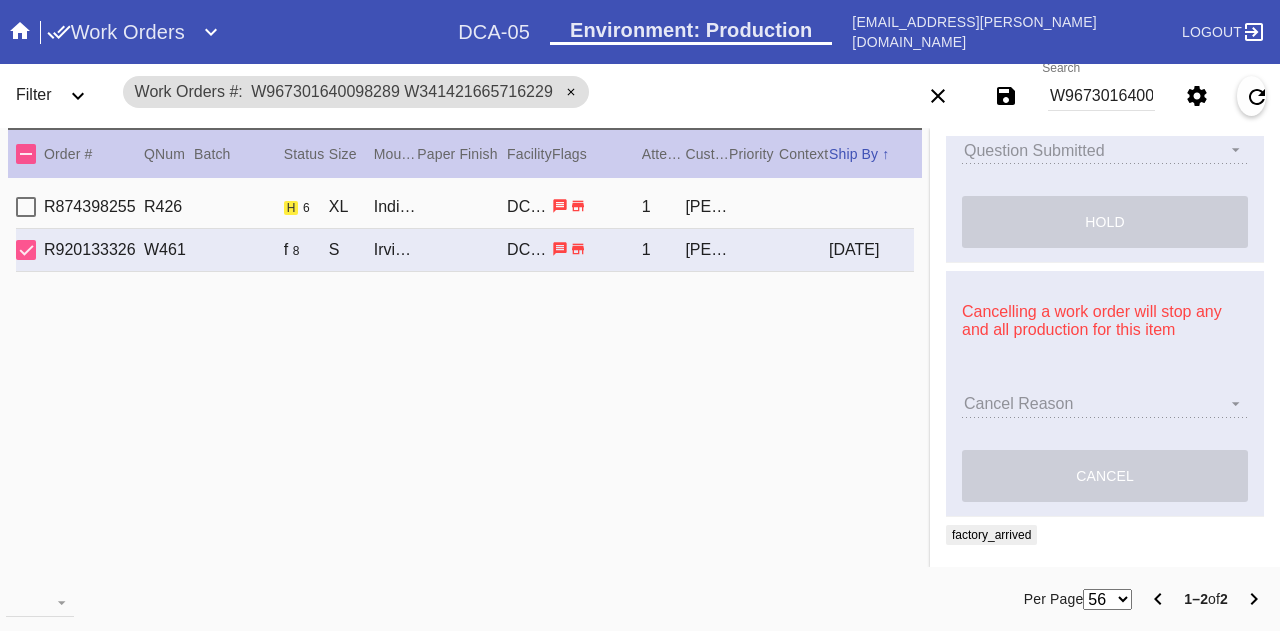 type 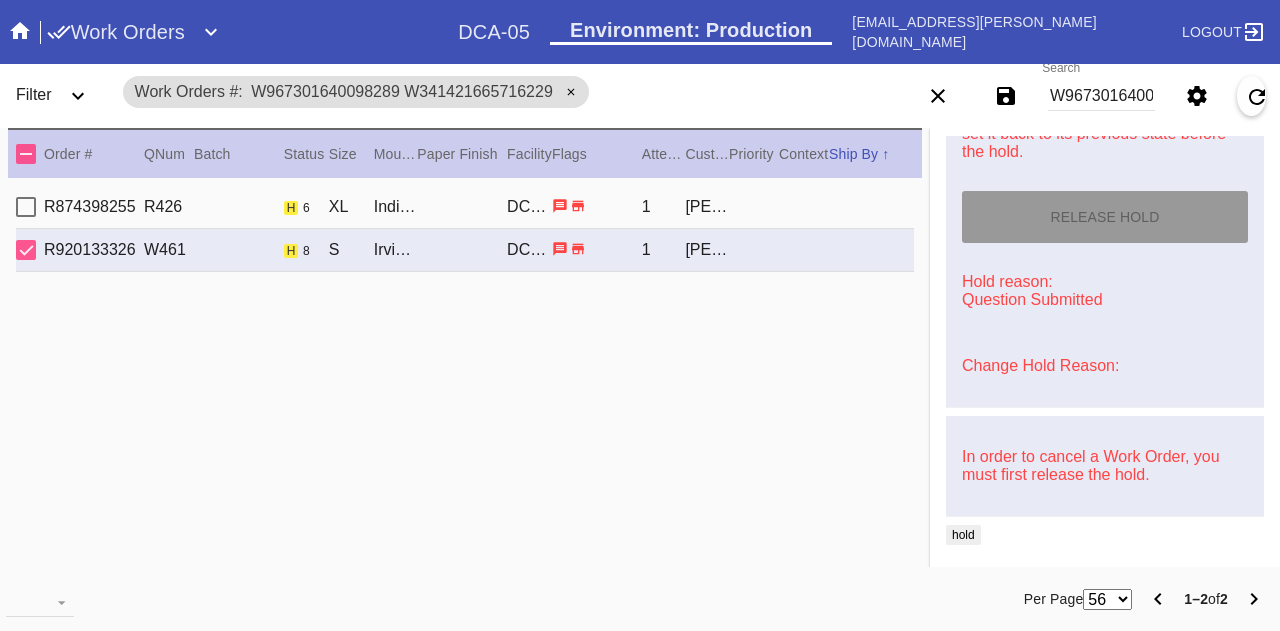 scroll, scrollTop: 893, scrollLeft: 0, axis: vertical 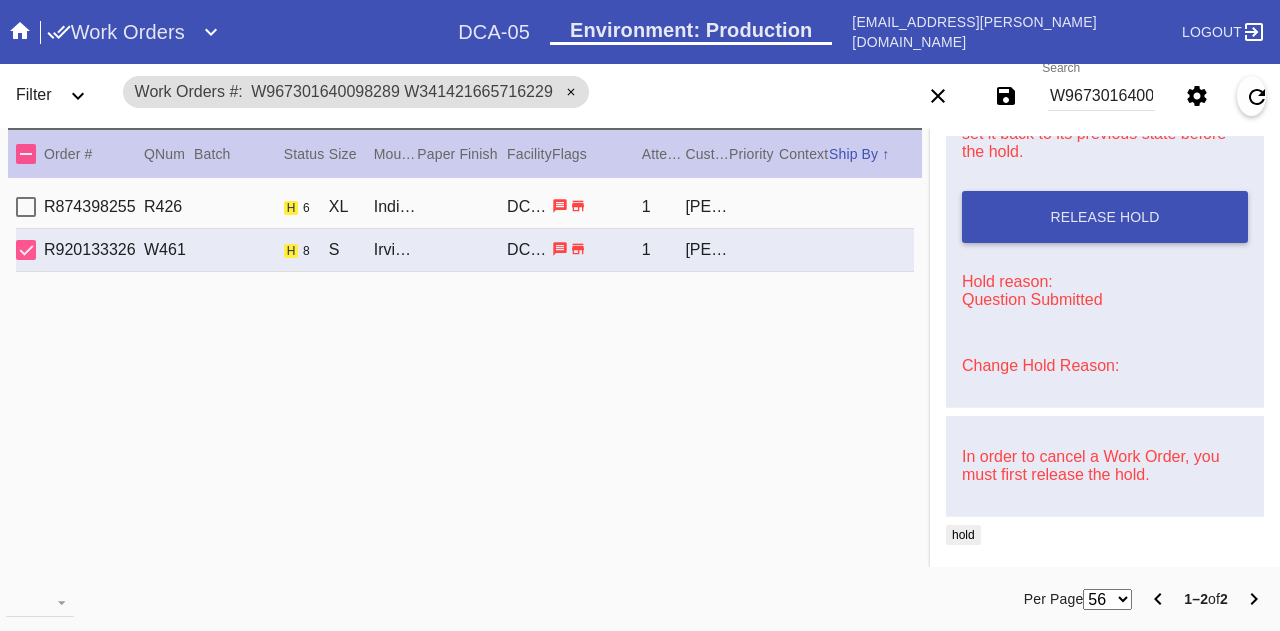 click on "Order #  QNum Batch  Status
Size
↑
↓
Moulding / Mat Paper Finish  Facility Flags Attempt Customer
Priority
↑
↓
Context
Ship By
↑
↓
R874398255 R426 h   6 XL Indigo Walnut Gallery / No Mat DCA-05 1 [PERSON_NAME]
R920133326 W461 h   8 S Irvine Slim / Digital White DCA-05 1 [PERSON_NAME]" at bounding box center [465, 347] 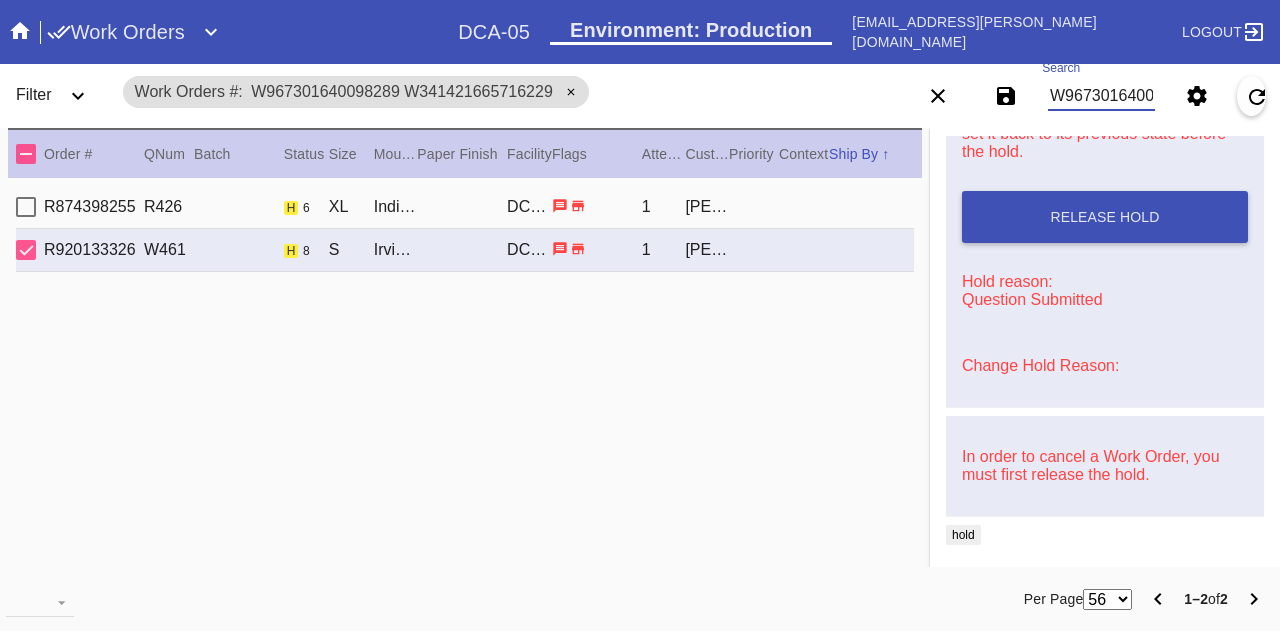 paste on "792594851102734 W743004690365419 W908814102489170 W659621345353302 W977913991204556 W637558037481124 W573081148642229 W643665034440332 W467069986407546 W573025861050734 W718393664176058 W602568165247623 W967301640098289 W945350212369123 W184750932187801 W506210899985485 W650605787698613 W246958971641177" 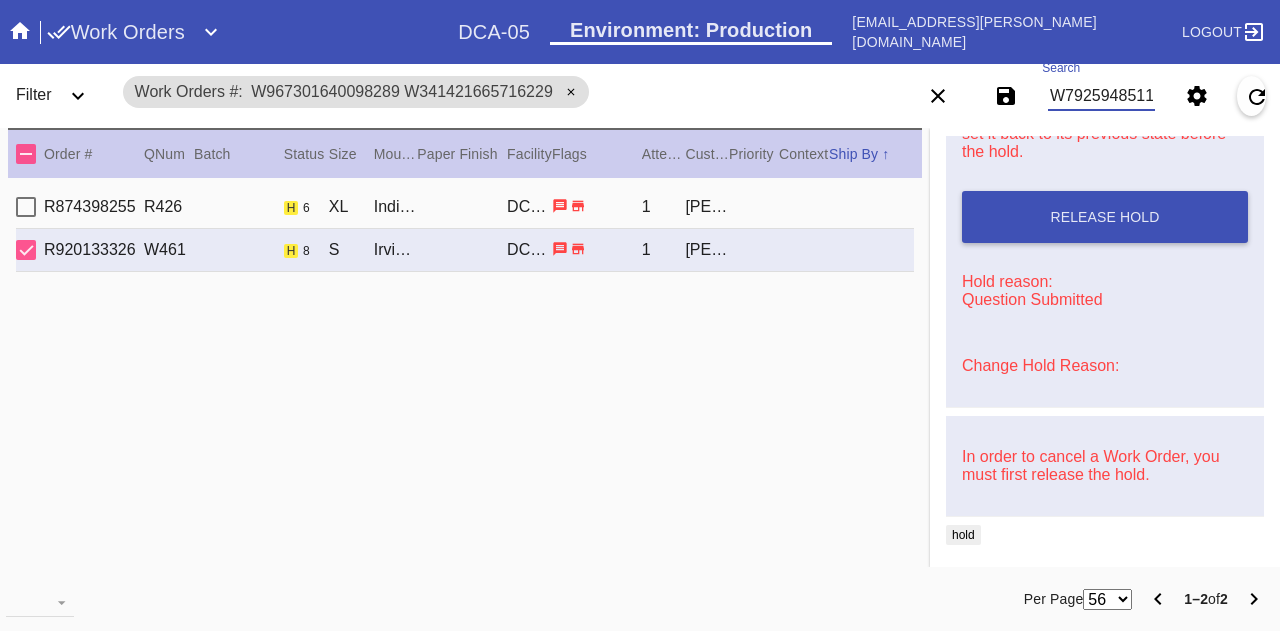 scroll, scrollTop: 0, scrollLeft: 2642, axis: horizontal 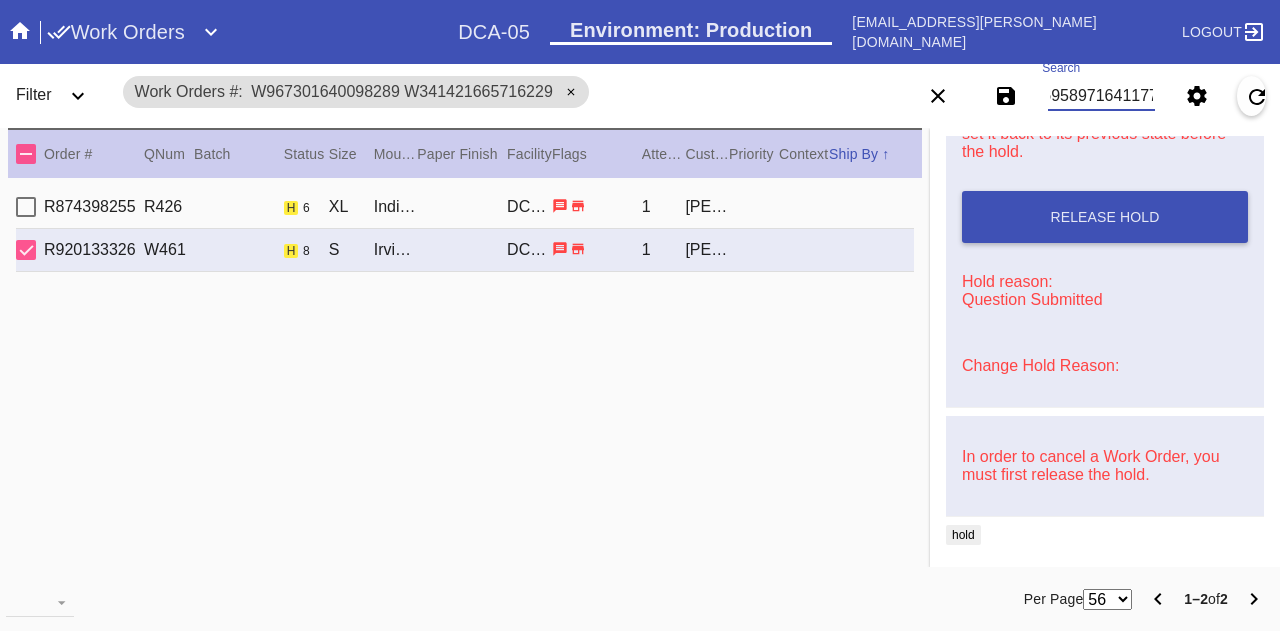 type on "W792594851102734 W743004690365419 W908814102489170 W659621345353302 W977913991204556 W637558037481124 W573081148642229 W643665034440332 W467069986407546 W573025861050734 W718393664176058 W602568165247623 W967301640098289 W945350212369123 W184750932187801 W506210899985485 W650605787698613 W246958971641177" 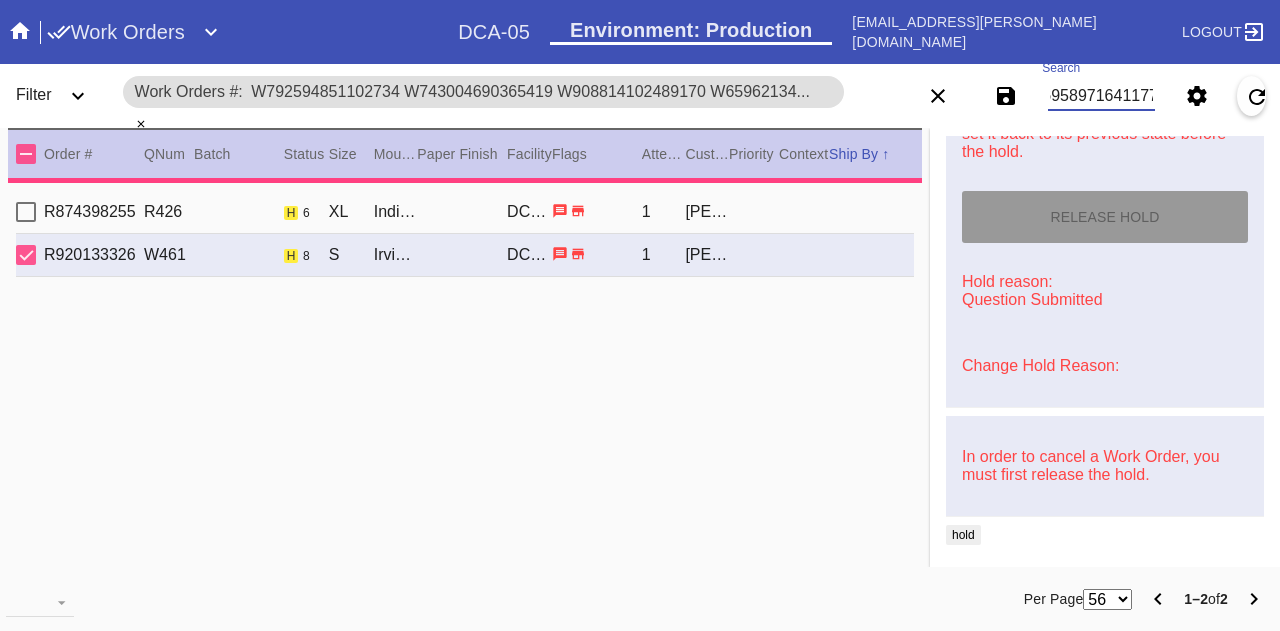 type 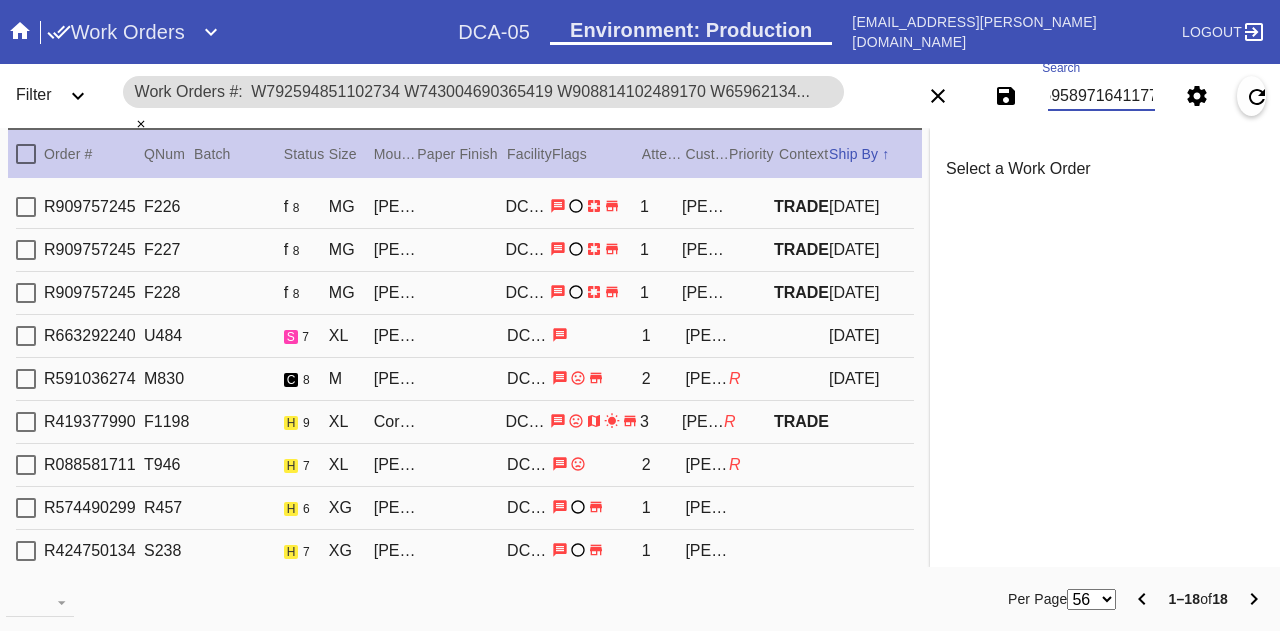 scroll, scrollTop: 0, scrollLeft: 0, axis: both 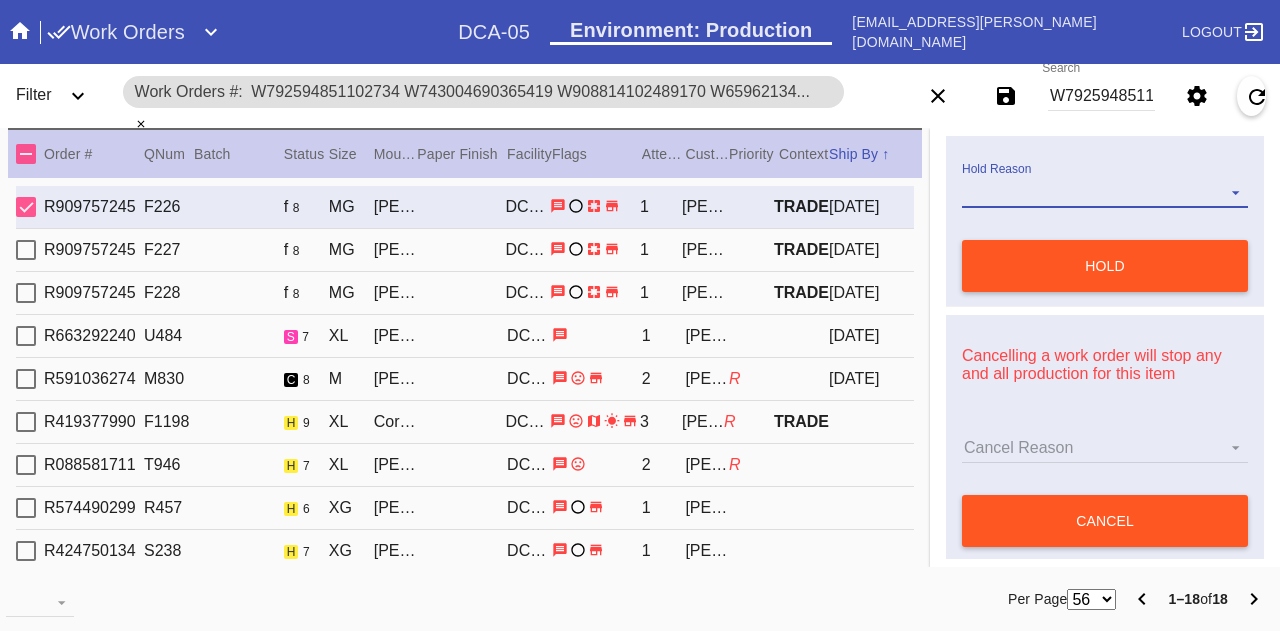 click on "Hold Reason" at bounding box center [1105, 193] 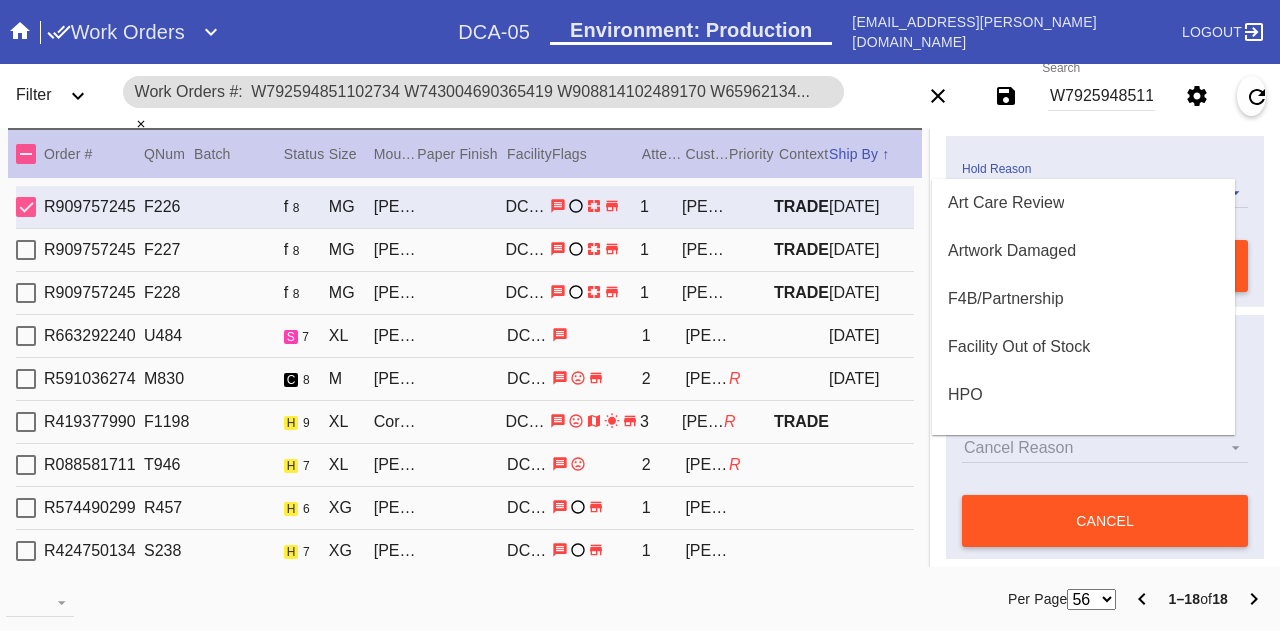 scroll, scrollTop: 568, scrollLeft: 0, axis: vertical 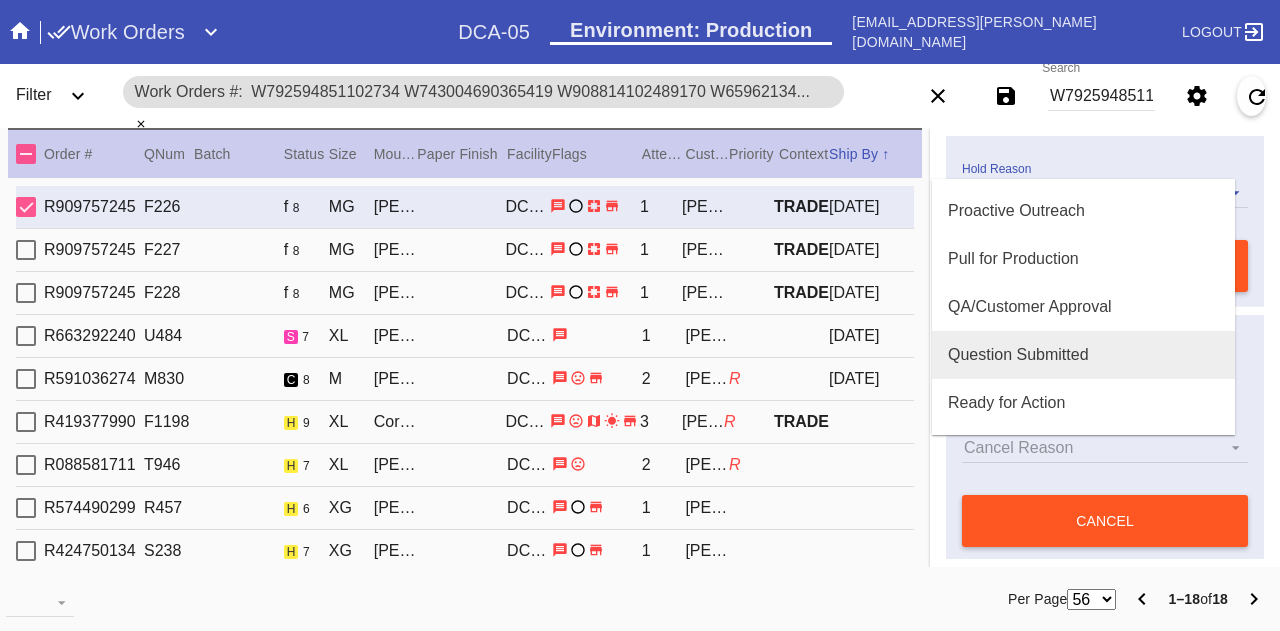 click on "Question Submitted" at bounding box center (1018, 355) 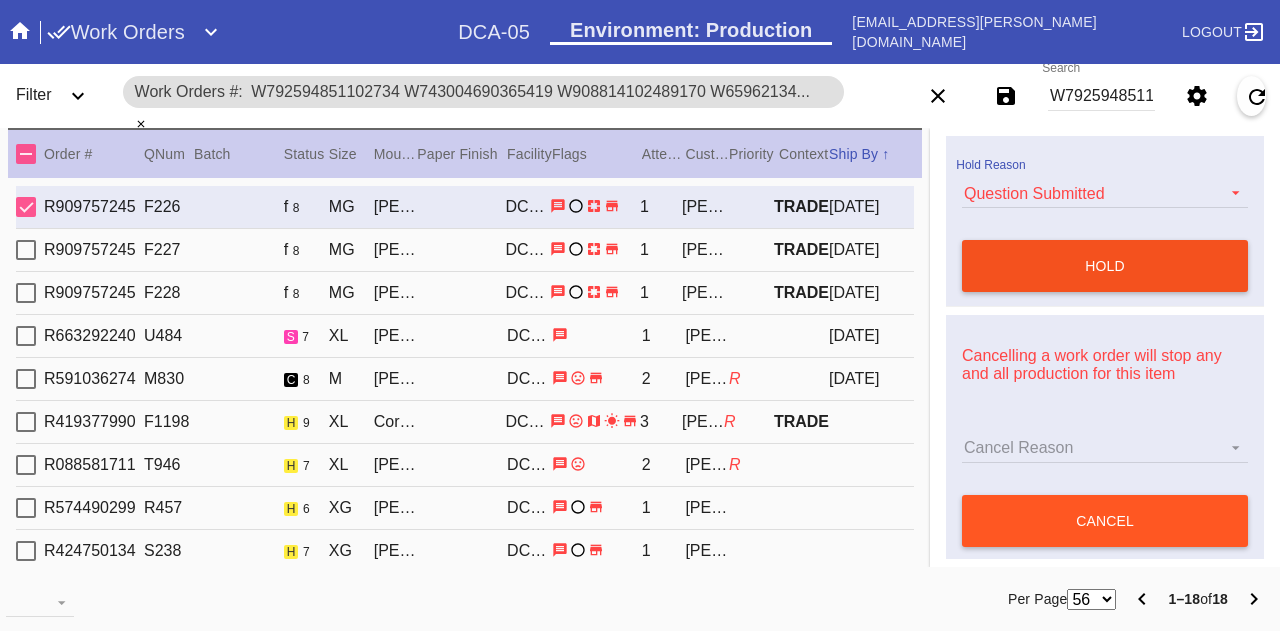click on "hold" at bounding box center [1105, 266] 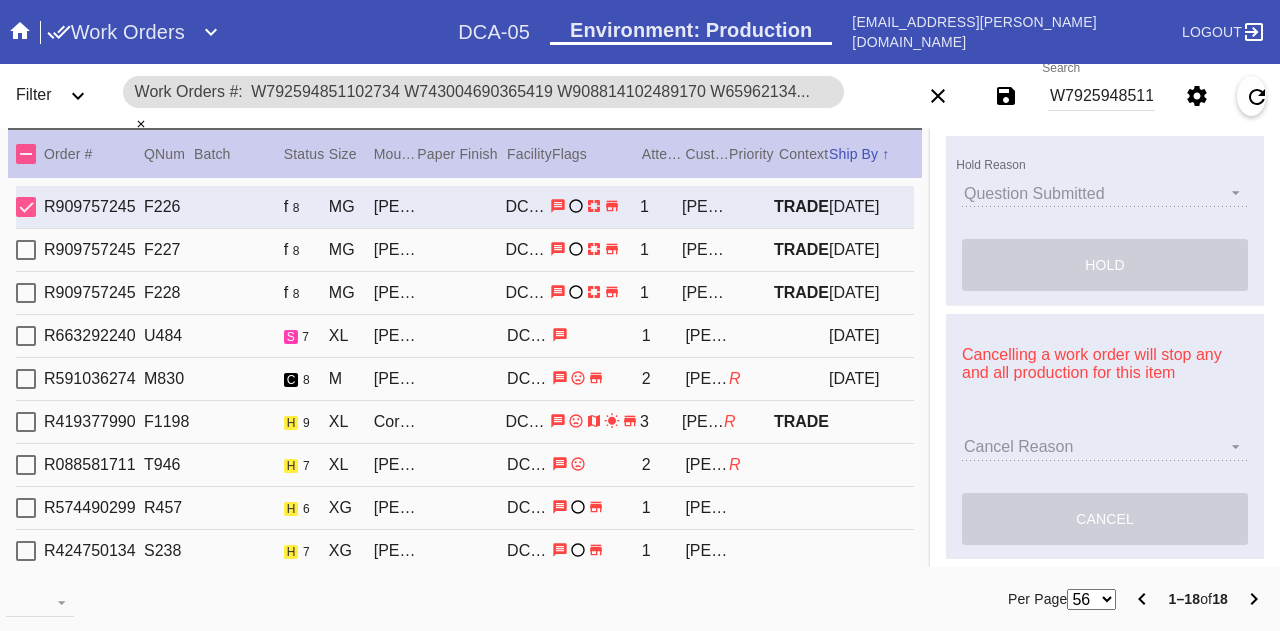 click on "R909757245 F227 f   8 [PERSON_NAME] Slim (Medium) / White Oversized DCA-05 1 [PERSON_NAME]
TRADE [DATE]" at bounding box center (465, 250) 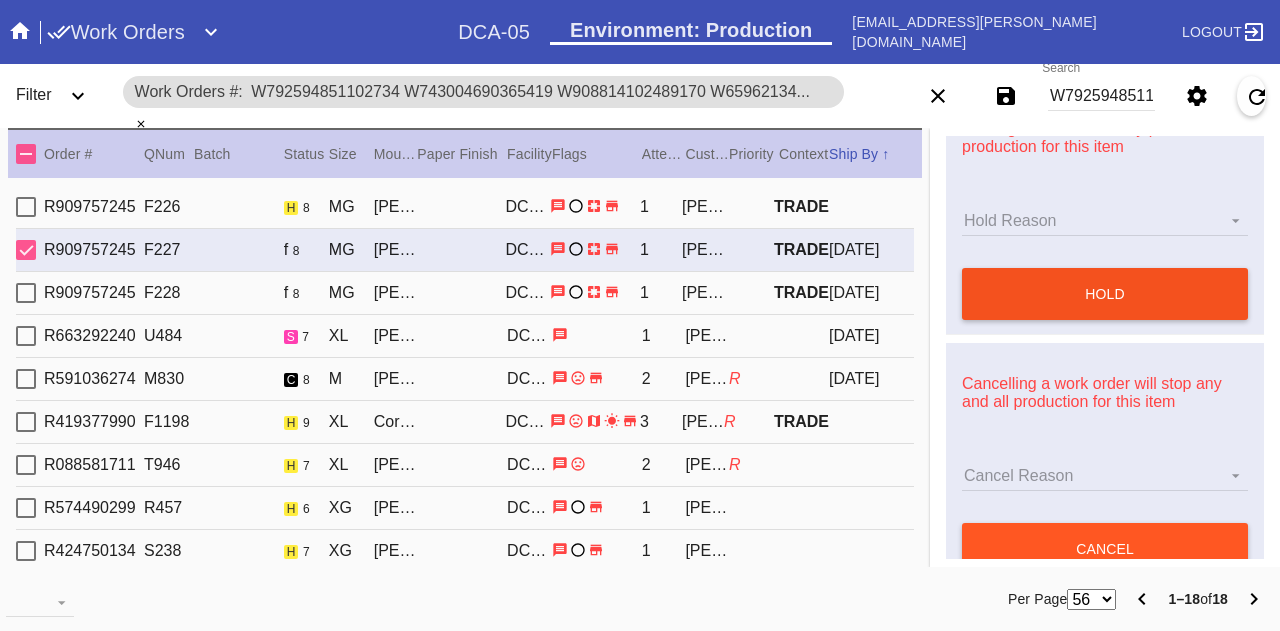 scroll, scrollTop: 1161, scrollLeft: 0, axis: vertical 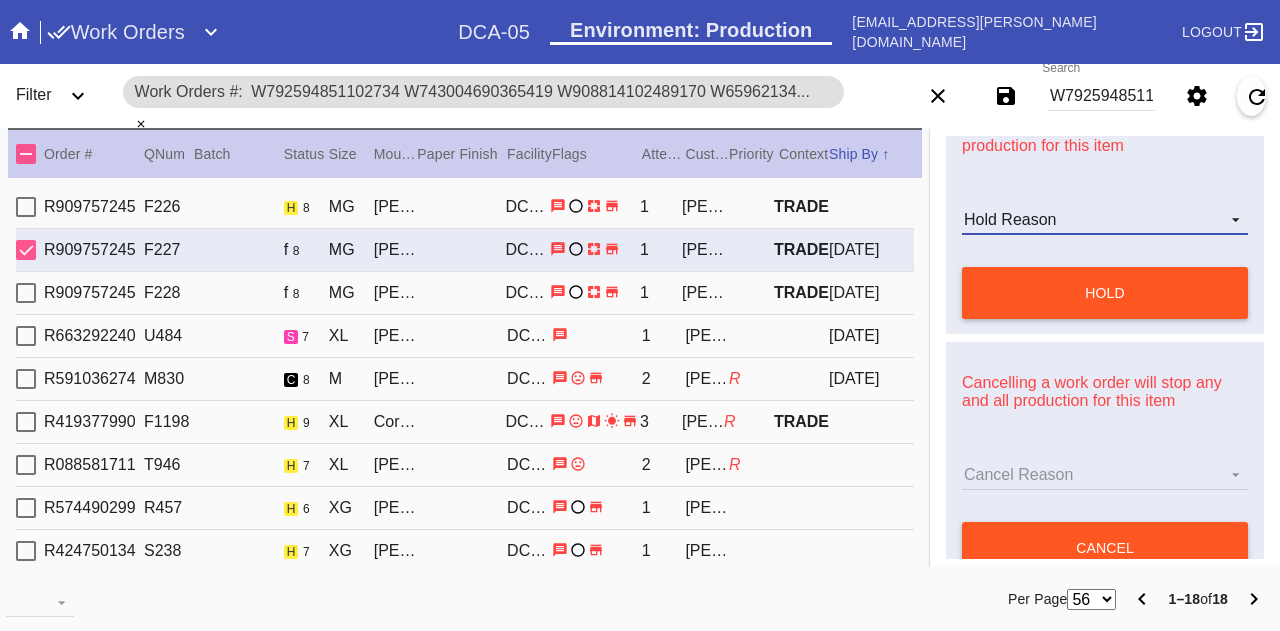 click on "Hold Reason" at bounding box center (1105, 220) 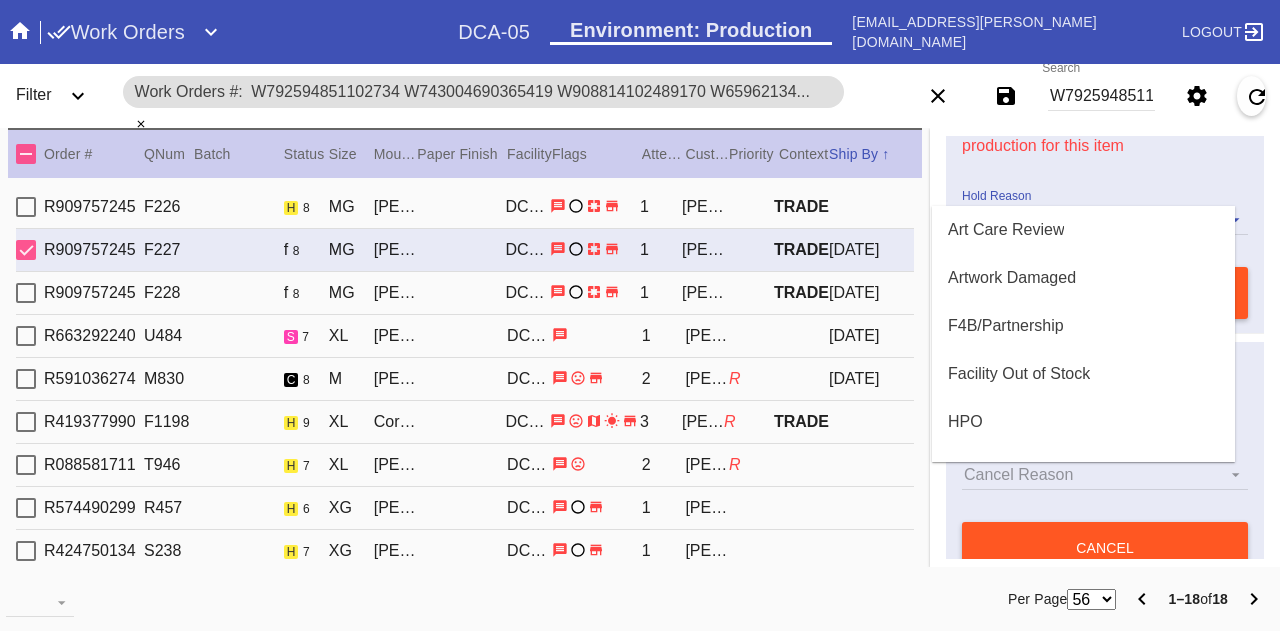 scroll, scrollTop: 568, scrollLeft: 0, axis: vertical 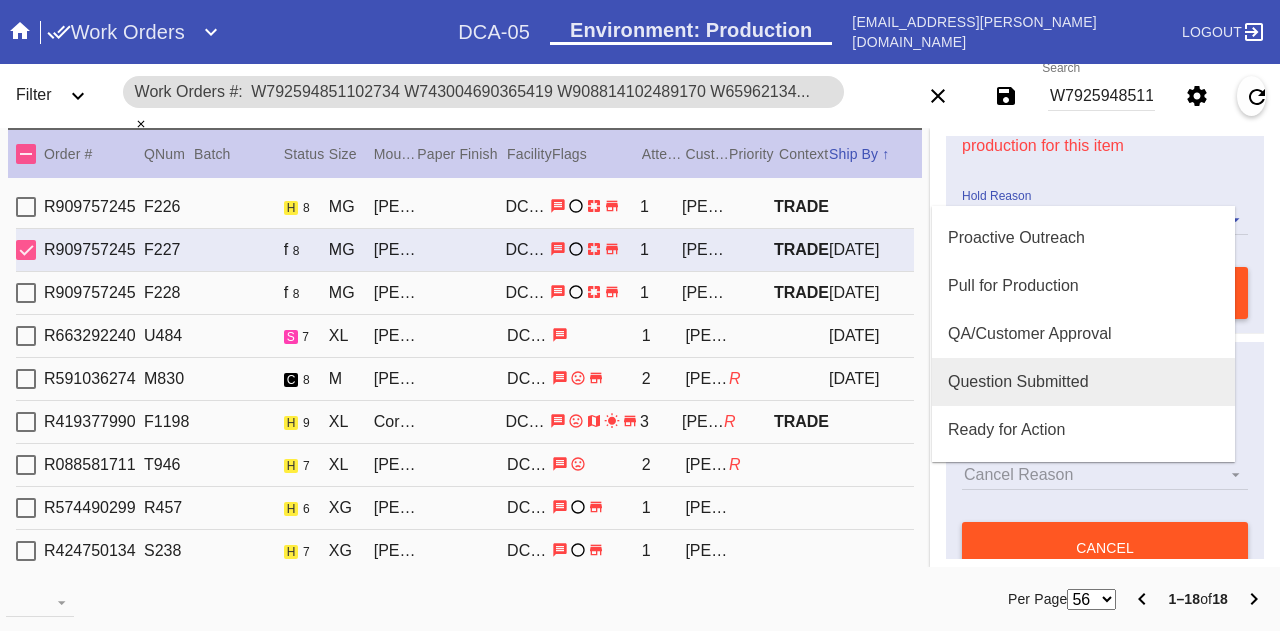 click on "Question Submitted" at bounding box center [1018, 382] 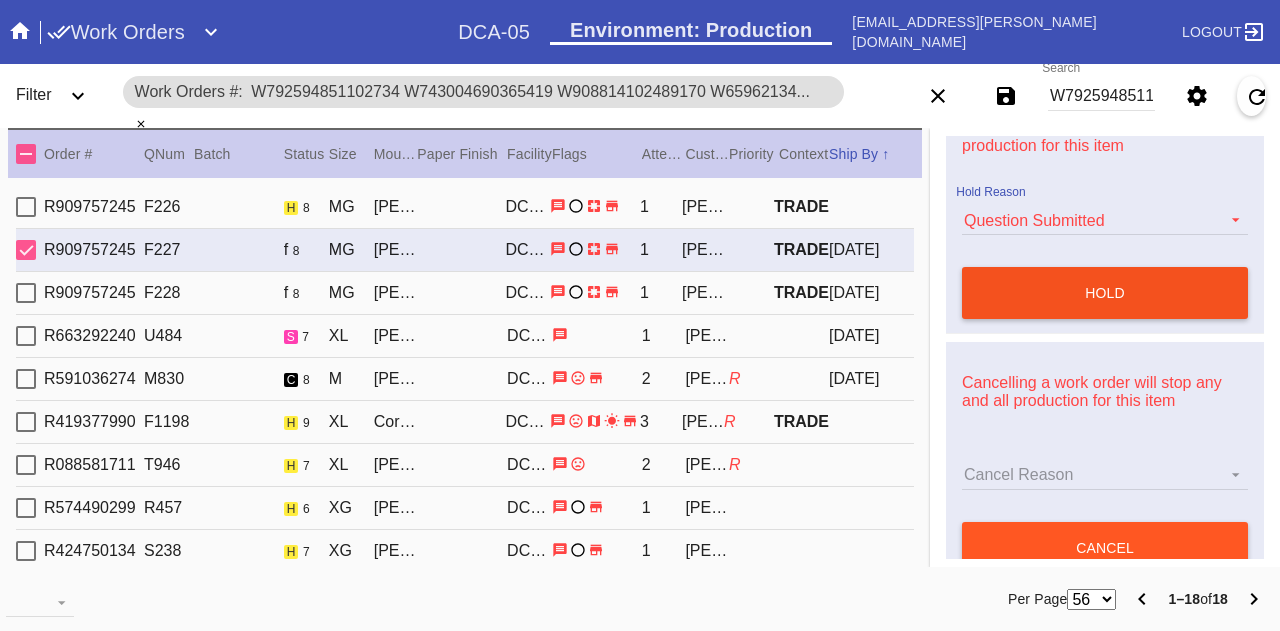 click on "hold" at bounding box center (1105, 293) 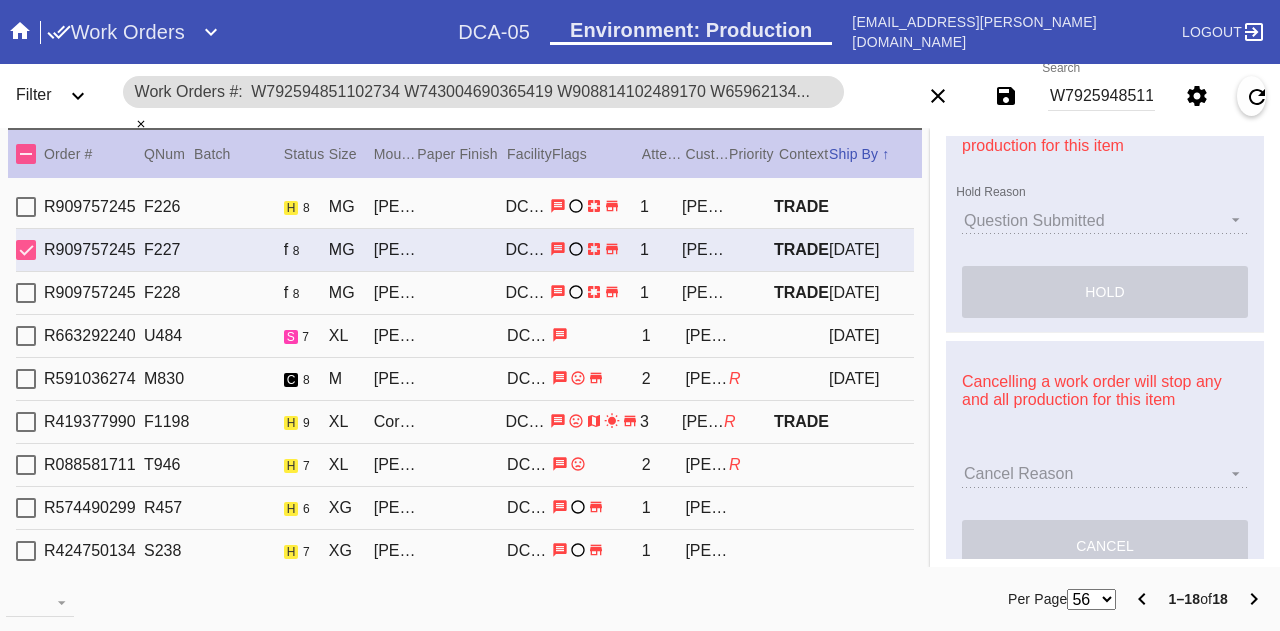 click on "TRADE" at bounding box center [801, 292] 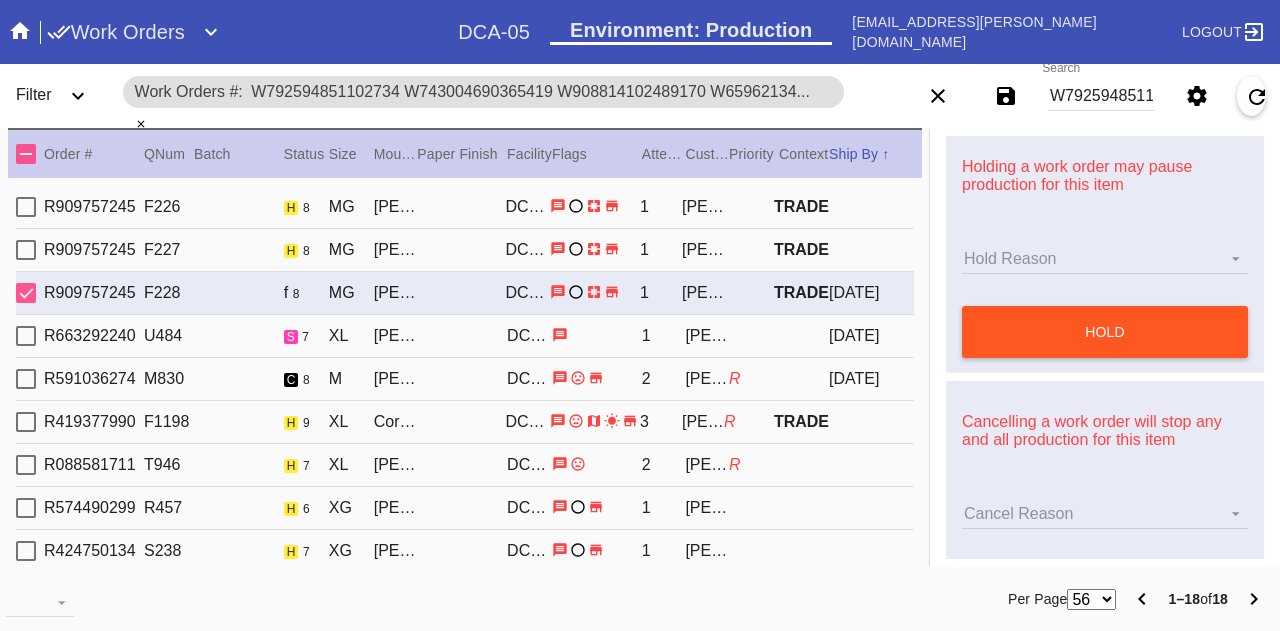 scroll, scrollTop: 1237, scrollLeft: 0, axis: vertical 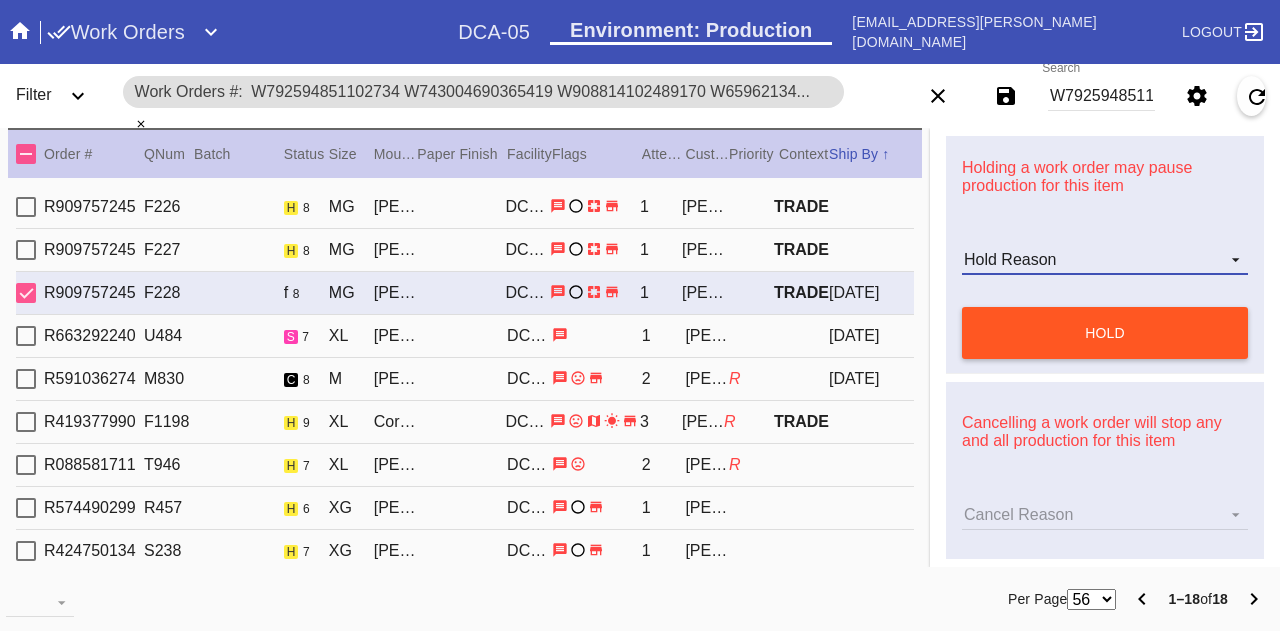 click on "Hold Reason" at bounding box center [1105, 260] 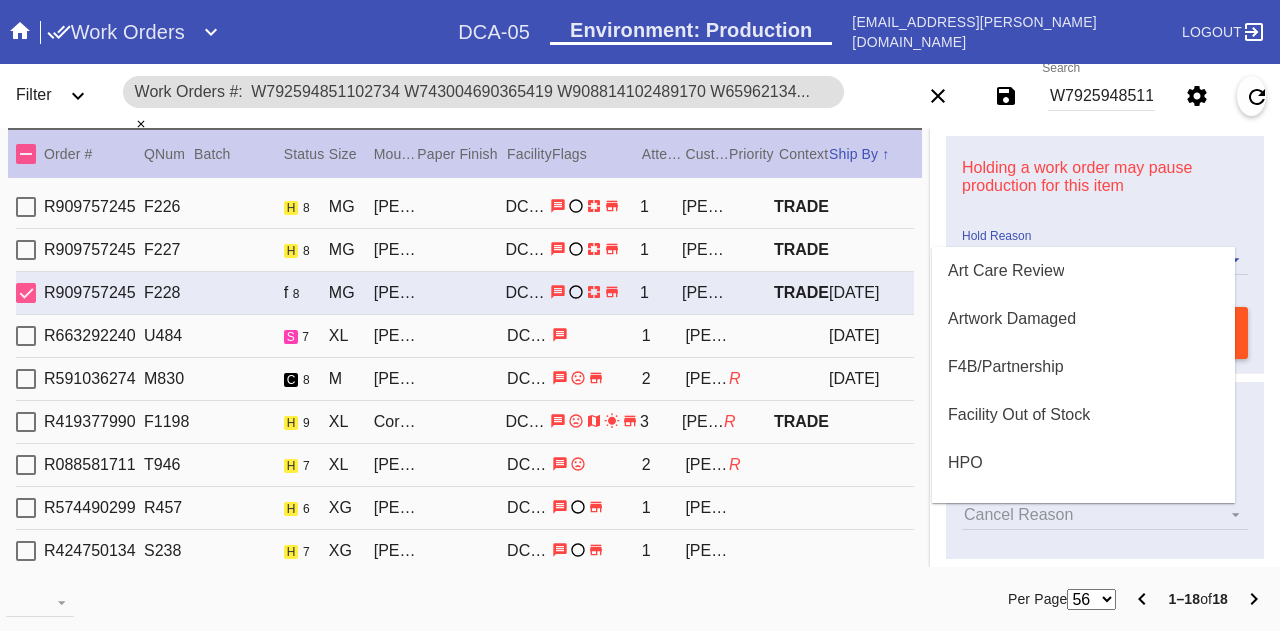scroll, scrollTop: 568, scrollLeft: 0, axis: vertical 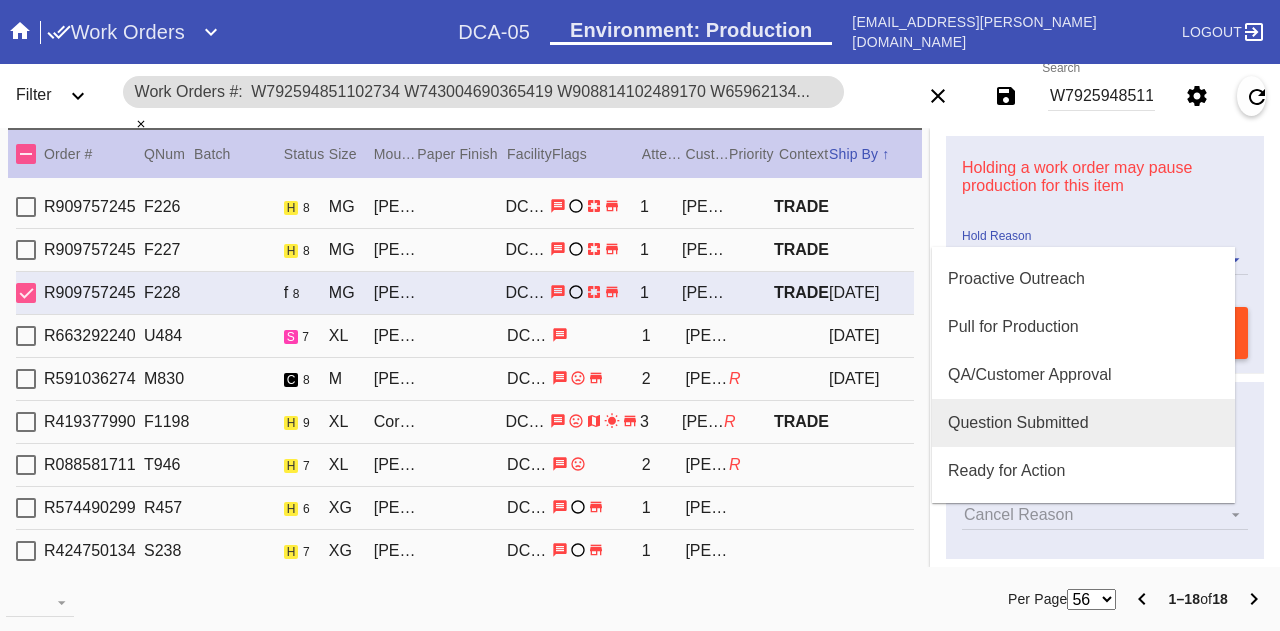 click on "Question Submitted" at bounding box center (1018, 423) 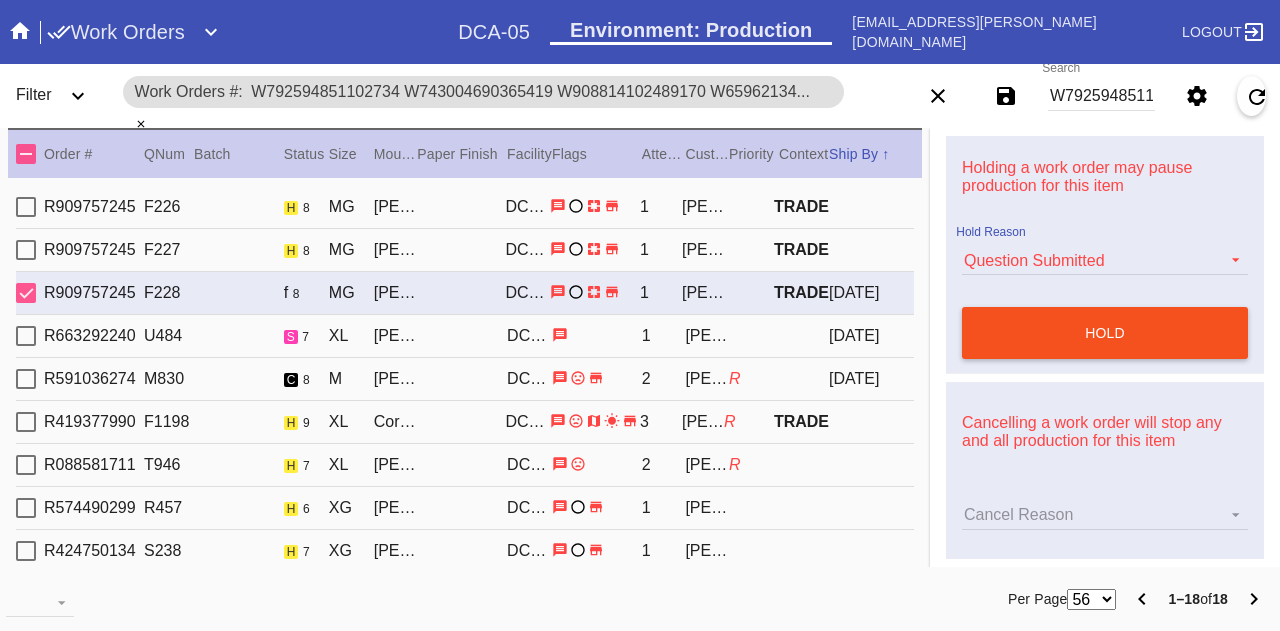 click on "hold" at bounding box center (1105, 333) 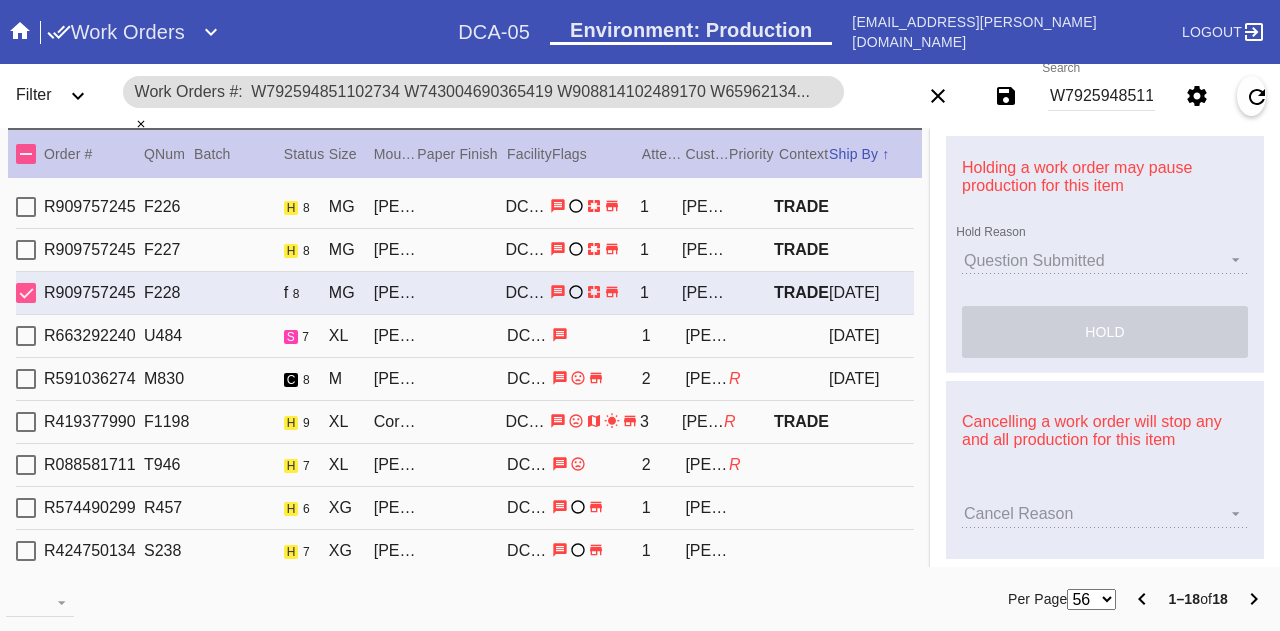 click on "R663292240 U484 s   7 XL [PERSON_NAME] Slim / Black with Black Core, novacore DCA-05 1 [PERSON_NAME]
[DATE]" at bounding box center [465, 336] 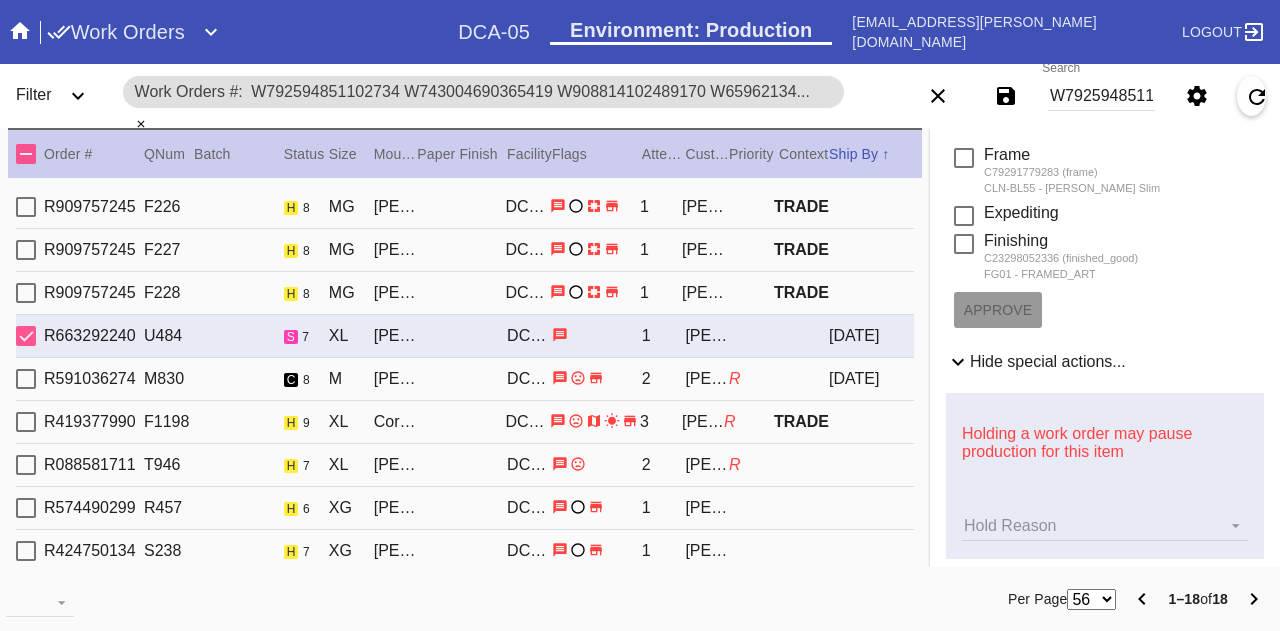 scroll, scrollTop: 717, scrollLeft: 0, axis: vertical 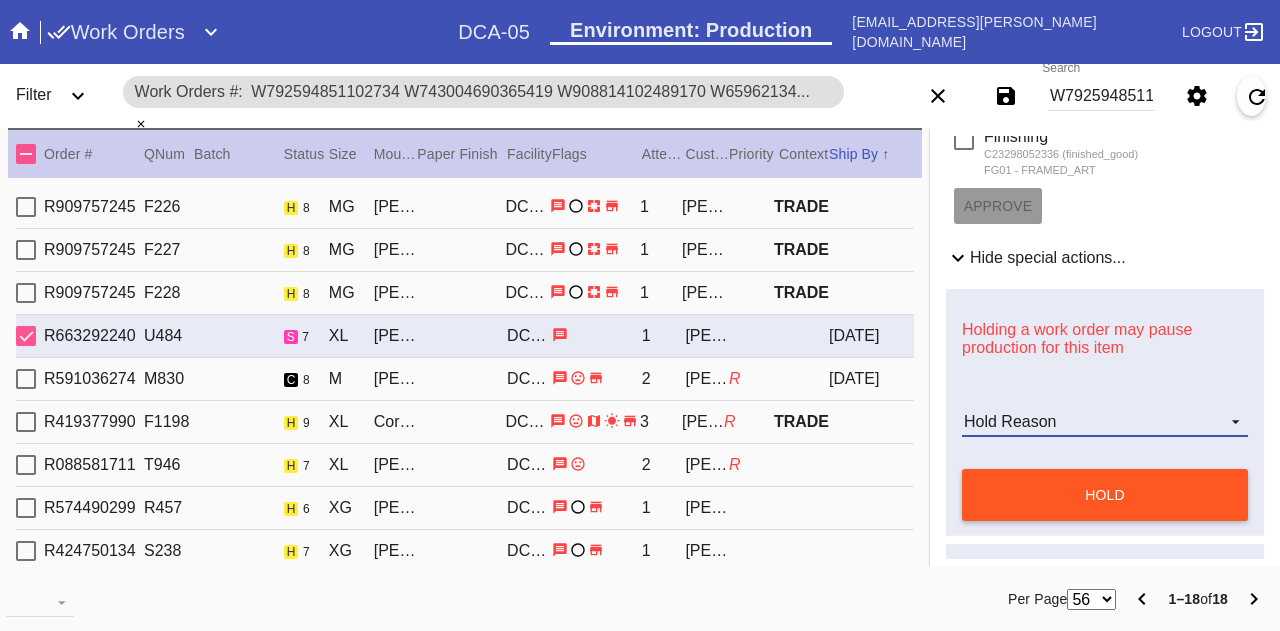 click on "Hold Reason" at bounding box center (1105, 422) 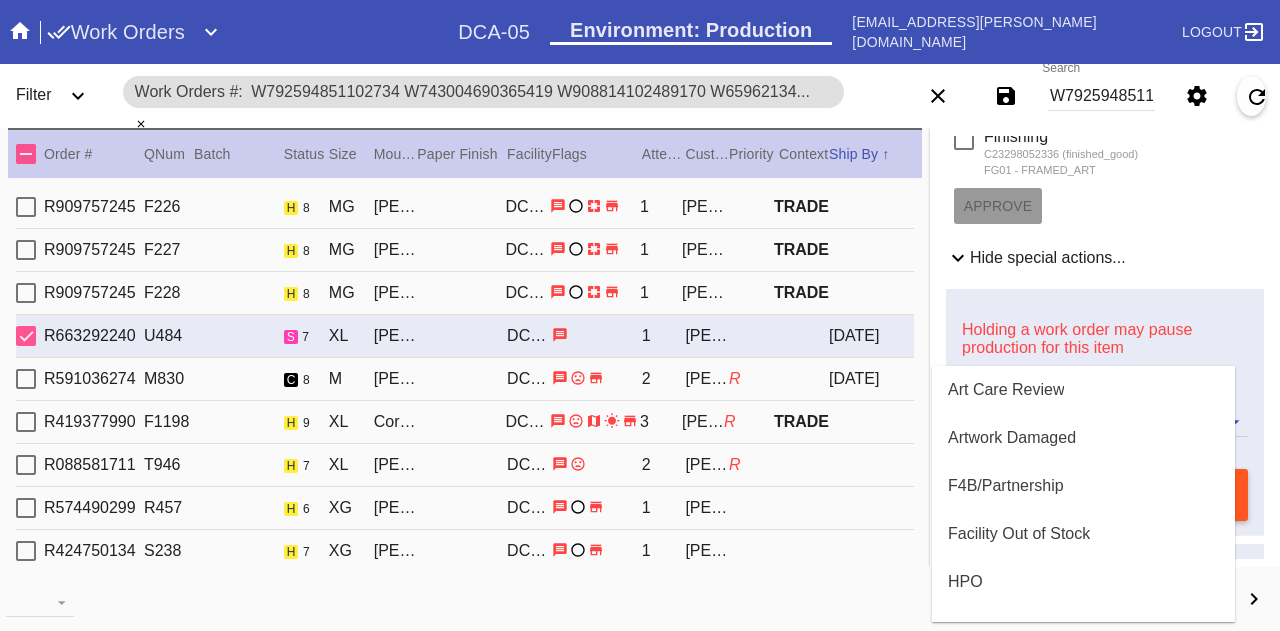 scroll, scrollTop: 568, scrollLeft: 0, axis: vertical 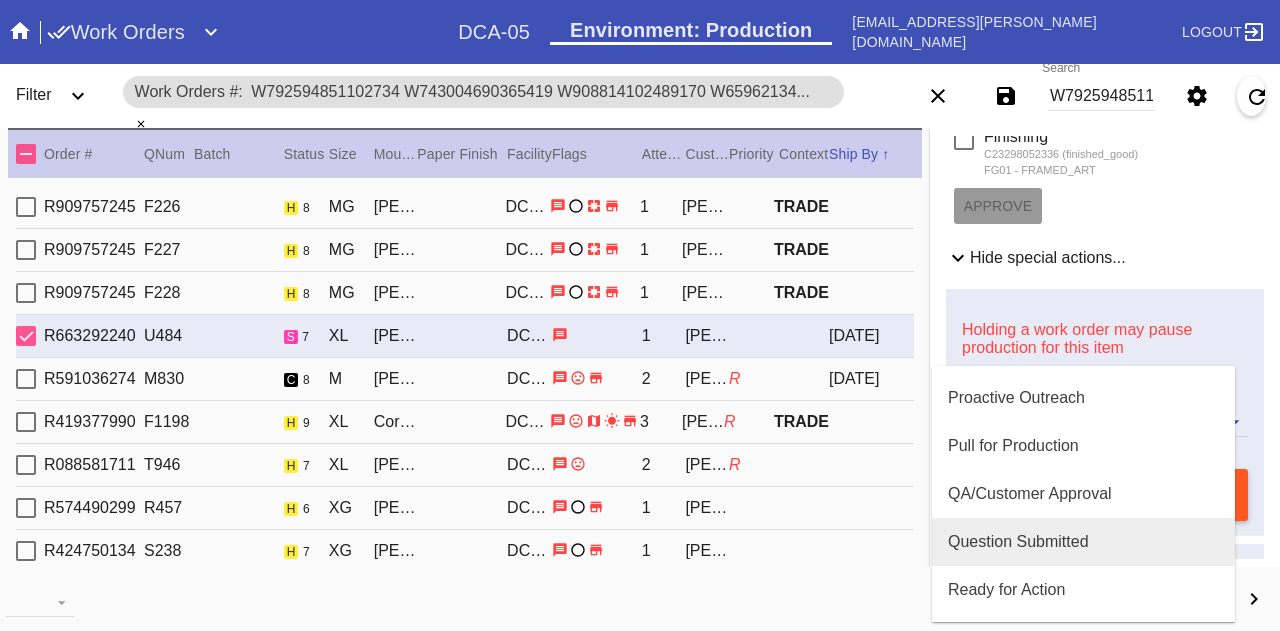 click on "Question Submitted" at bounding box center [1018, 542] 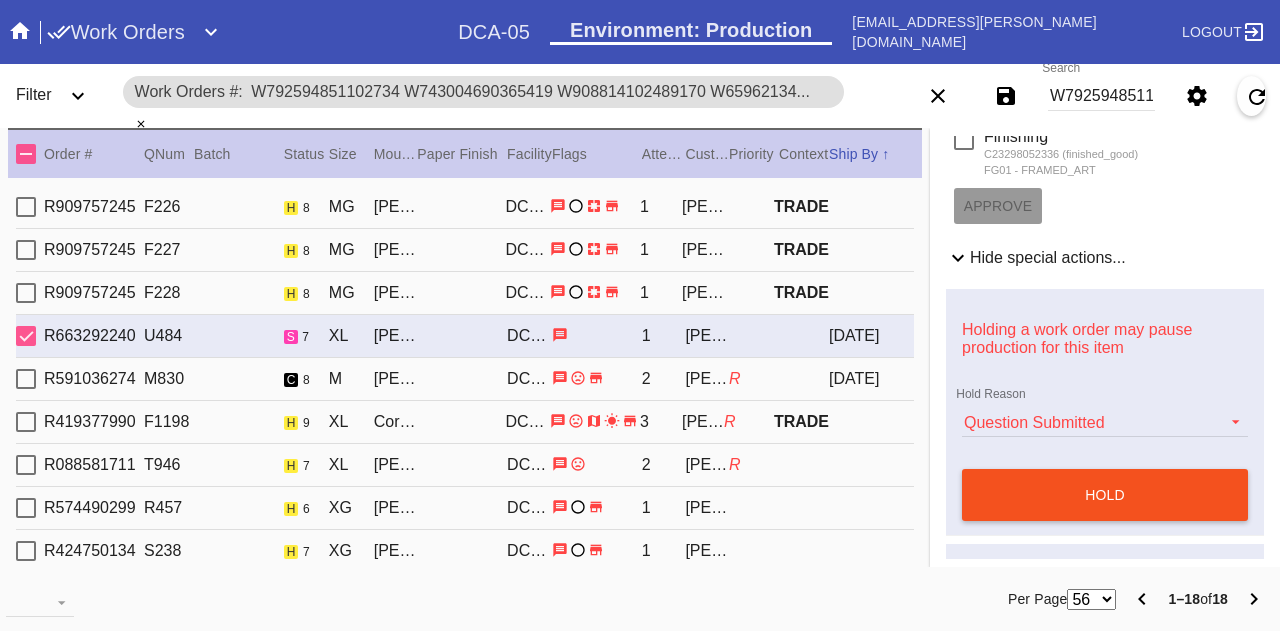 click on "hold" at bounding box center (1105, 495) 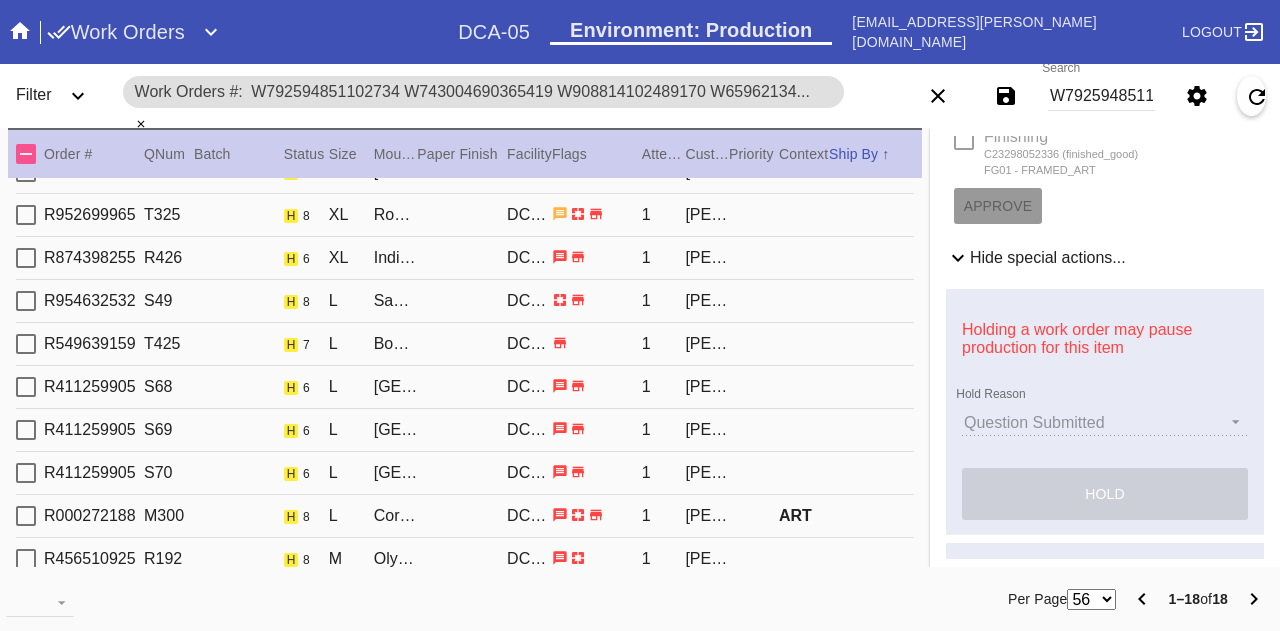 scroll, scrollTop: 0, scrollLeft: 0, axis: both 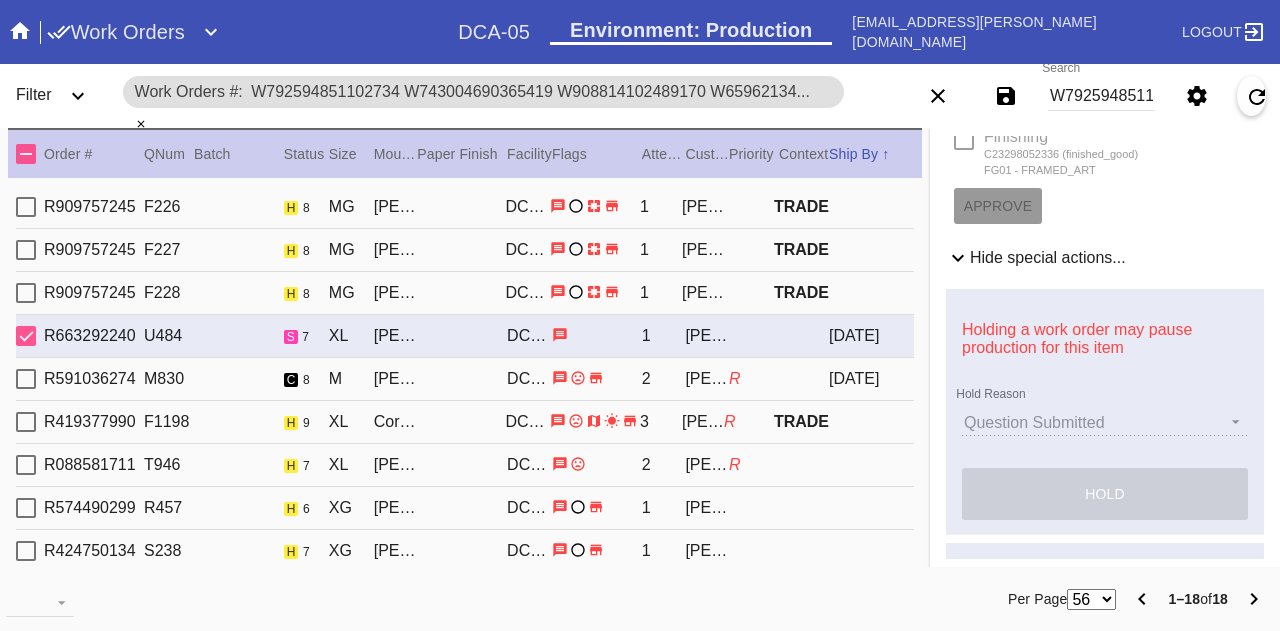 type 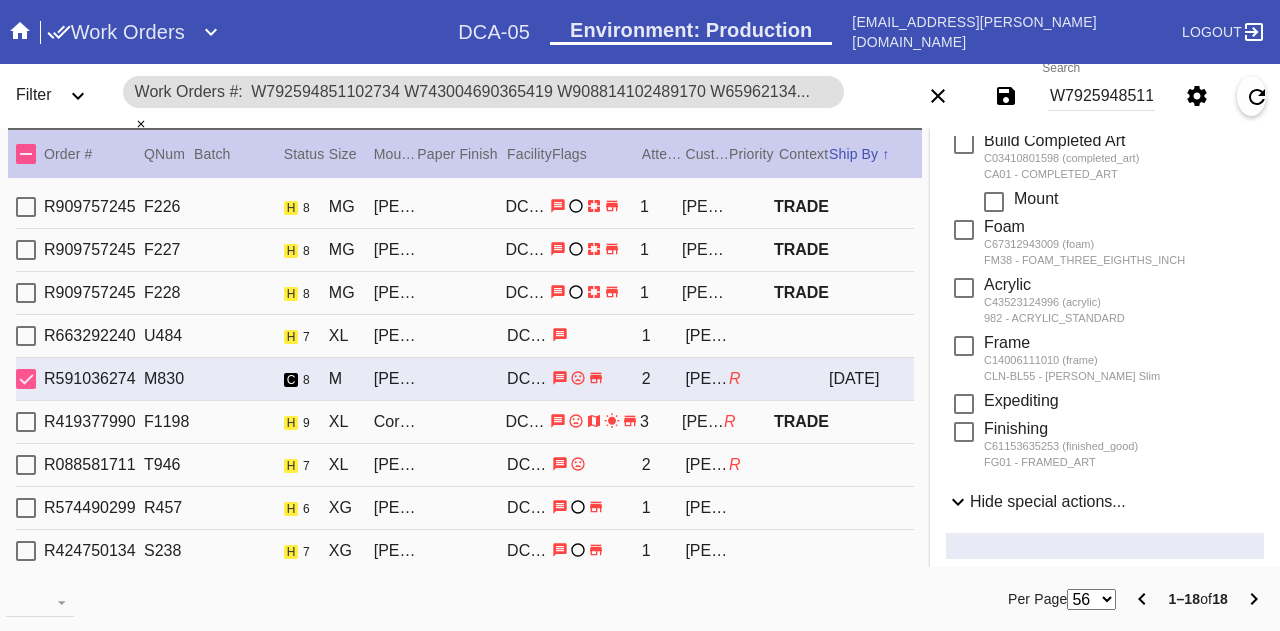 scroll, scrollTop: 626, scrollLeft: 0, axis: vertical 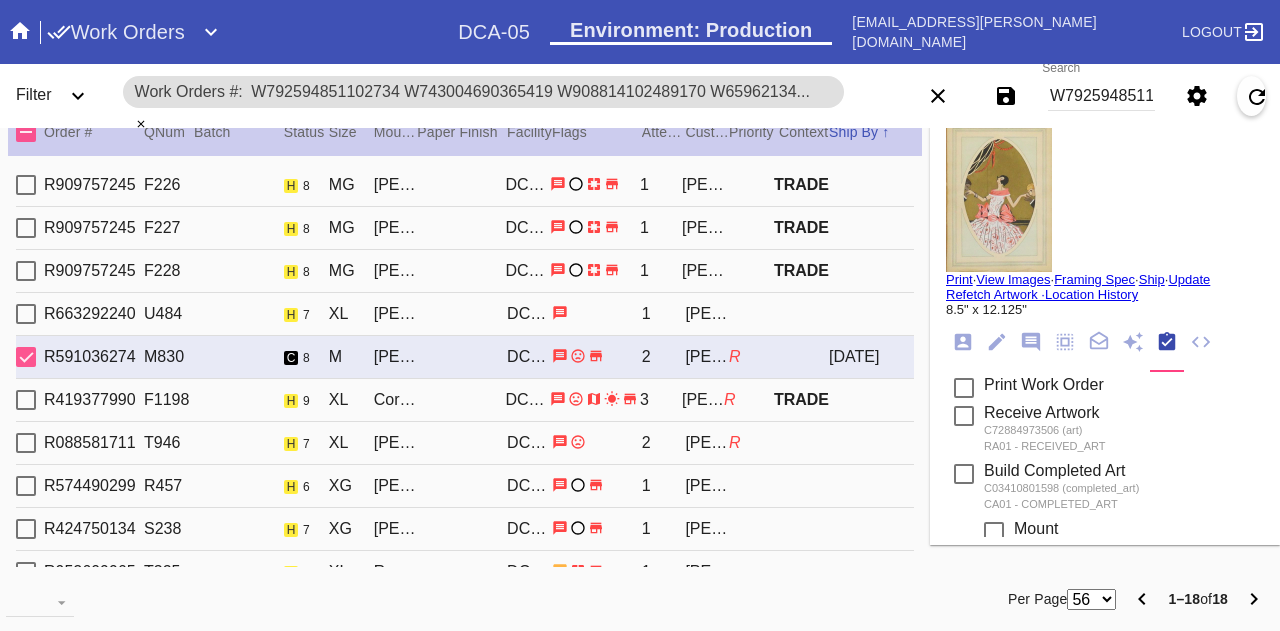 click 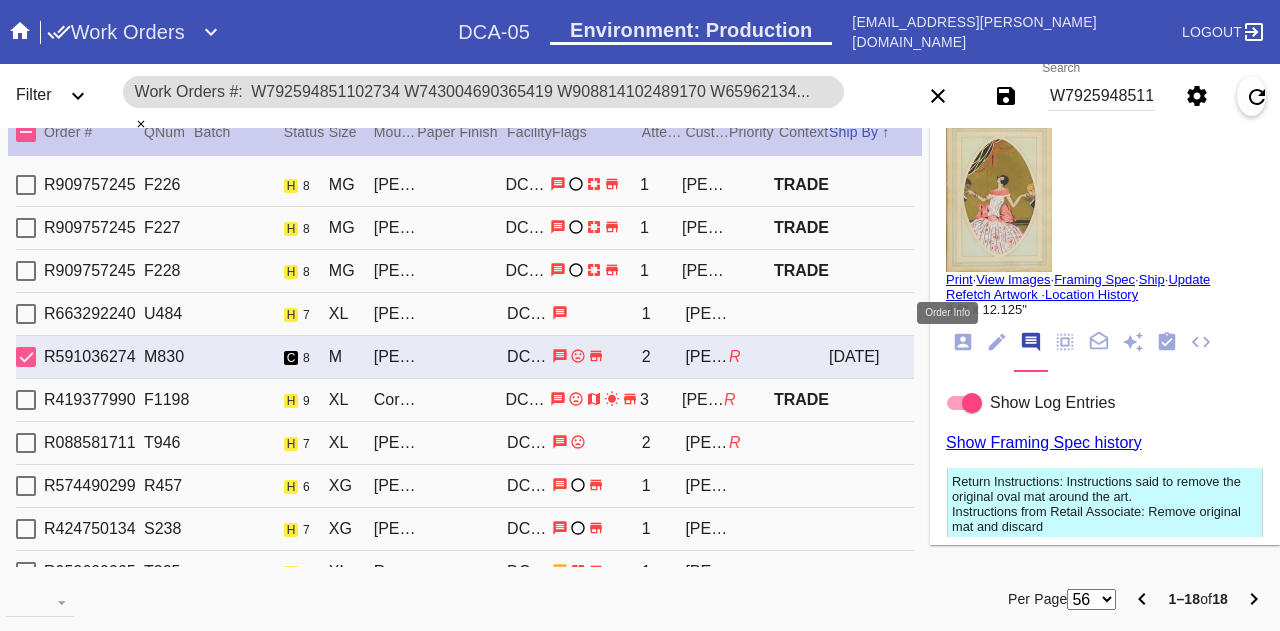 click 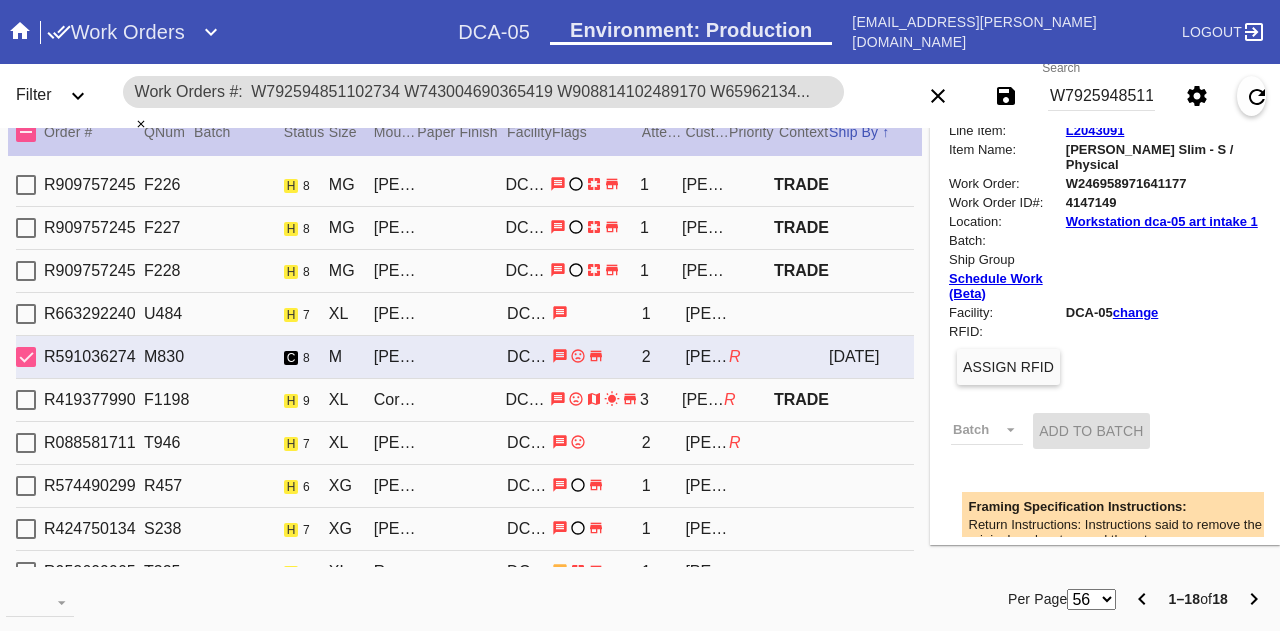 scroll, scrollTop: 664, scrollLeft: 0, axis: vertical 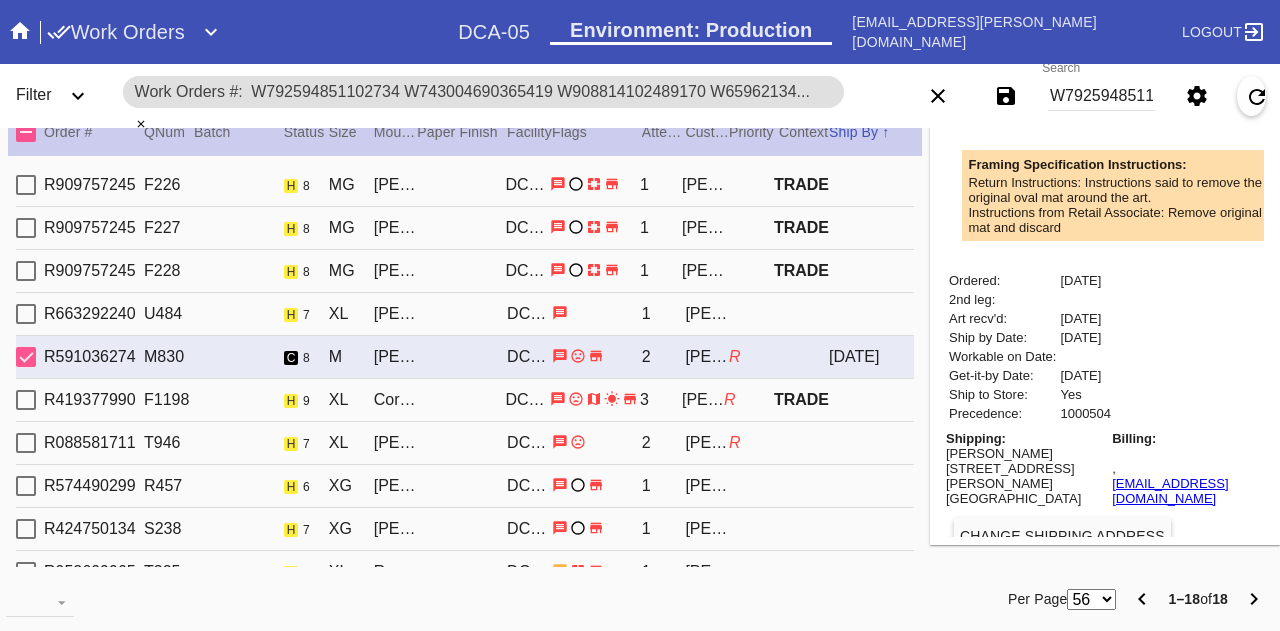 click on "Change Shipping Address" at bounding box center (1105, 536) 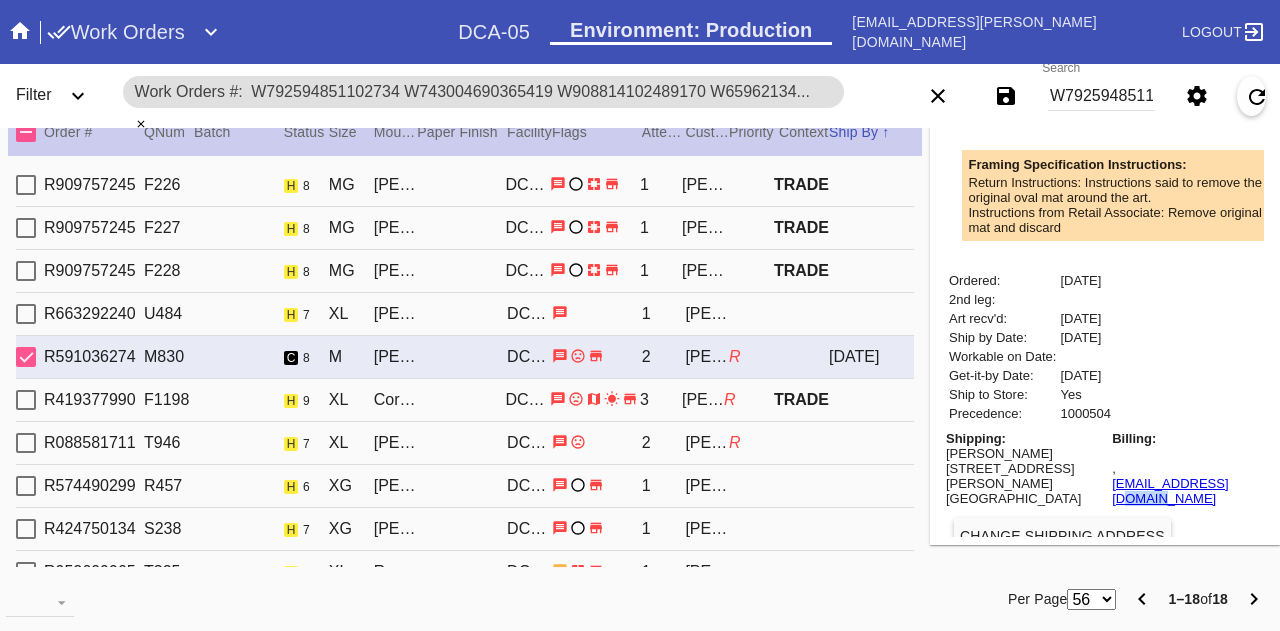 click on "Billing:   ,   [EMAIL_ADDRESS][DOMAIN_NAME]" at bounding box center [1184, 468] 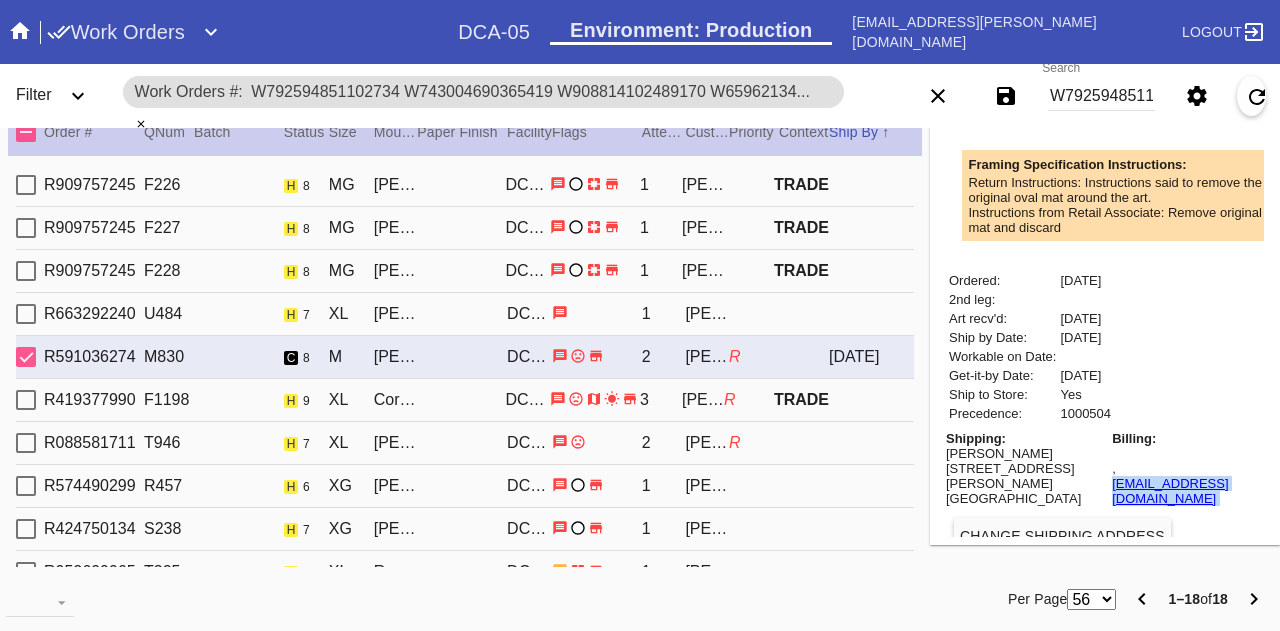 click on "Billing:   ,   [EMAIL_ADDRESS][DOMAIN_NAME]" at bounding box center [1184, 468] 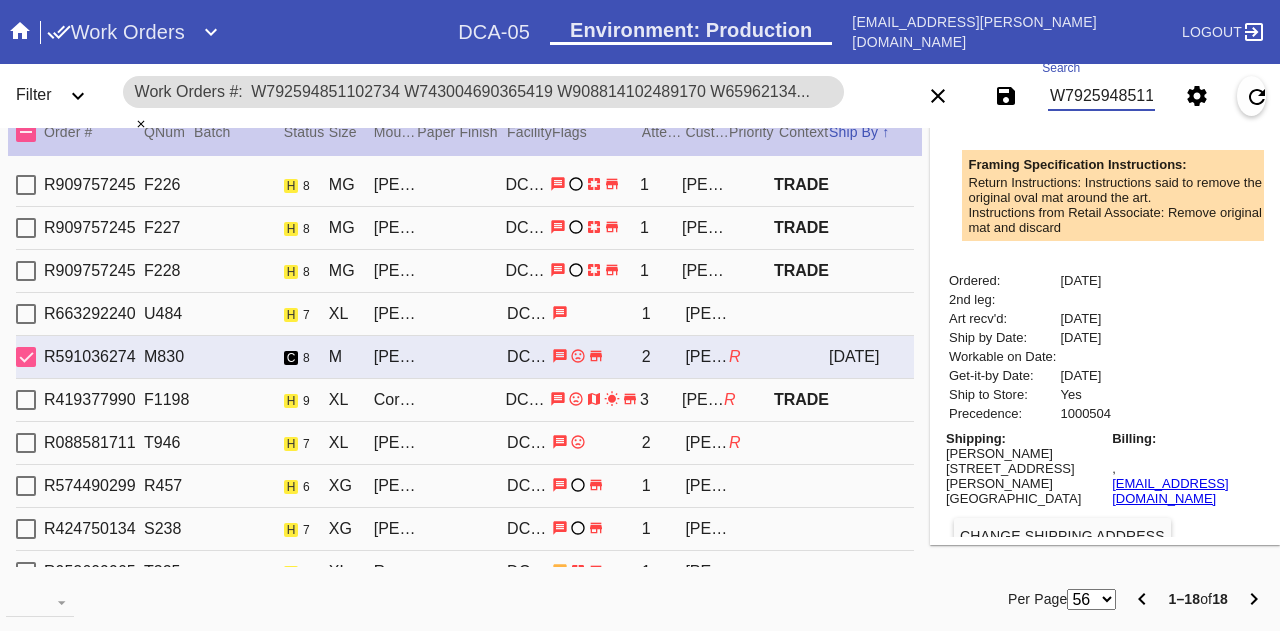 click on "W792594851102734 W743004690365419 W908814102489170 W659621345353302 W977913991204556 W637558037481124 W573081148642229 W643665034440332 W467069986407546 W573025861050734 W718393664176058 W602568165247623 W967301640098289 W945350212369123 W184750932187801 W506210899985485 W650605787698613 W246958971641177" at bounding box center (1101, 96) 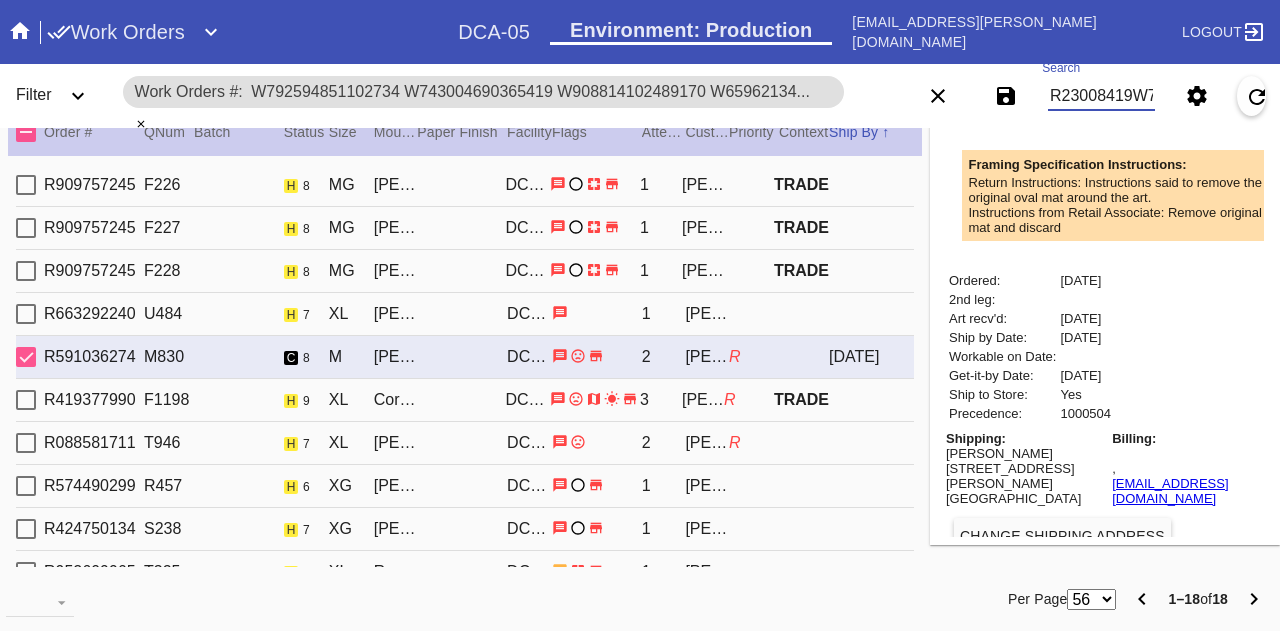 type on "R230084190W743004690365419 W908814102489170 W659621345353302 W977913991204556 W637558037481124 W573081148642229 W643665034440332 W467069986407546 W573025861050734 W718393664176058 W602568165247623 W967301640098289 W945350212369123 W184750932187801 W506210899985485 W650605787698613 W246958971641177" 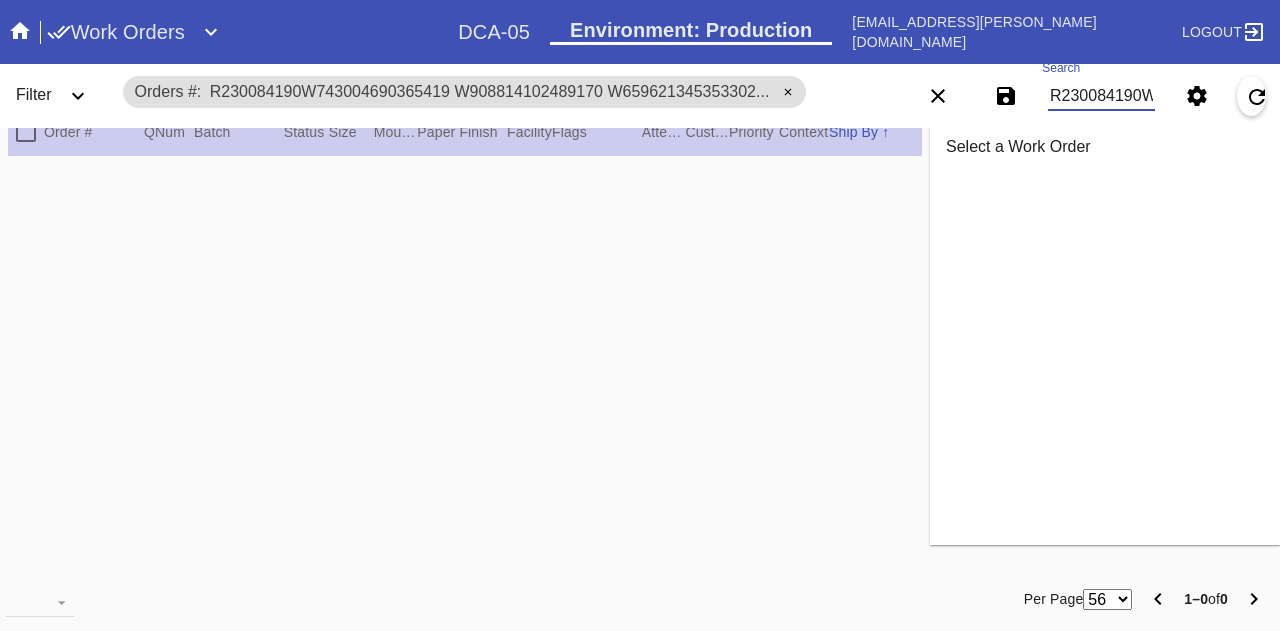 scroll, scrollTop: 0, scrollLeft: 0, axis: both 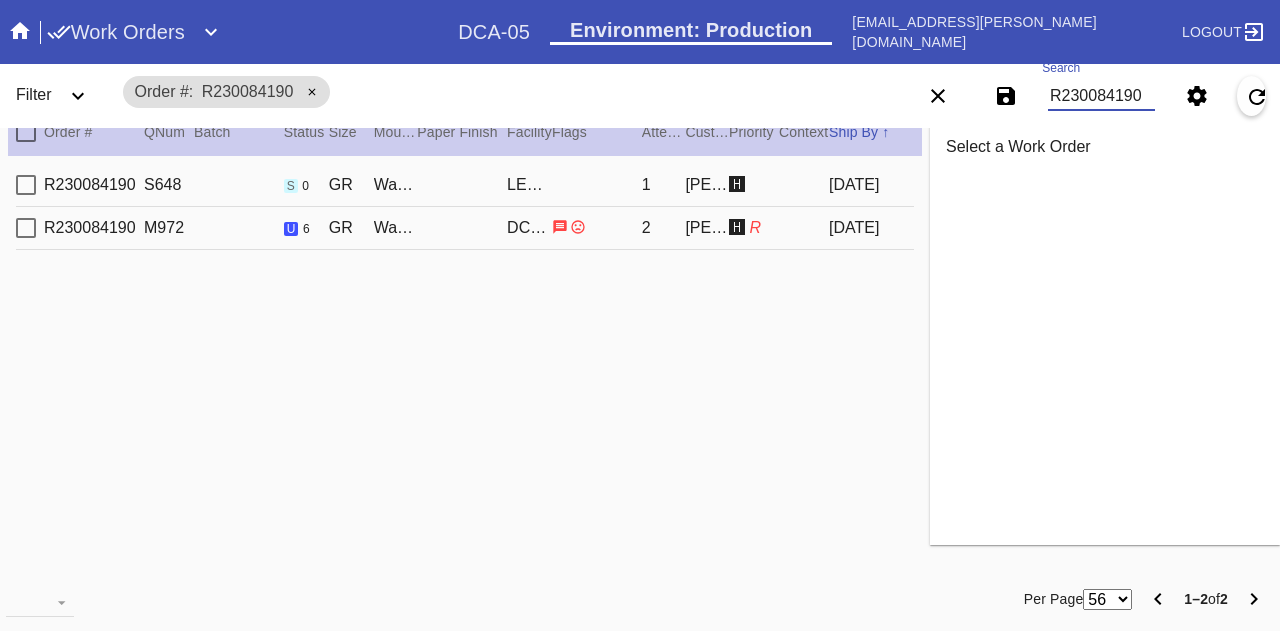 type on "R230084190" 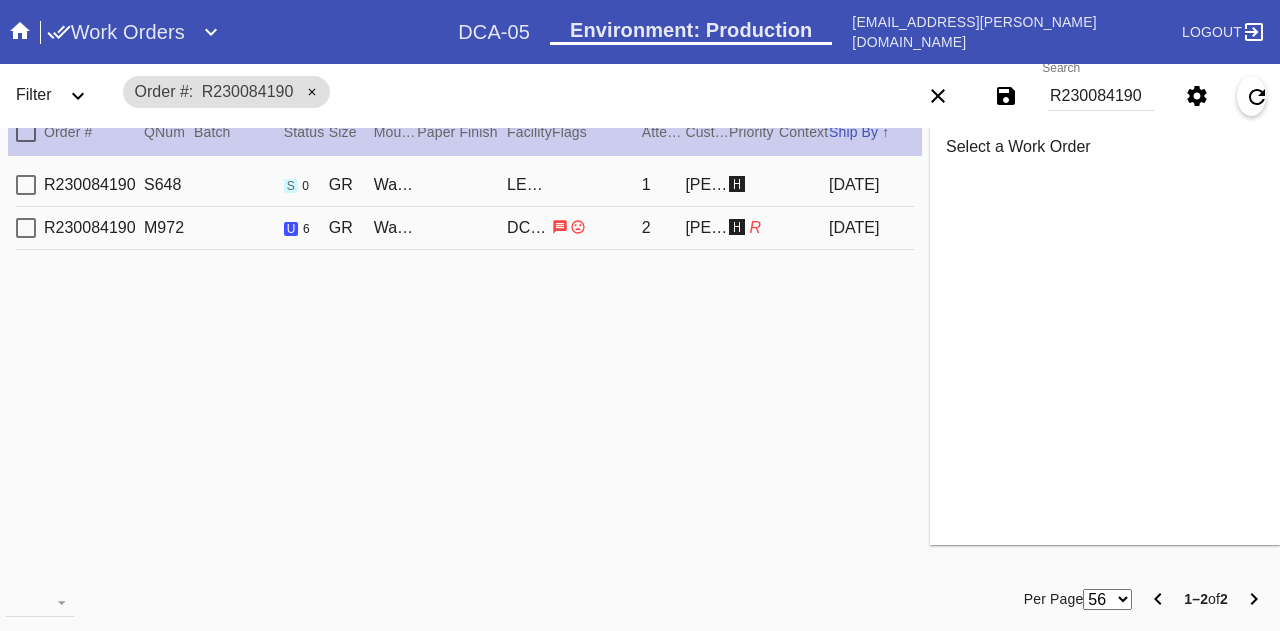 click on "R230084190 M972 u   6 GR Waverley / White with Black Core Oversized DCA-05 2 [PERSON_NAME]
🅷
R
[DATE]" at bounding box center (465, 228) 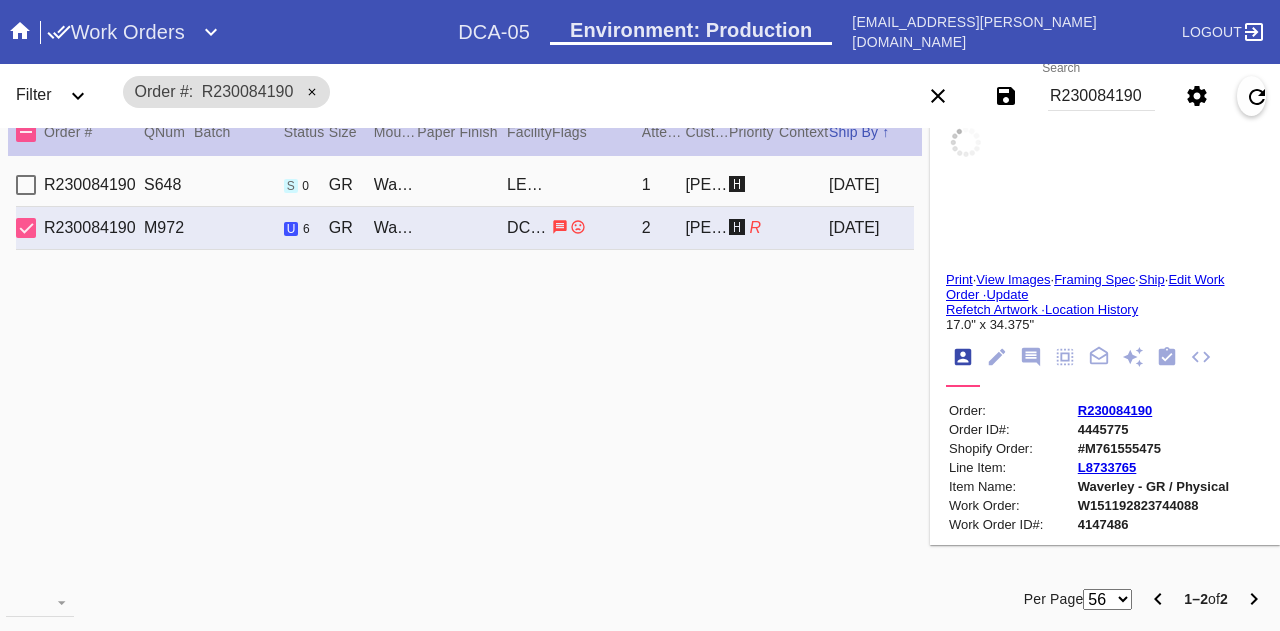 click on "R230084190 S648 s   0 GR Waverley / No Mat LEX-01 1 [PERSON_NAME]
🅷
[DATE]" at bounding box center [465, 185] 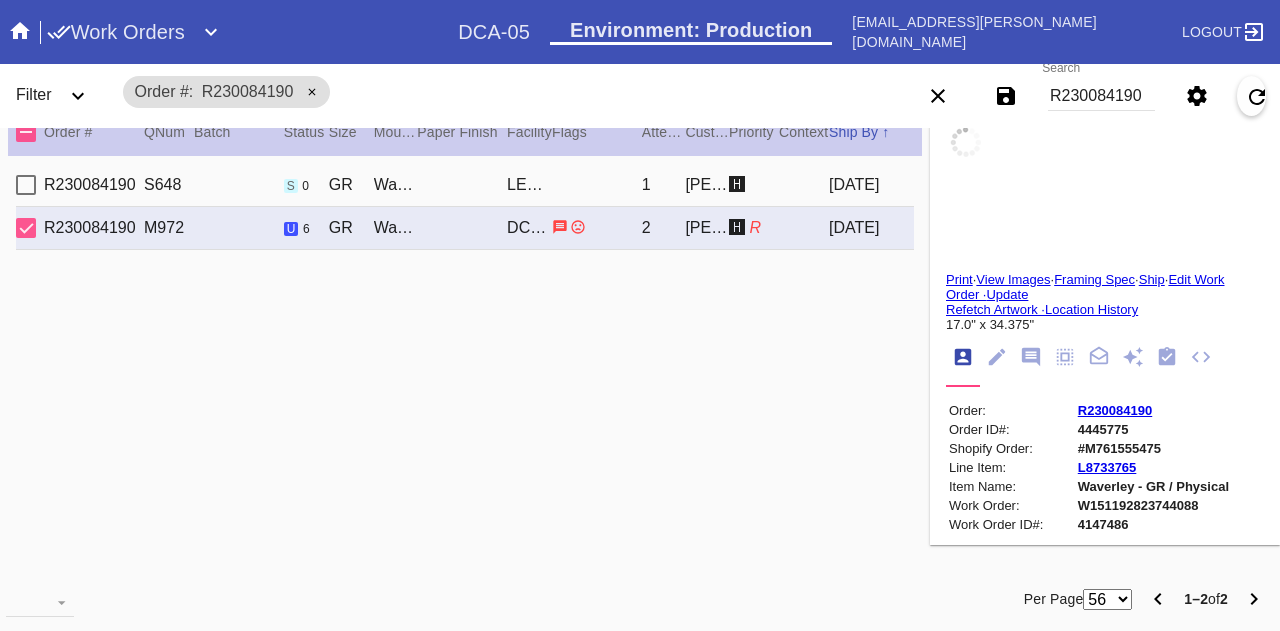 type on "0.0" 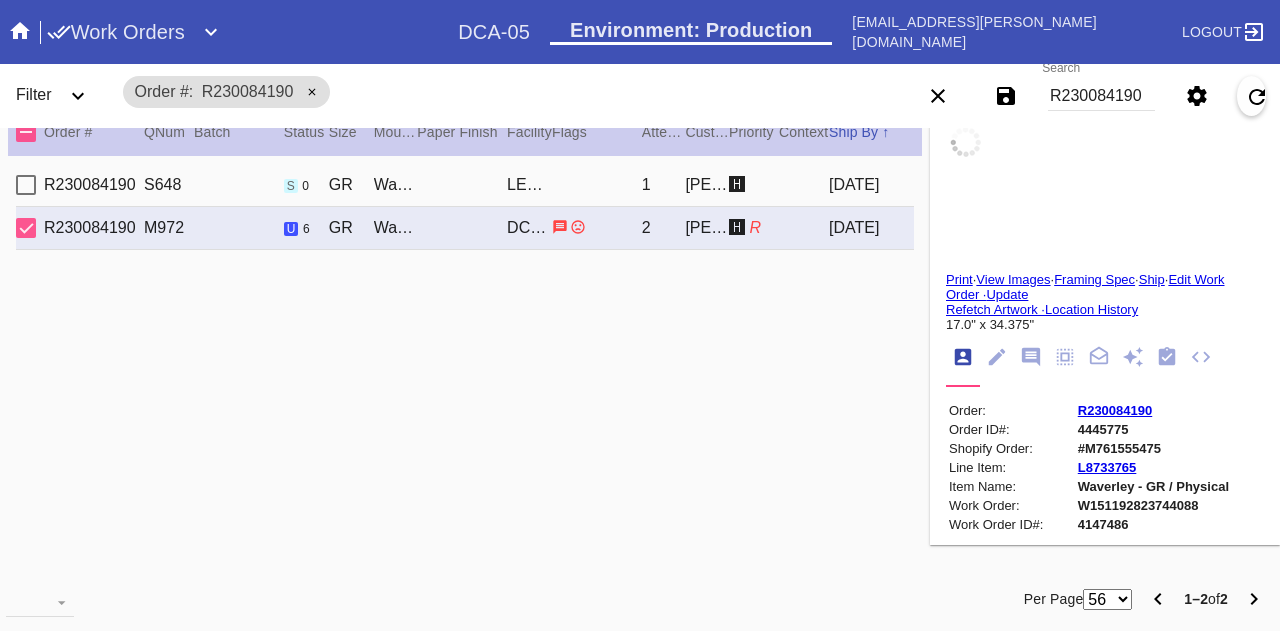 type on "0.0" 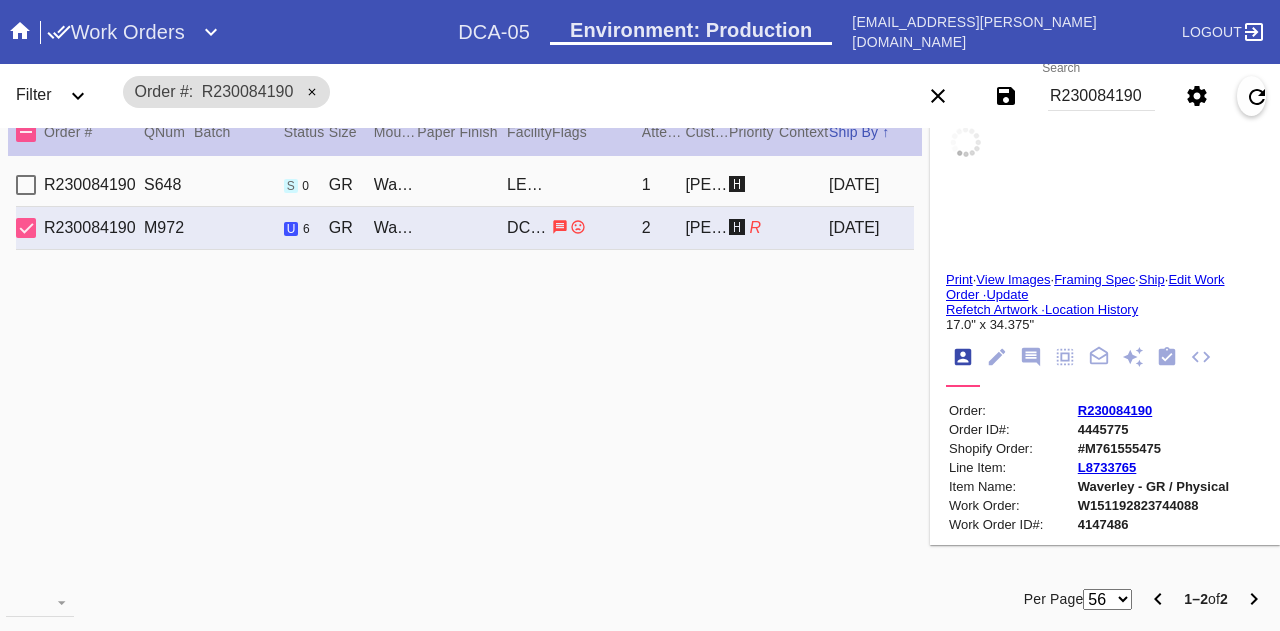type on "0.0" 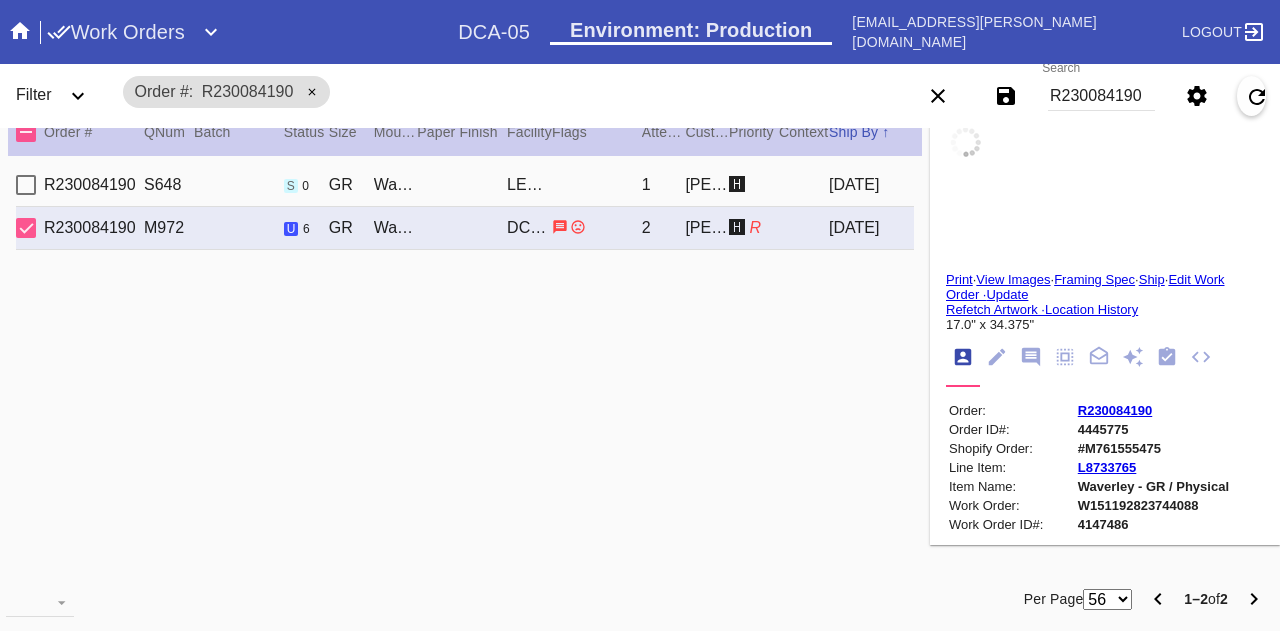 type on "0.0" 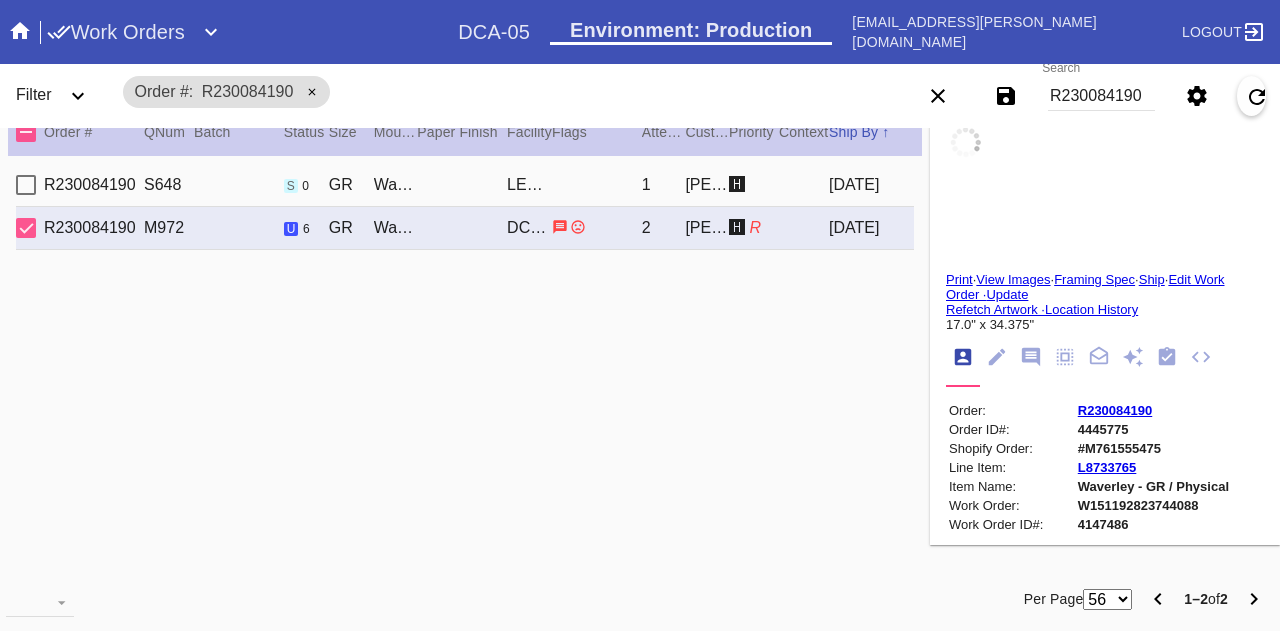 type on "17.25" 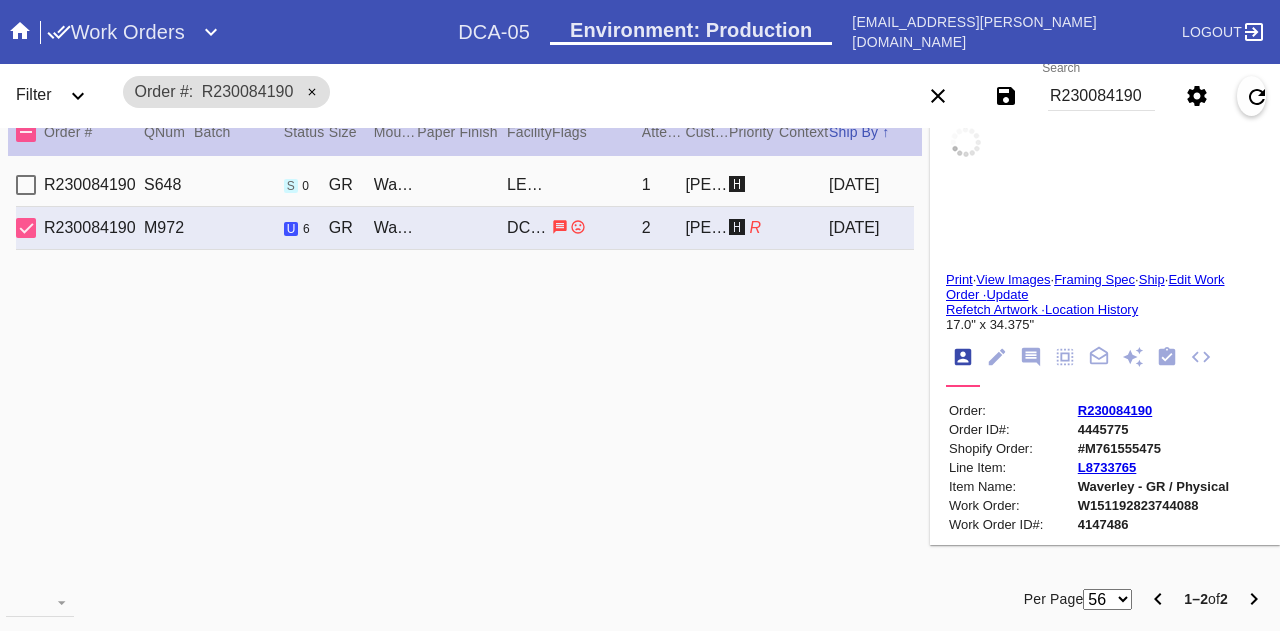 type on "34.625" 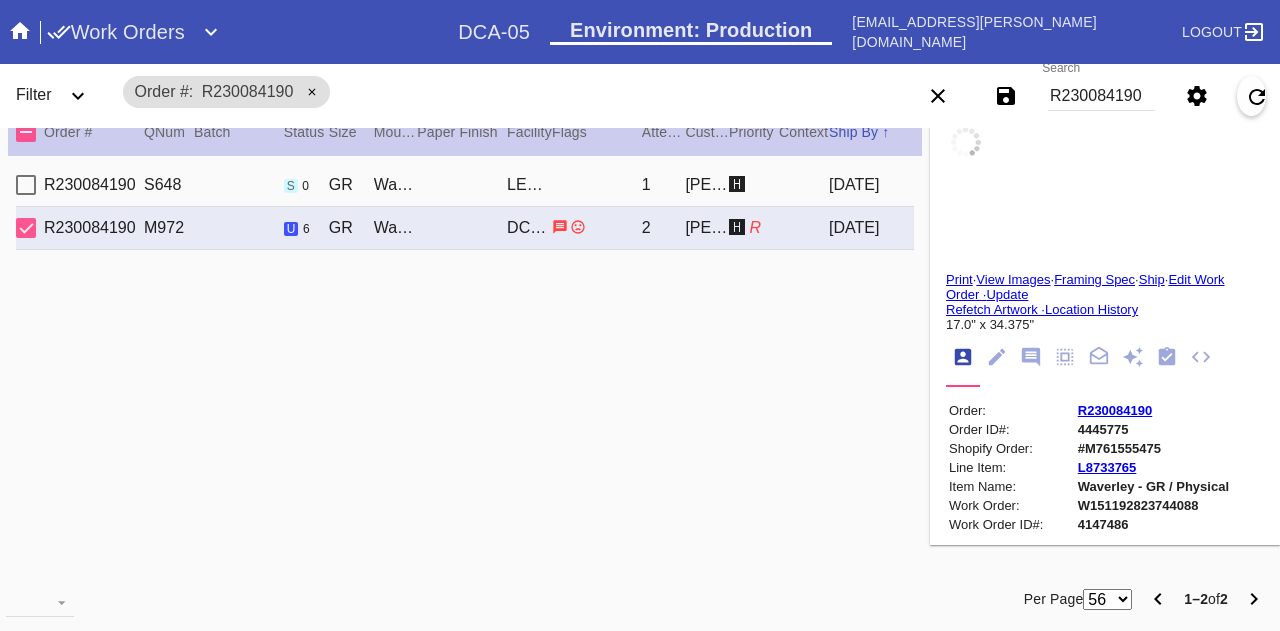 type on "[DATE]" 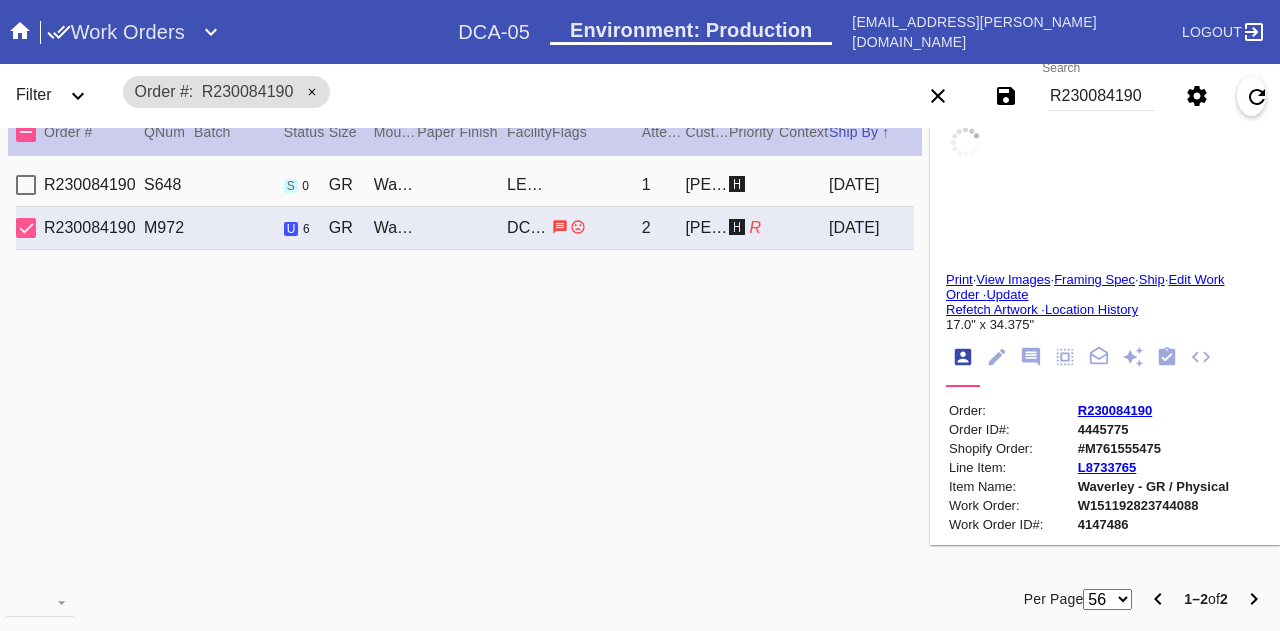 type on "[DATE]" 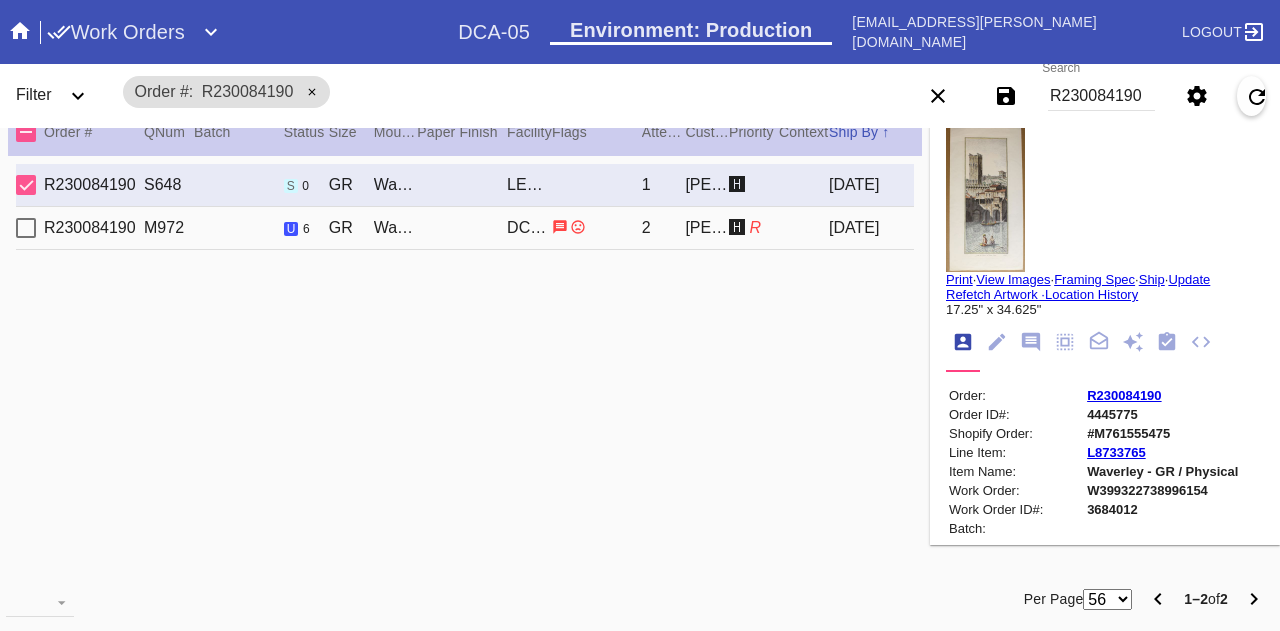 click on "View Images" at bounding box center (1013, 279) 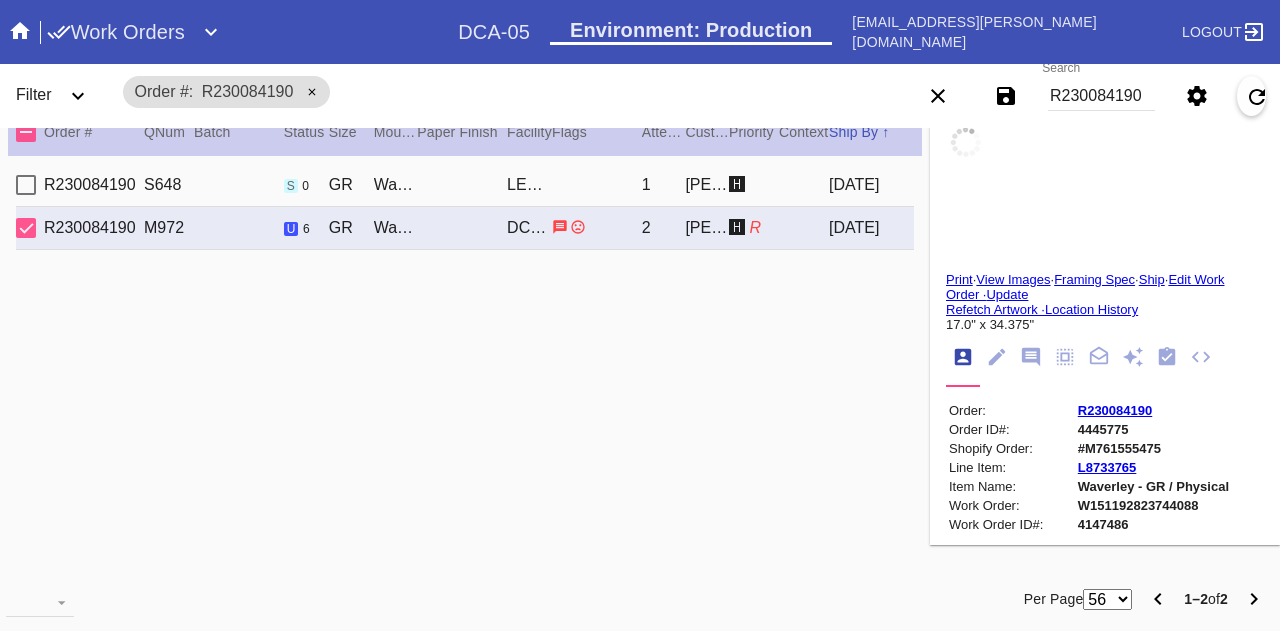click on "R230084190" at bounding box center [1101, 96] 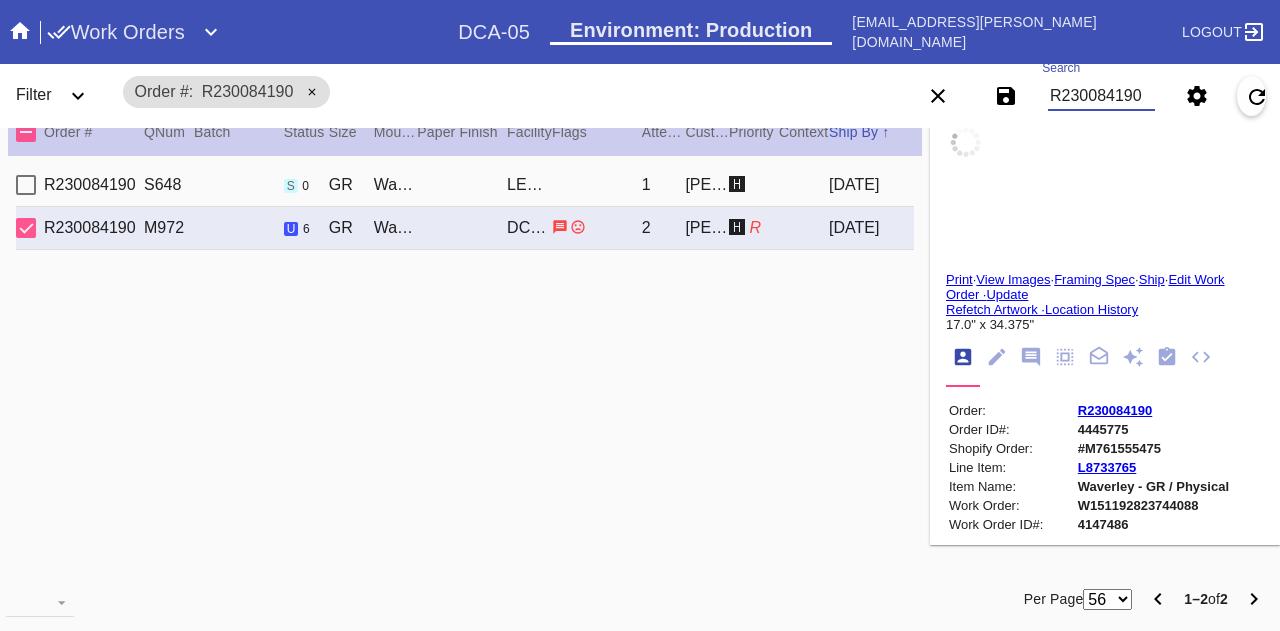 click on "R230084190" at bounding box center [1101, 96] 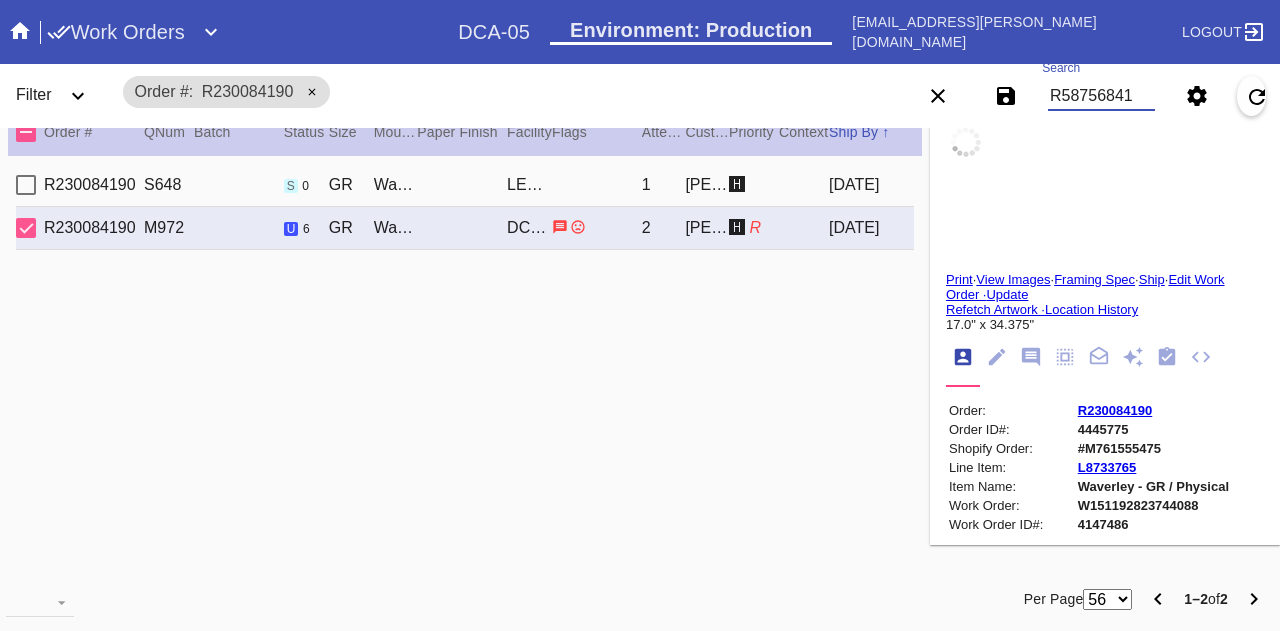 type on "R587568417" 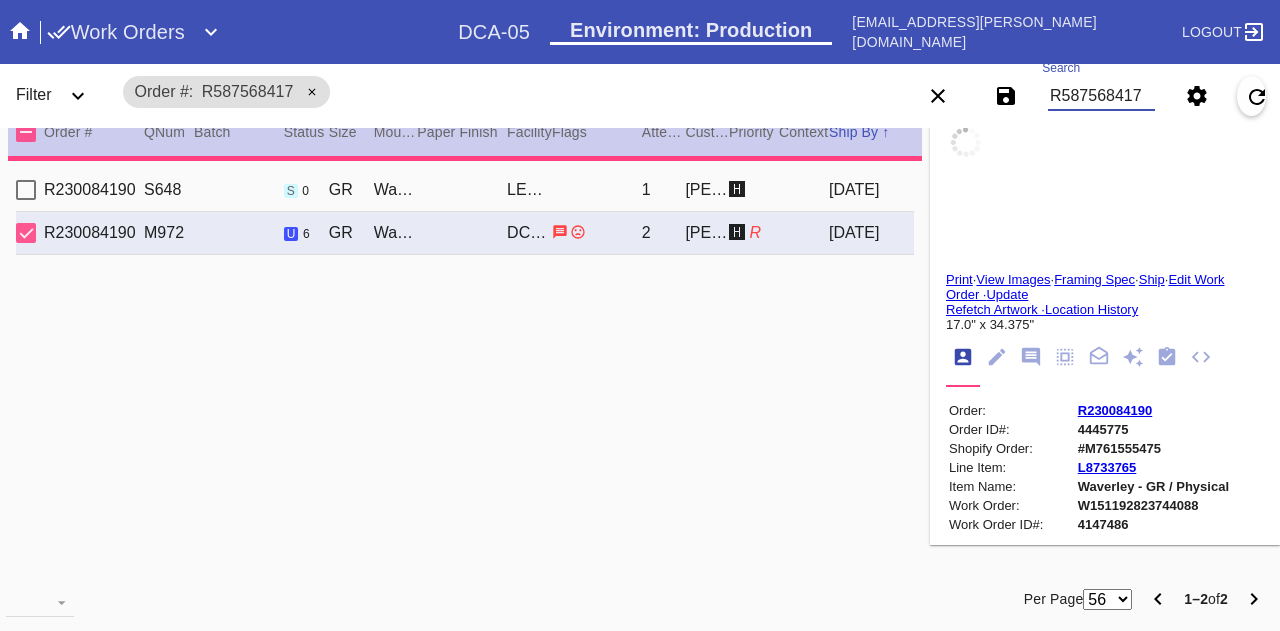 type 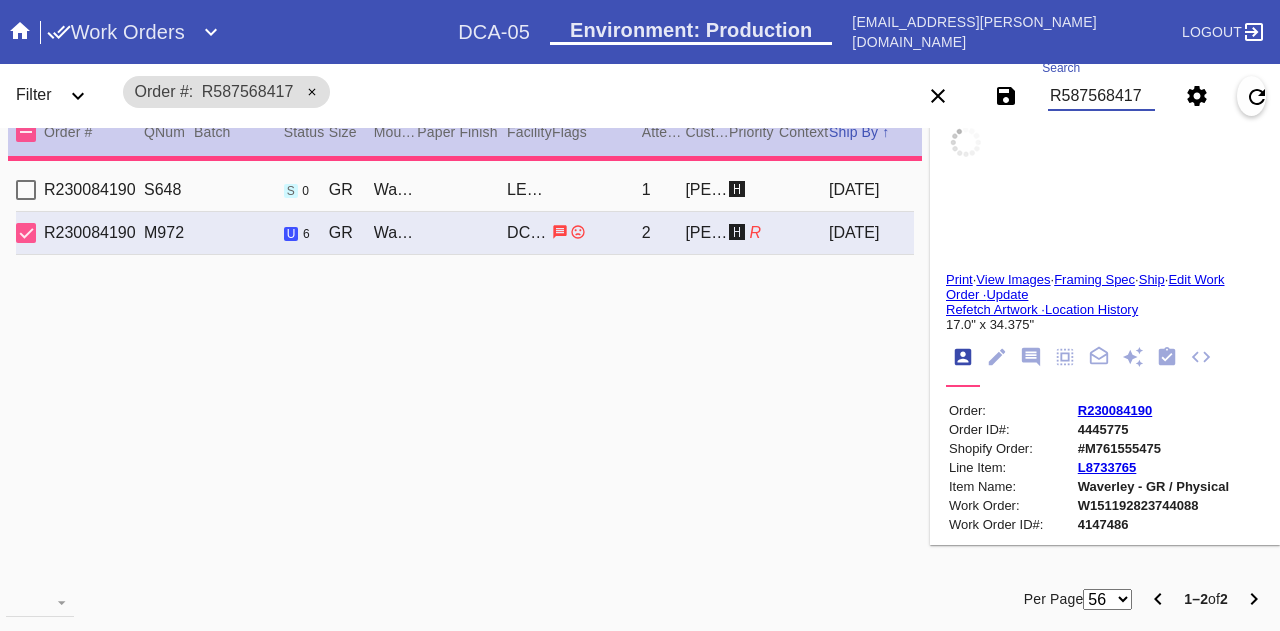 type 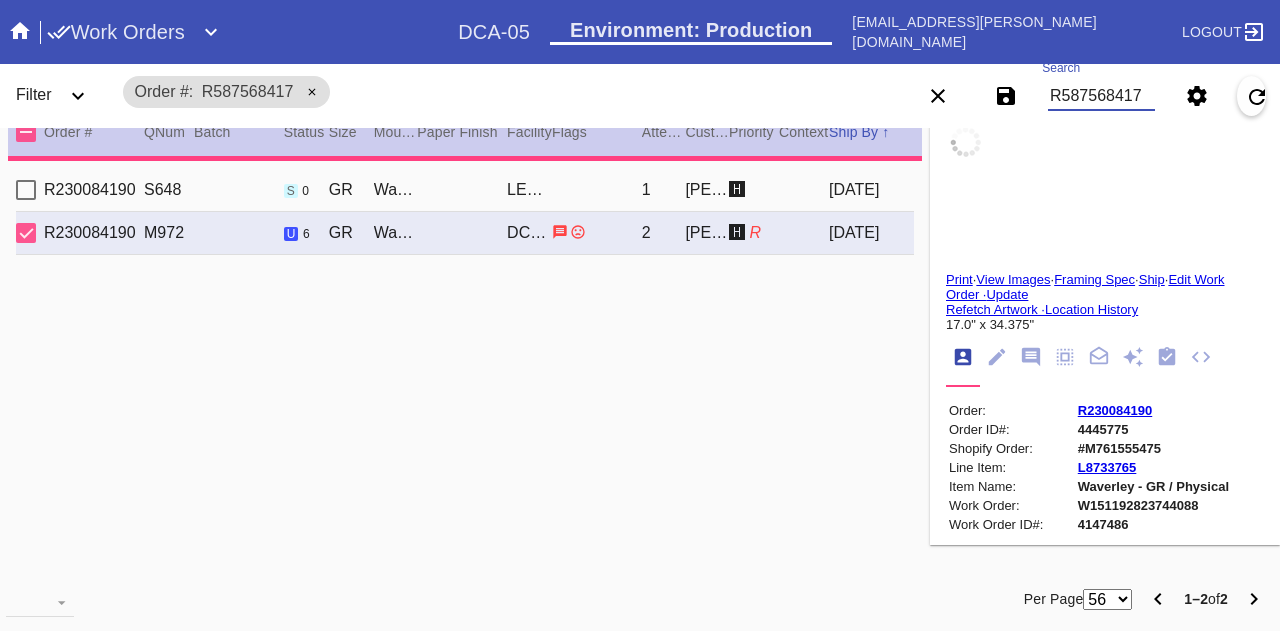 type 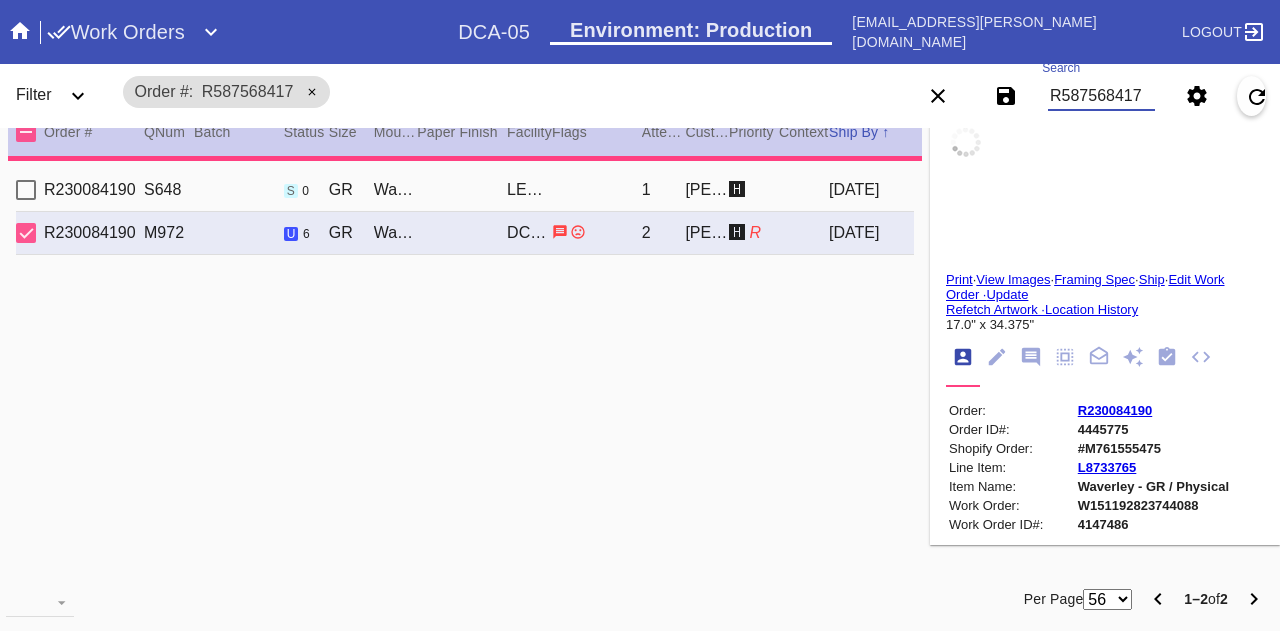 type 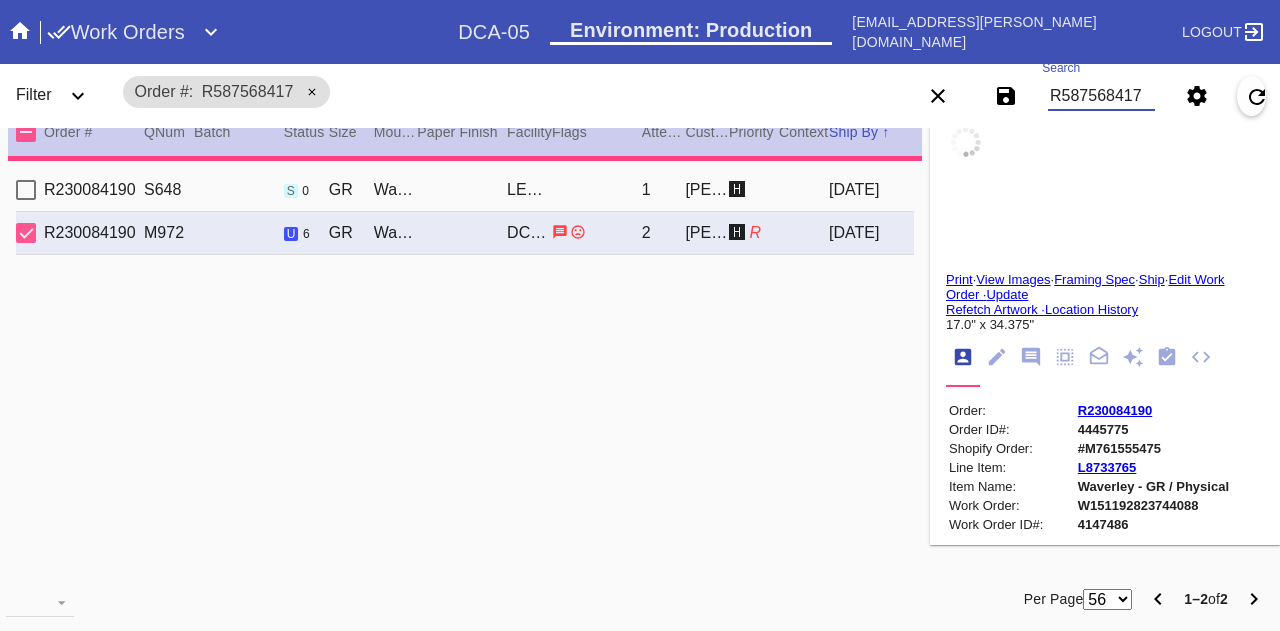 type 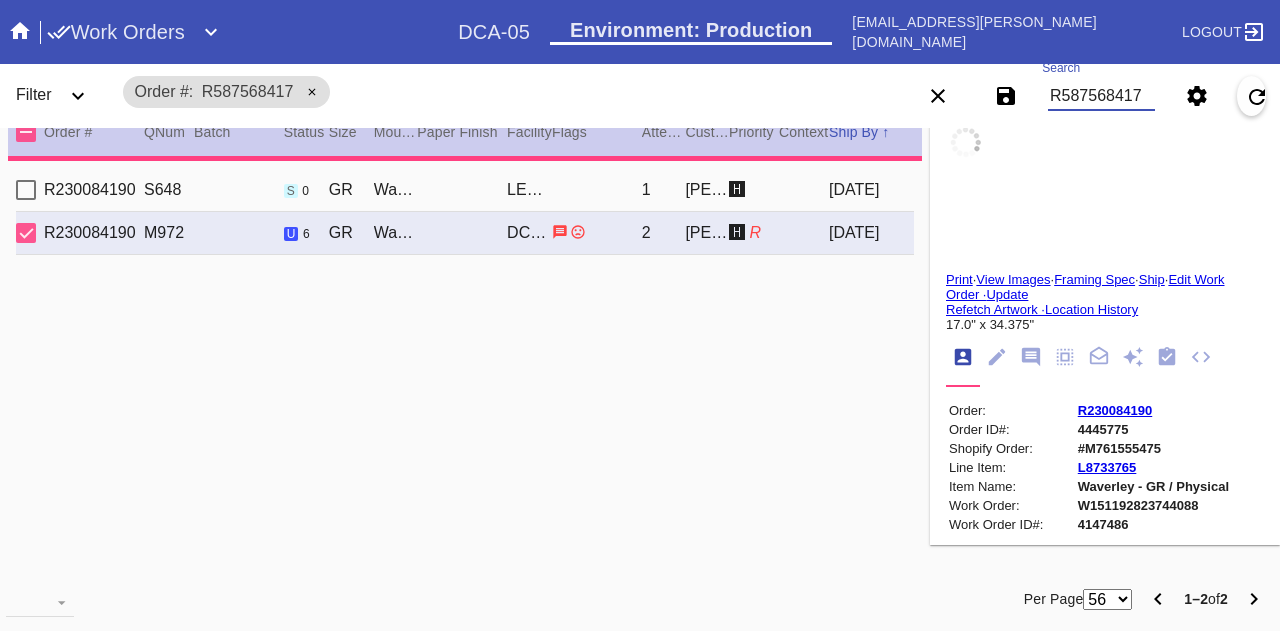 type 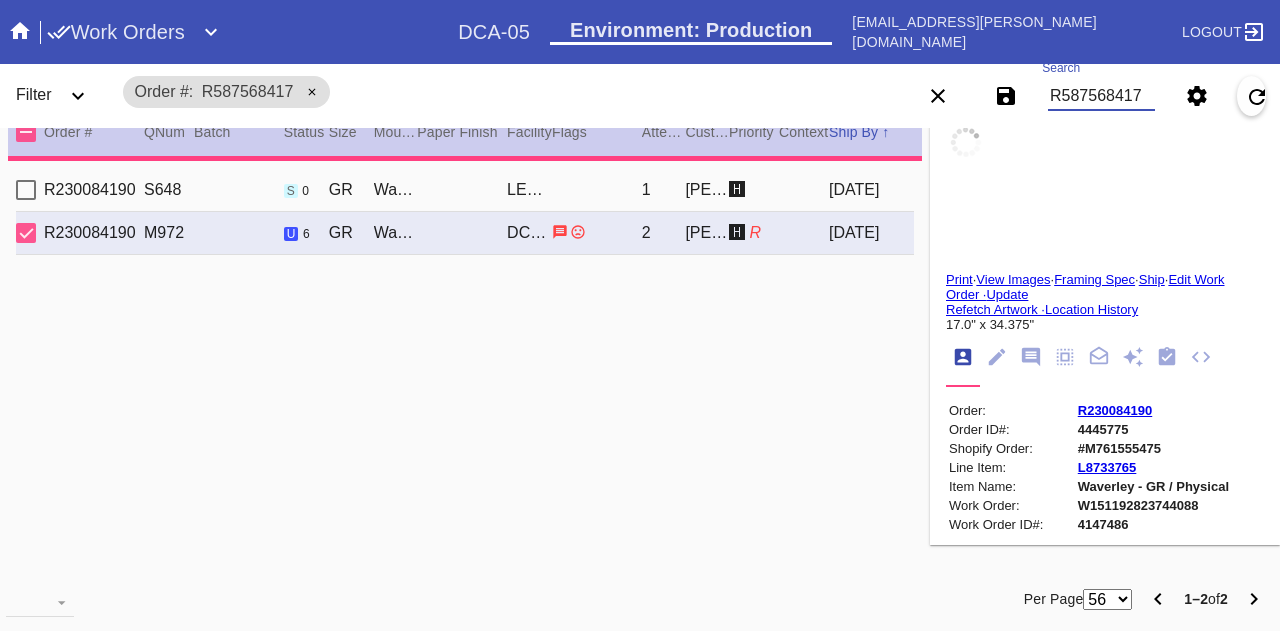 type 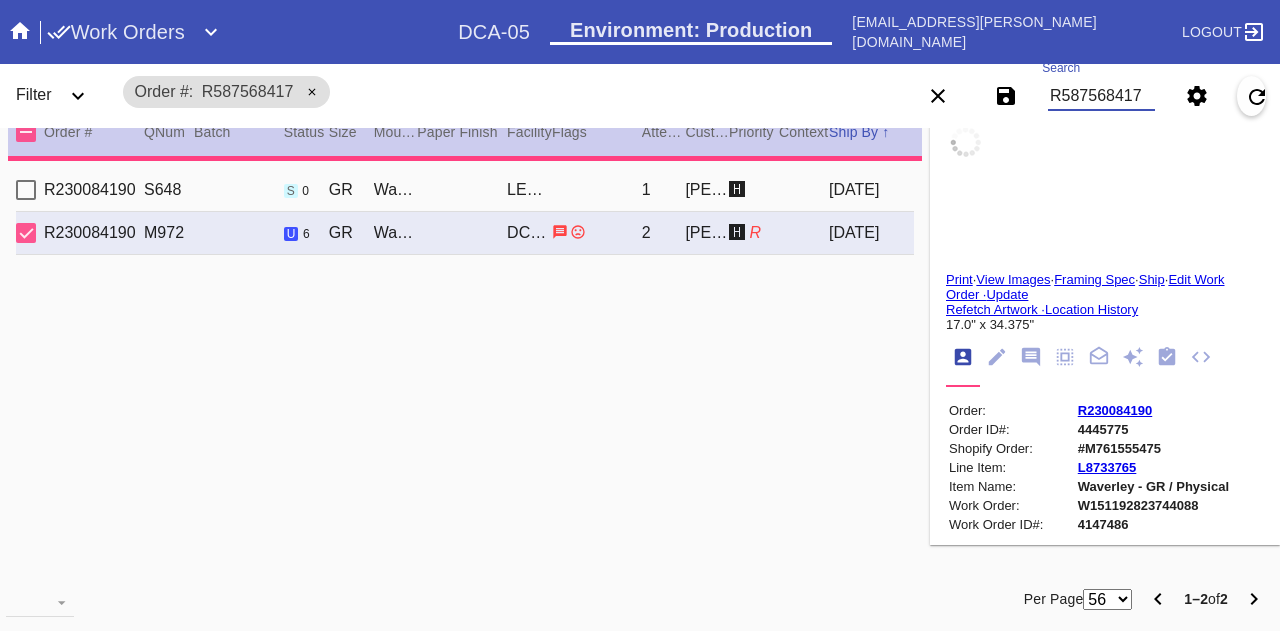 type 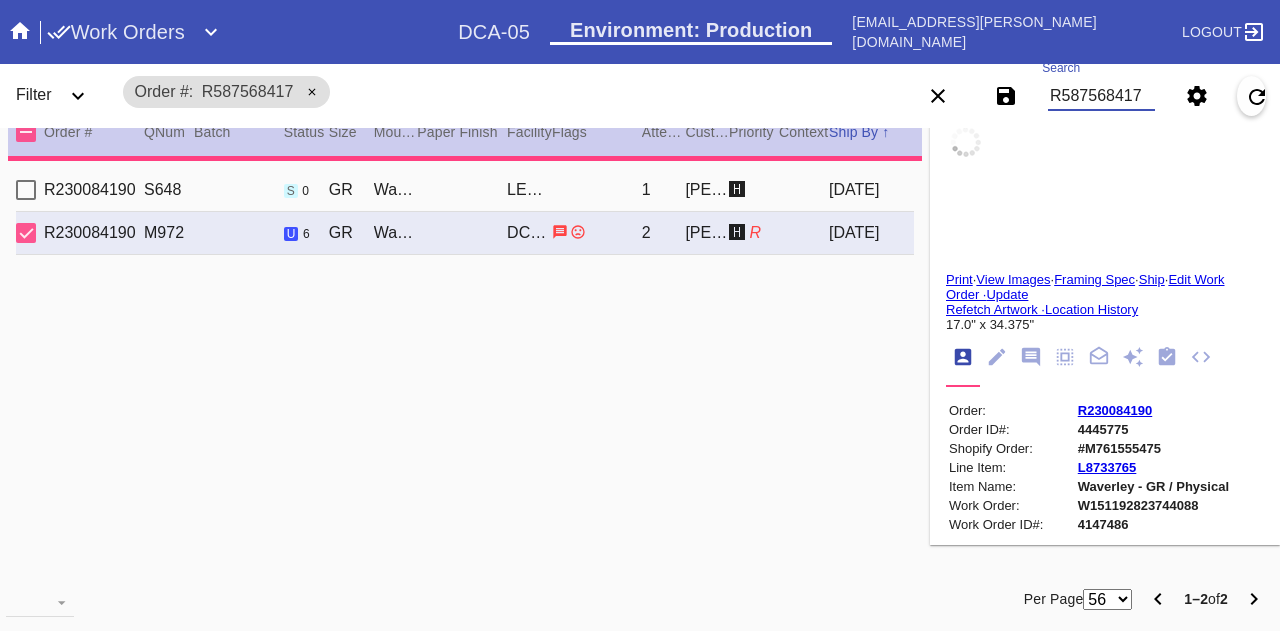 type 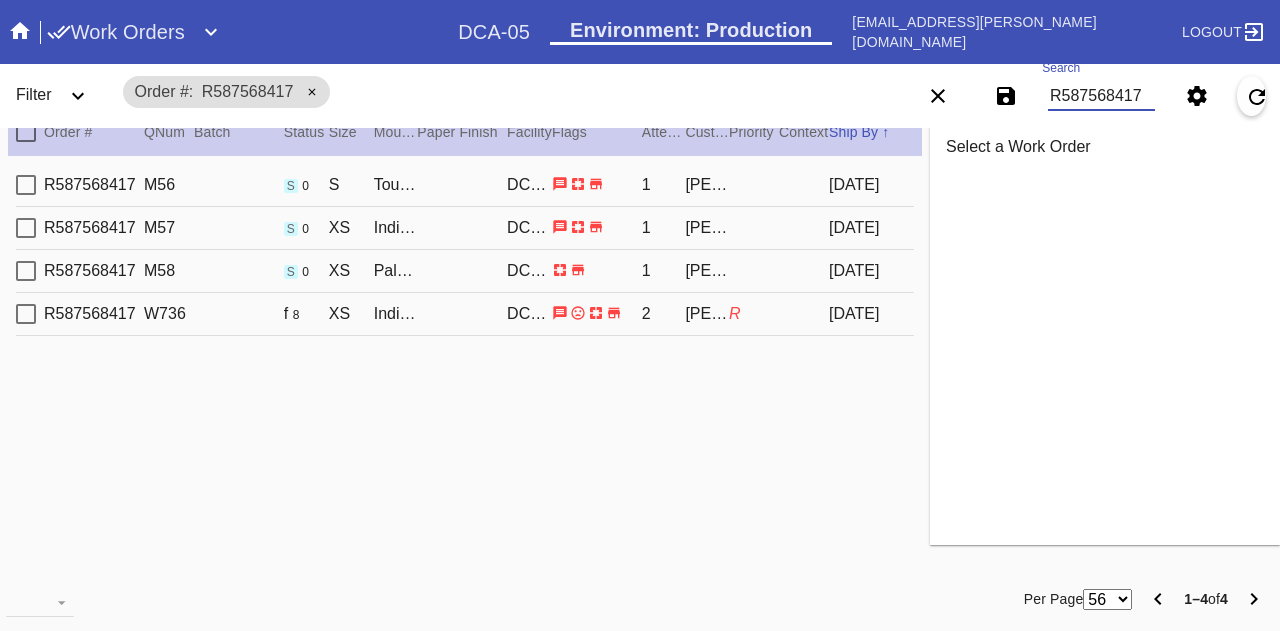 type on "R587568417" 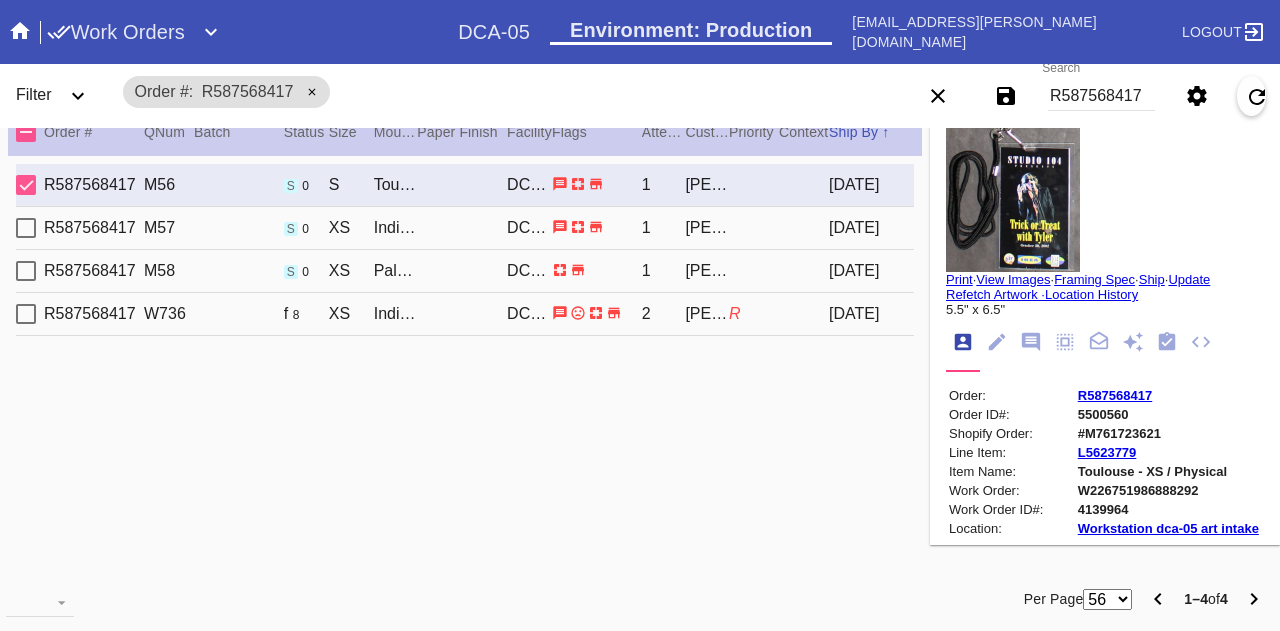 click on "R587568417 M58 s   0 XS Palma / No Mat DCA-05 1 [PERSON_NAME]
[DATE]" at bounding box center (465, 271) 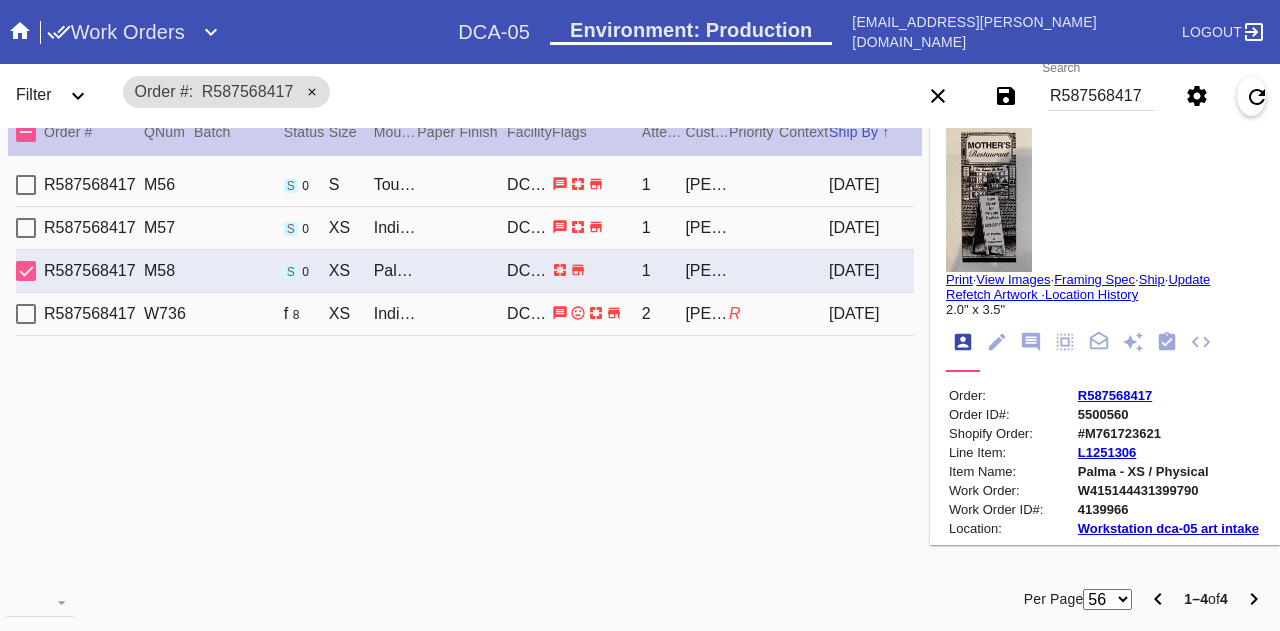 type on "4.5" 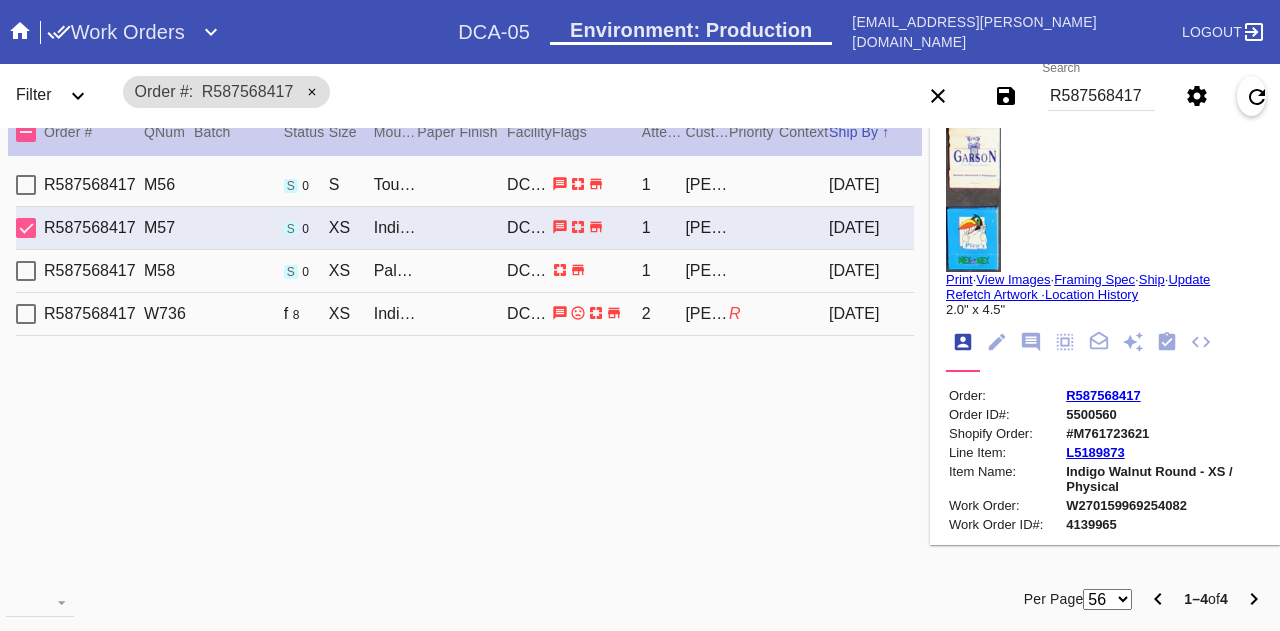 scroll, scrollTop: 0, scrollLeft: 0, axis: both 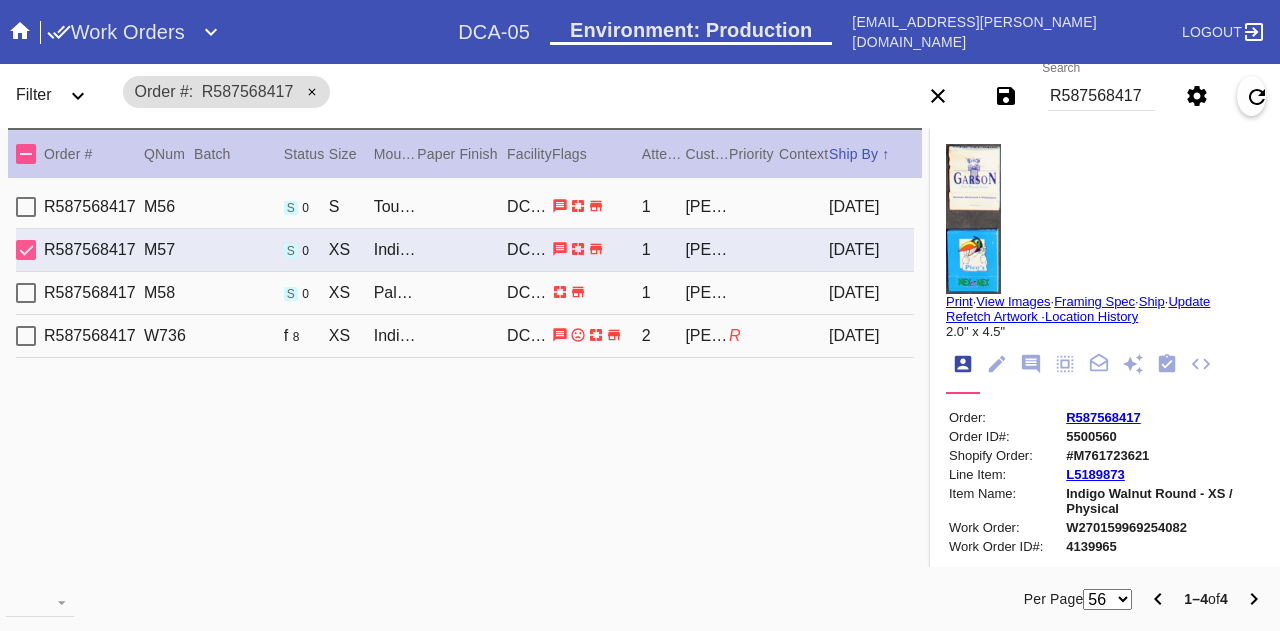 click 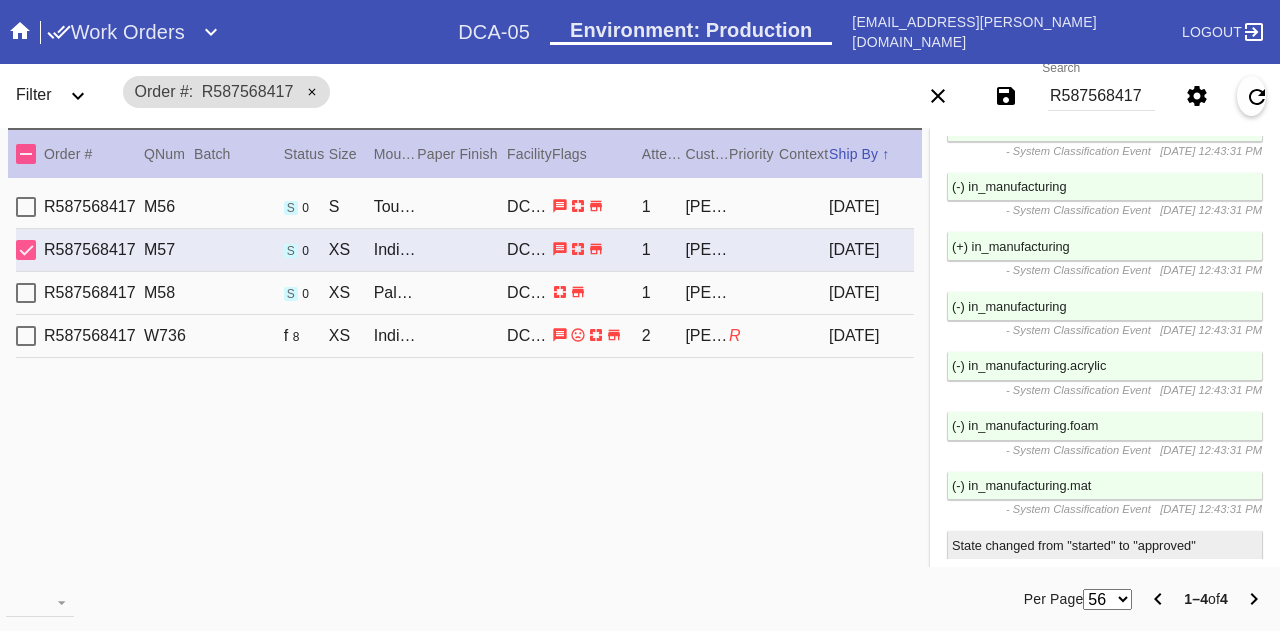 scroll, scrollTop: 5258, scrollLeft: 0, axis: vertical 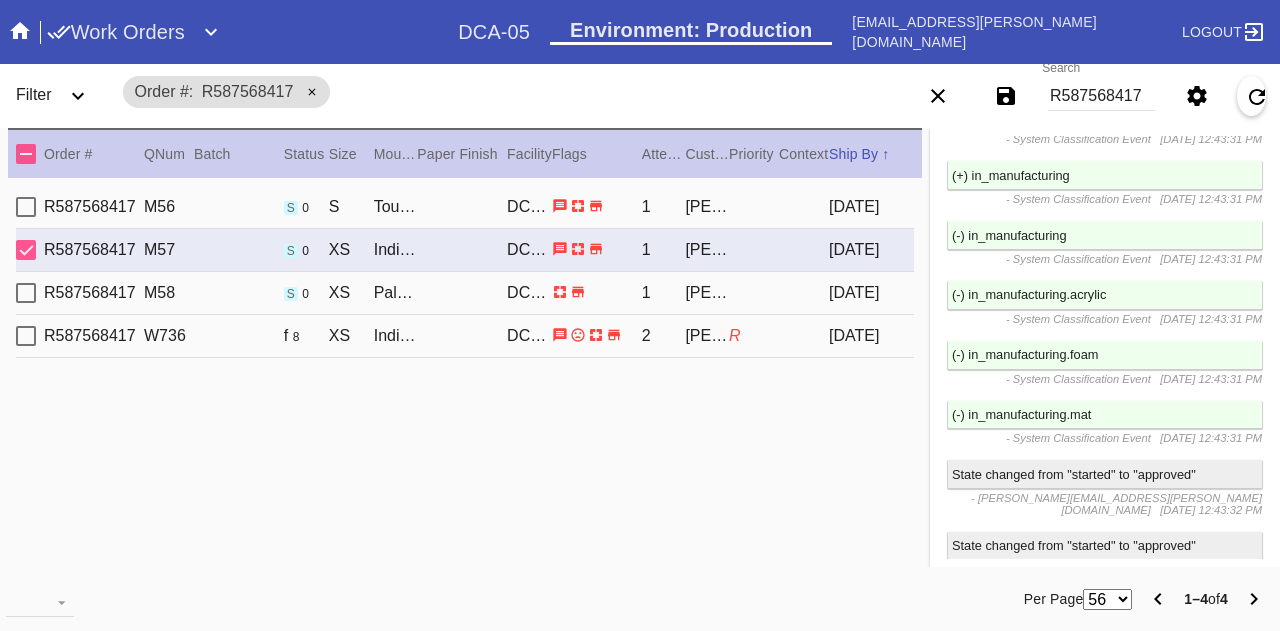 drag, startPoint x: 1044, startPoint y: 241, endPoint x: 343, endPoint y: 520, distance: 754.48126 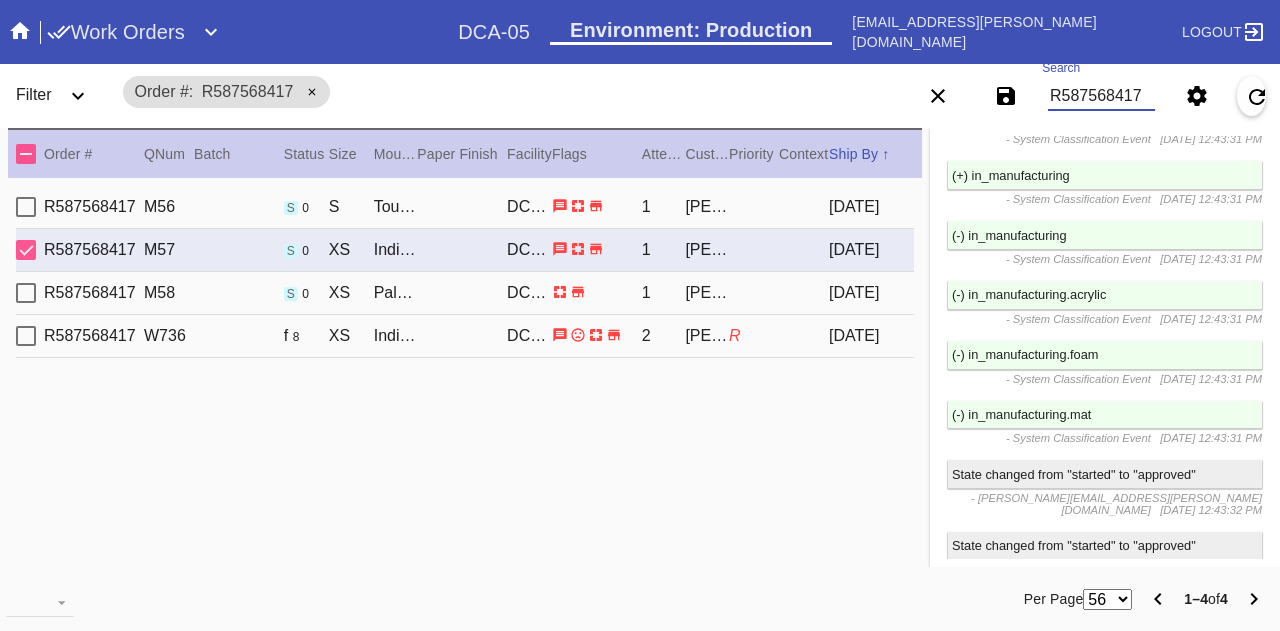 click on "R587568417" at bounding box center (1101, 96) 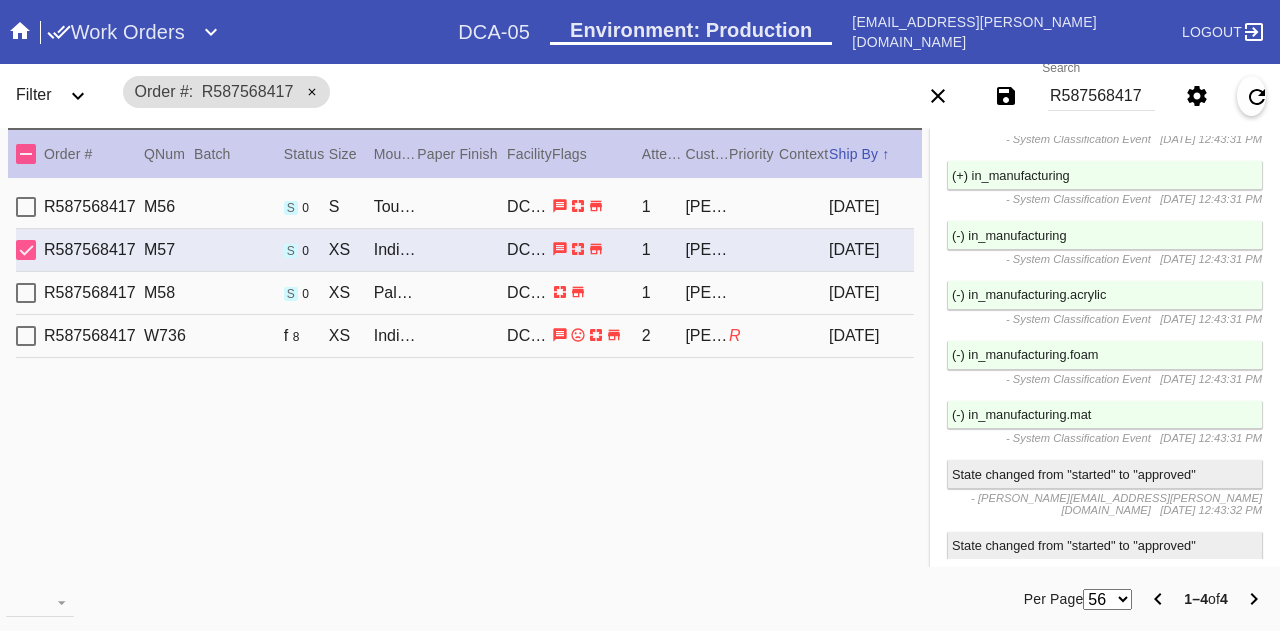 click on "R587568417 M56 s   0 S Toulouse / White DCA-05 1 [PERSON_NAME]
[DATE] R587568417 M57 s   0 XS Indigo Walnut Round / White DCA-05 1 [PERSON_NAME]
[DATE] R587568417 M58 s   0 XS Palma / No Mat DCA-05 1 [PERSON_NAME]
[DATE] R587568417 W736 f   8 XS Indigo Walnut Round / White DCA-05 2 [PERSON_NAME]
R
[DATE]" at bounding box center [465, 383] 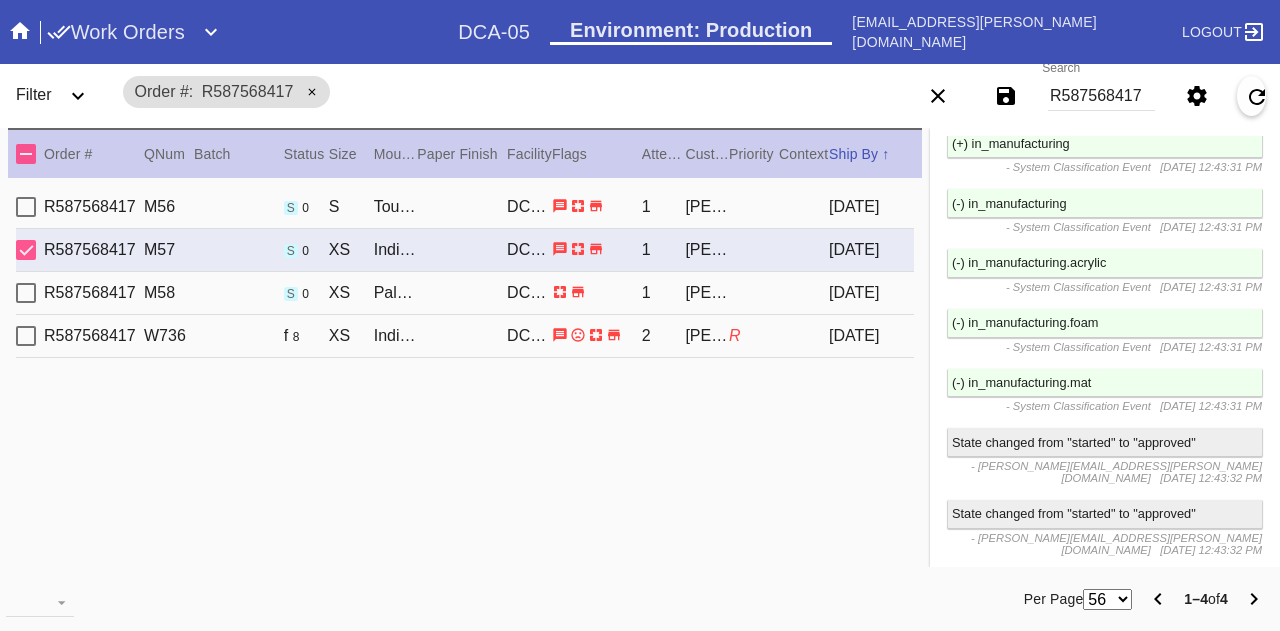 click on "(+) shipped" at bounding box center (1105, 717) 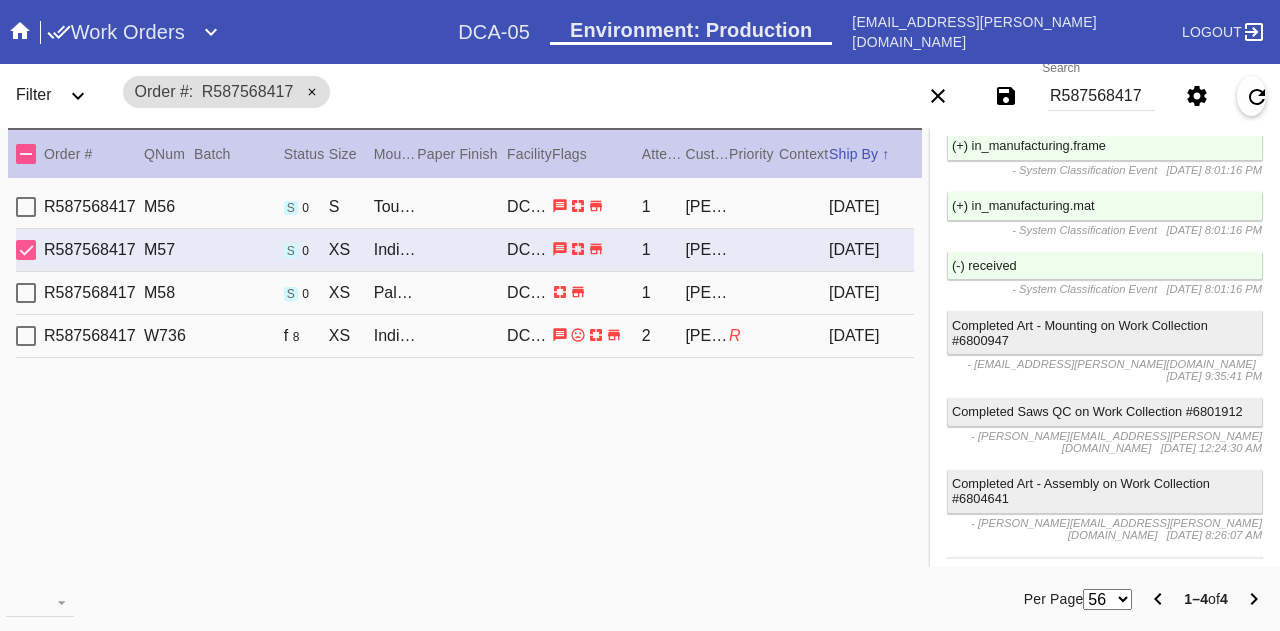 scroll, scrollTop: 3105, scrollLeft: 0, axis: vertical 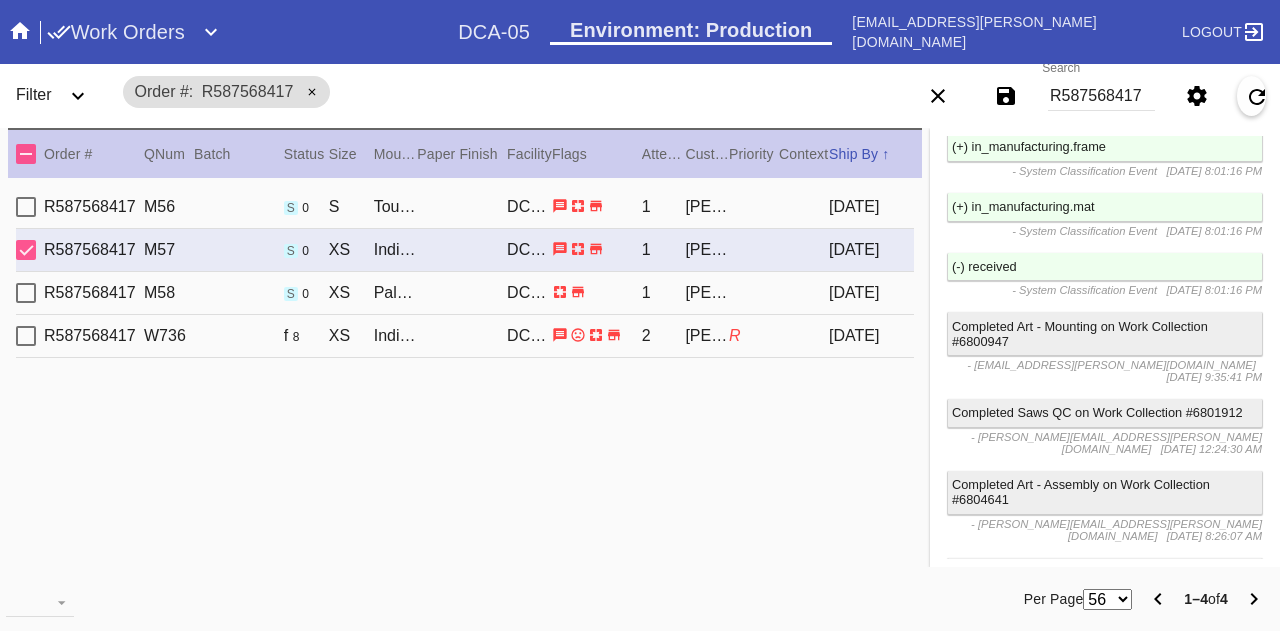click on "- [EMAIL_ADDRESS][PERSON_NAME][DOMAIN_NAME]" at bounding box center [1111, 365] 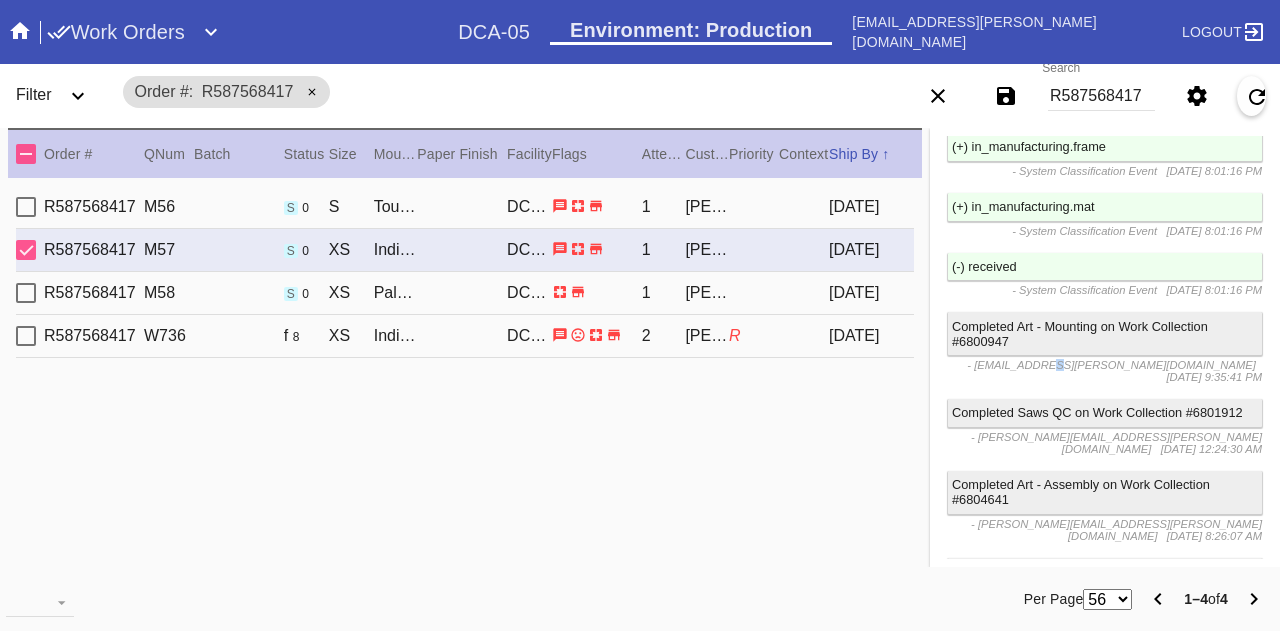 click on "- [EMAIL_ADDRESS][PERSON_NAME][DOMAIN_NAME]" at bounding box center [1111, 365] 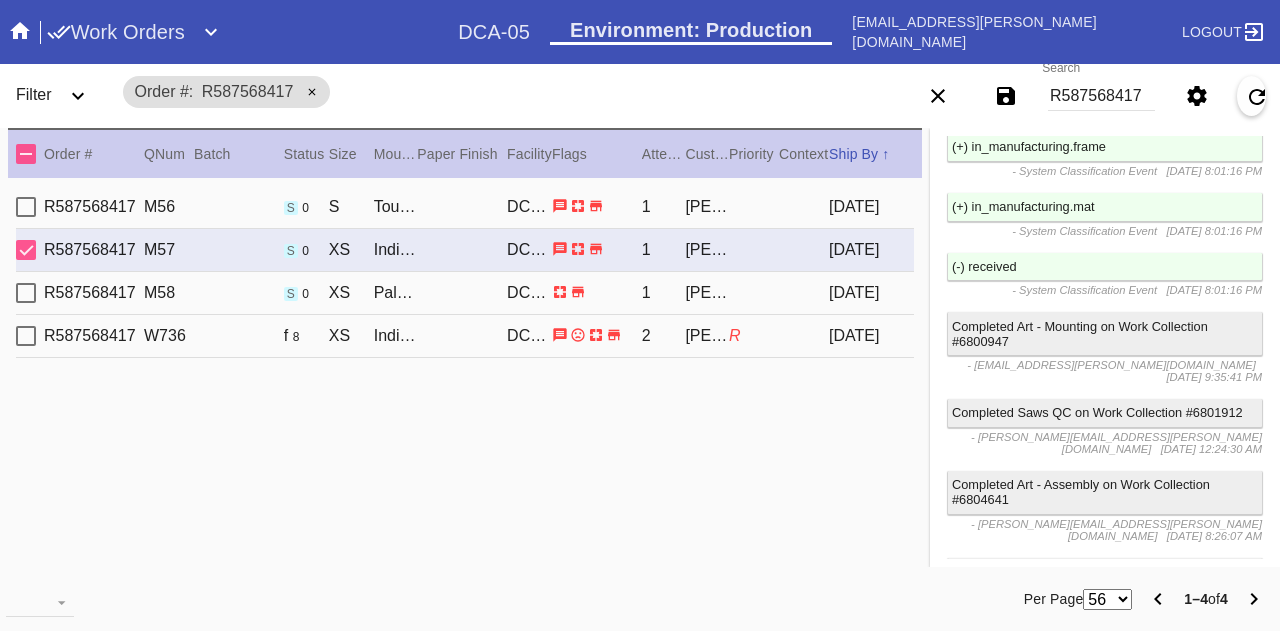 click on "- [EMAIL_ADDRESS][PERSON_NAME][DOMAIN_NAME]
[DATE] 9:35:41 PM" at bounding box center (1105, 371) 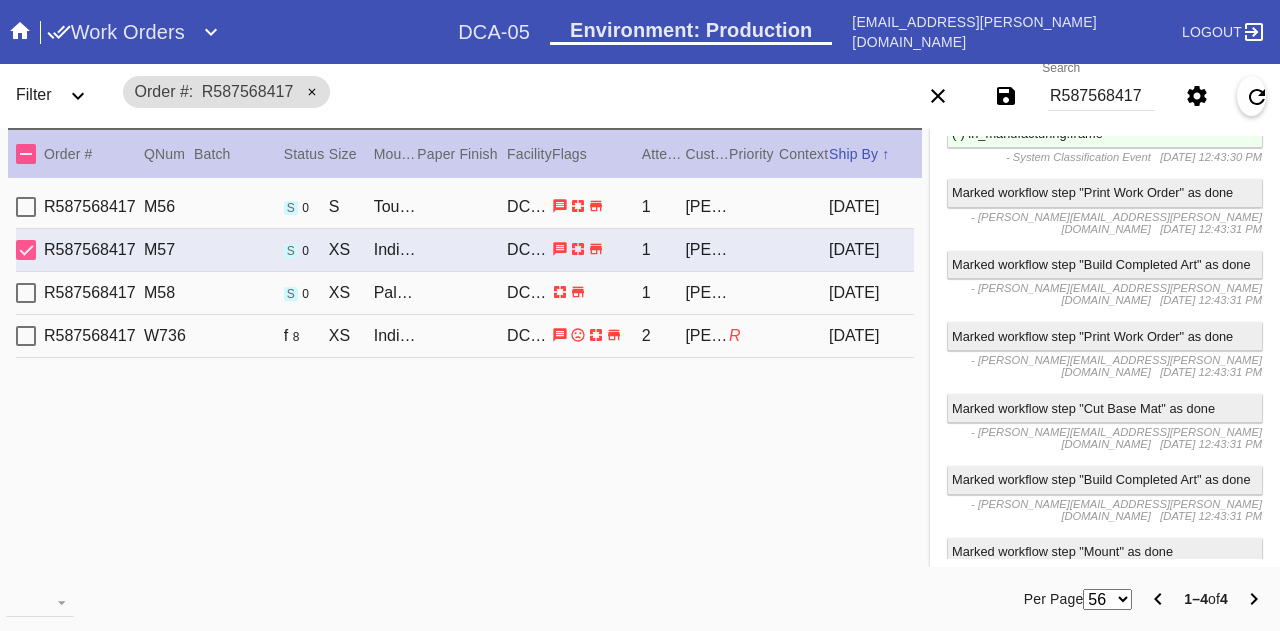 scroll, scrollTop: 2988, scrollLeft: 0, axis: vertical 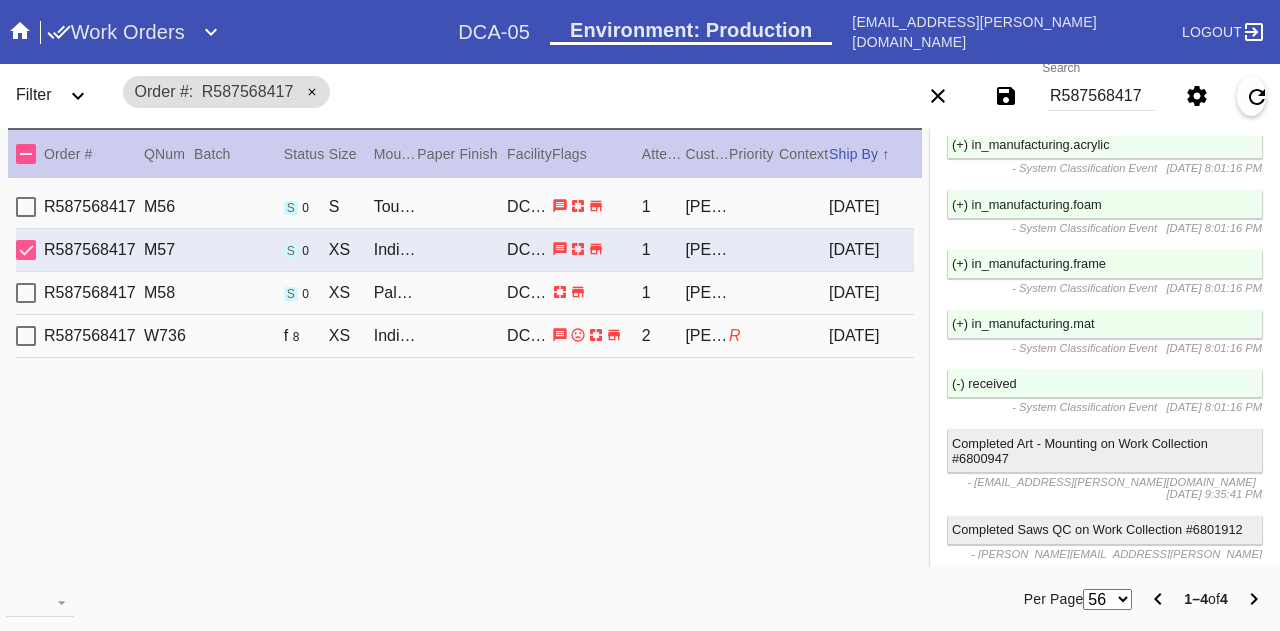 click on "Completed Art - Mounting on Work Collection #6800947
- [EMAIL_ADDRESS][PERSON_NAME][DOMAIN_NAME]
[DATE] 9:35:41 PM" at bounding box center (1105, 468) 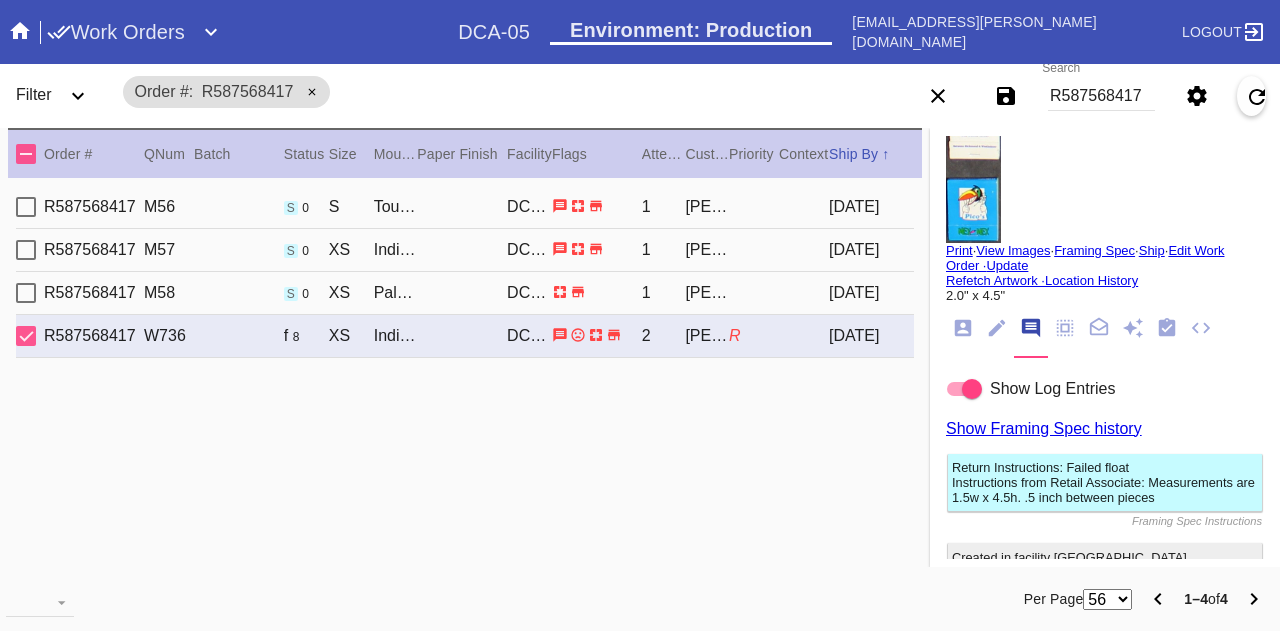 scroll, scrollTop: 52, scrollLeft: 0, axis: vertical 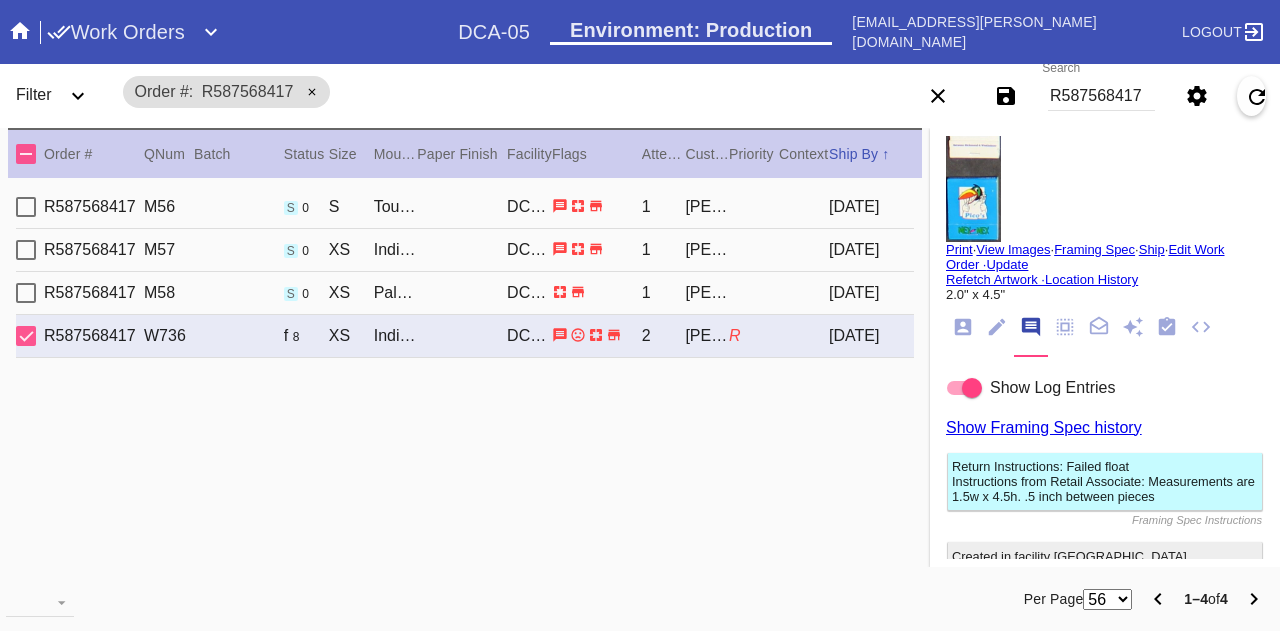 click on "R587568417" at bounding box center [1101, 96] 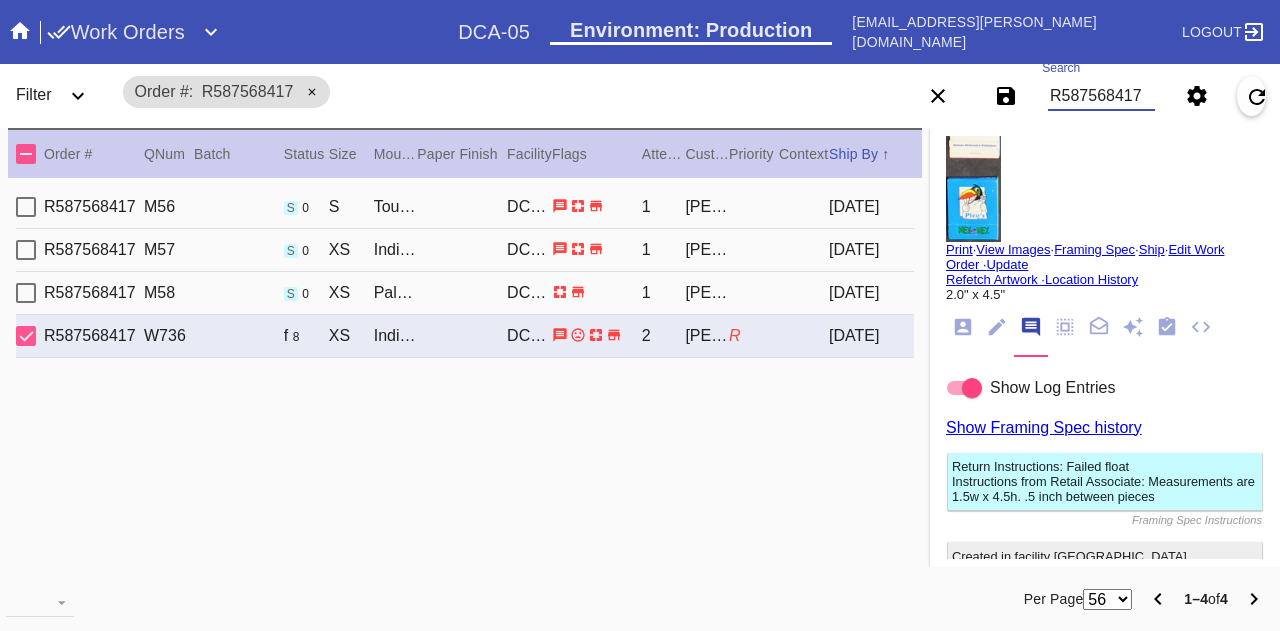 click on "R587568417" at bounding box center [1101, 96] 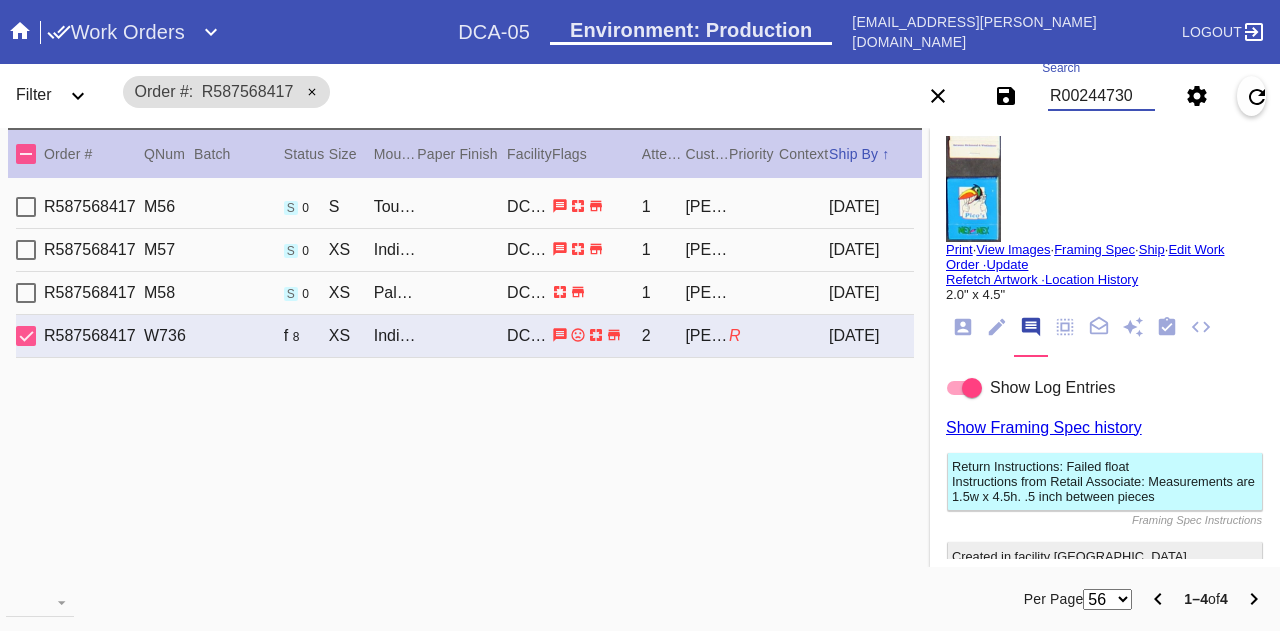 type on "R002447304" 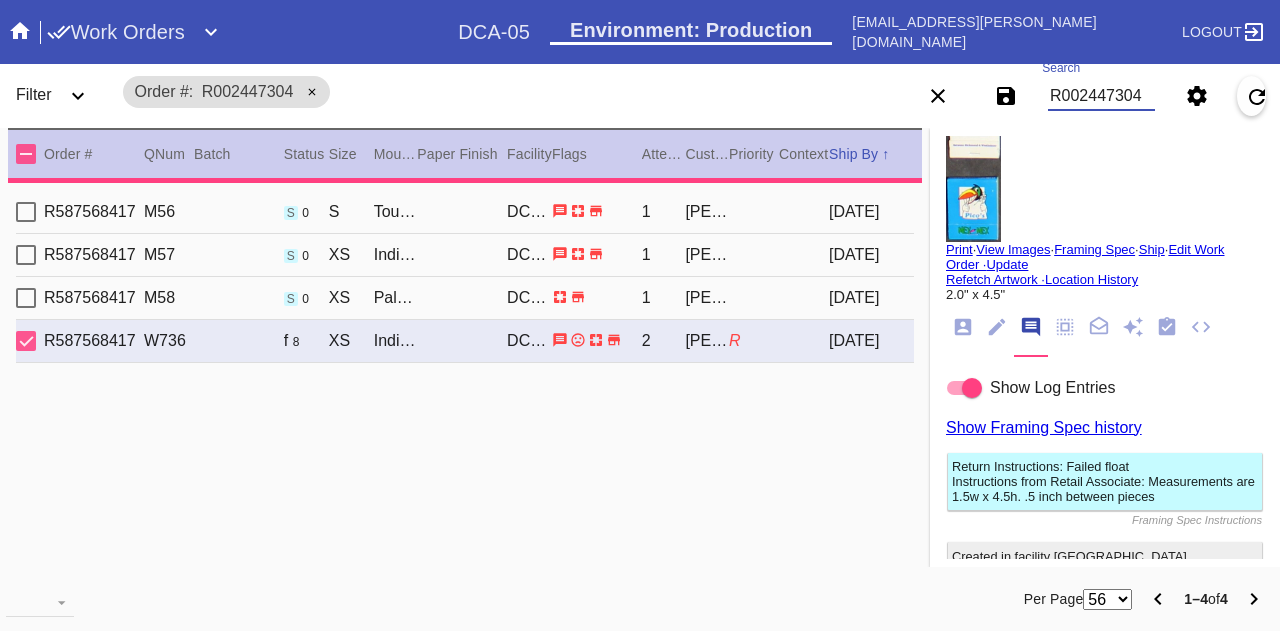 type 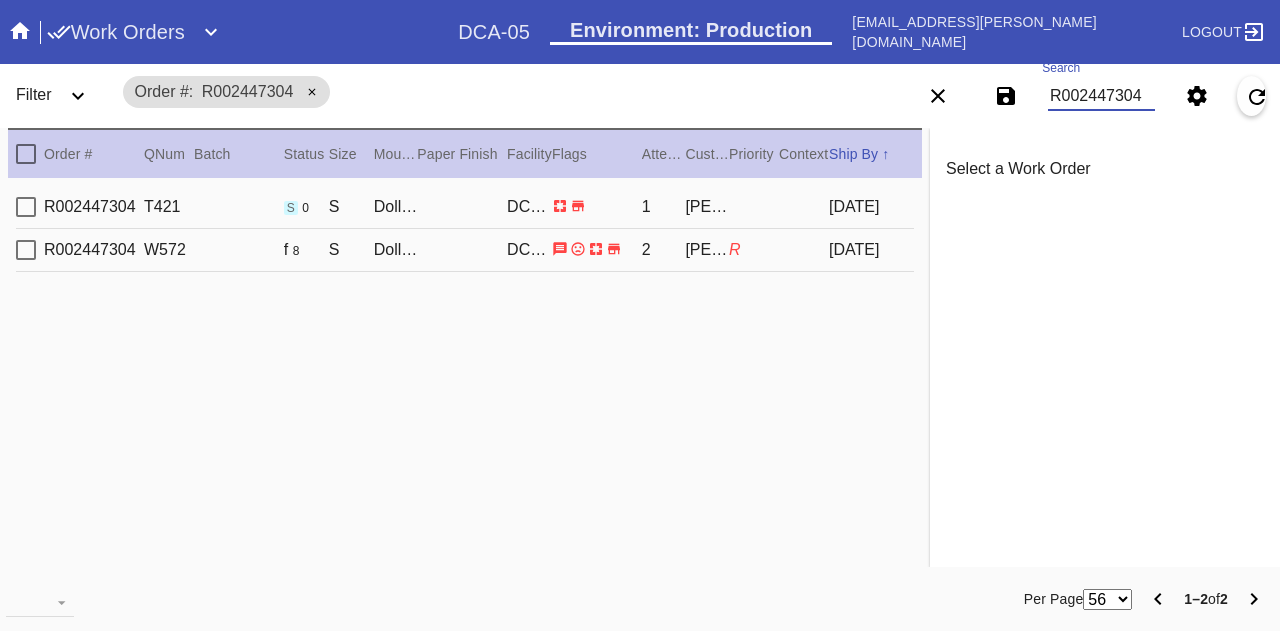scroll, scrollTop: 0, scrollLeft: 0, axis: both 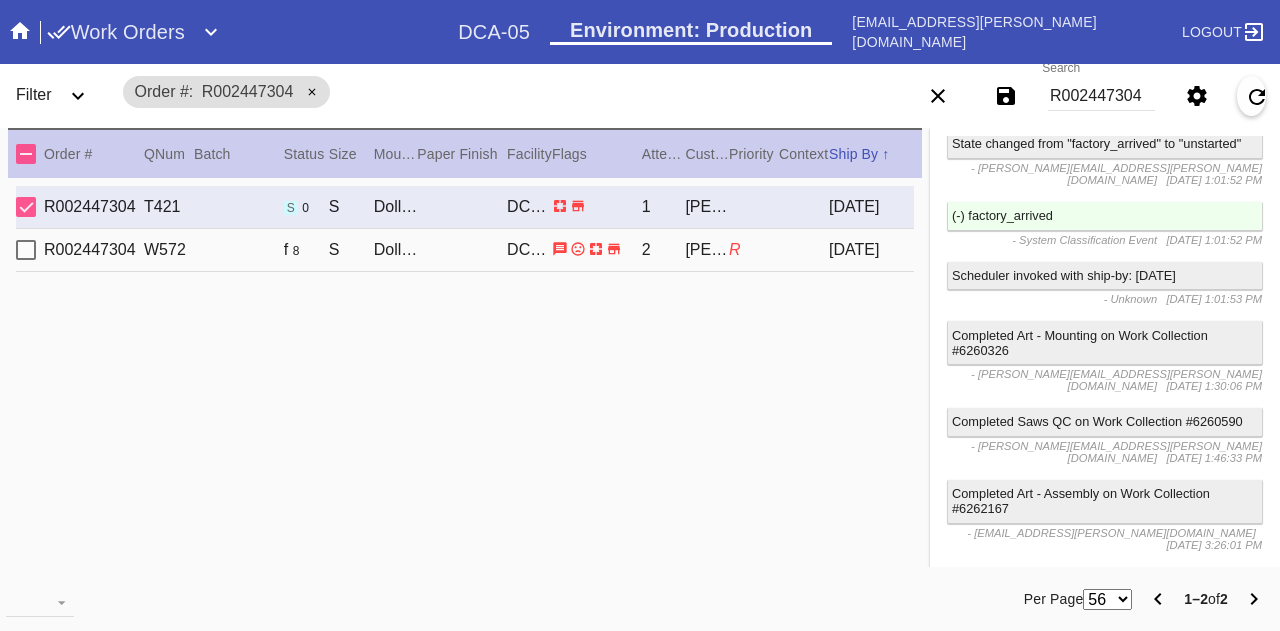 click on "Completed Saws QC on Work Collection #6260590" at bounding box center [1105, 422] 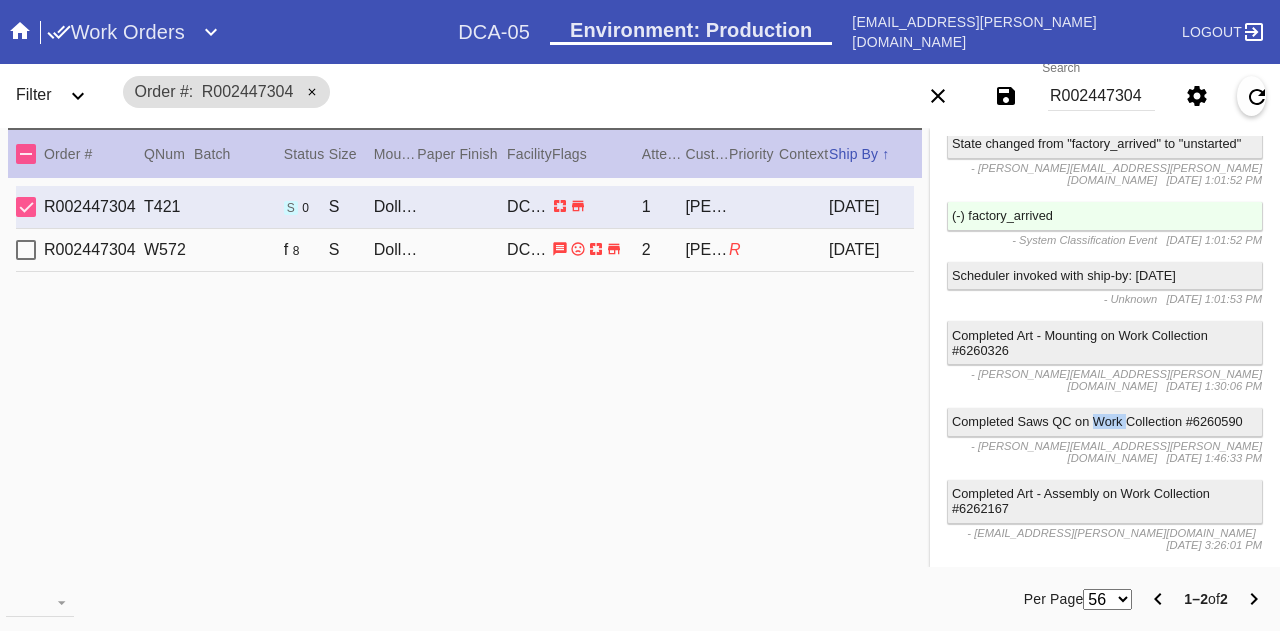 click on "Completed Saws QC on Work Collection #6260590" at bounding box center (1105, 422) 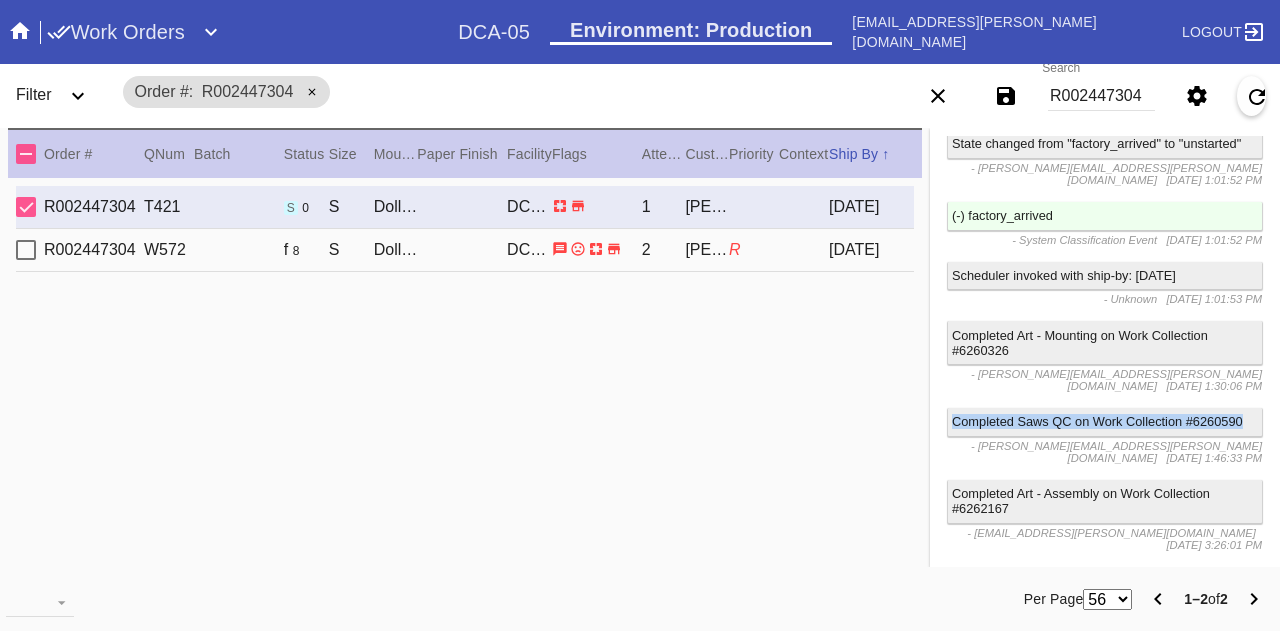 click on "Completed Saws QC on Work Collection #6260590" at bounding box center [1105, 422] 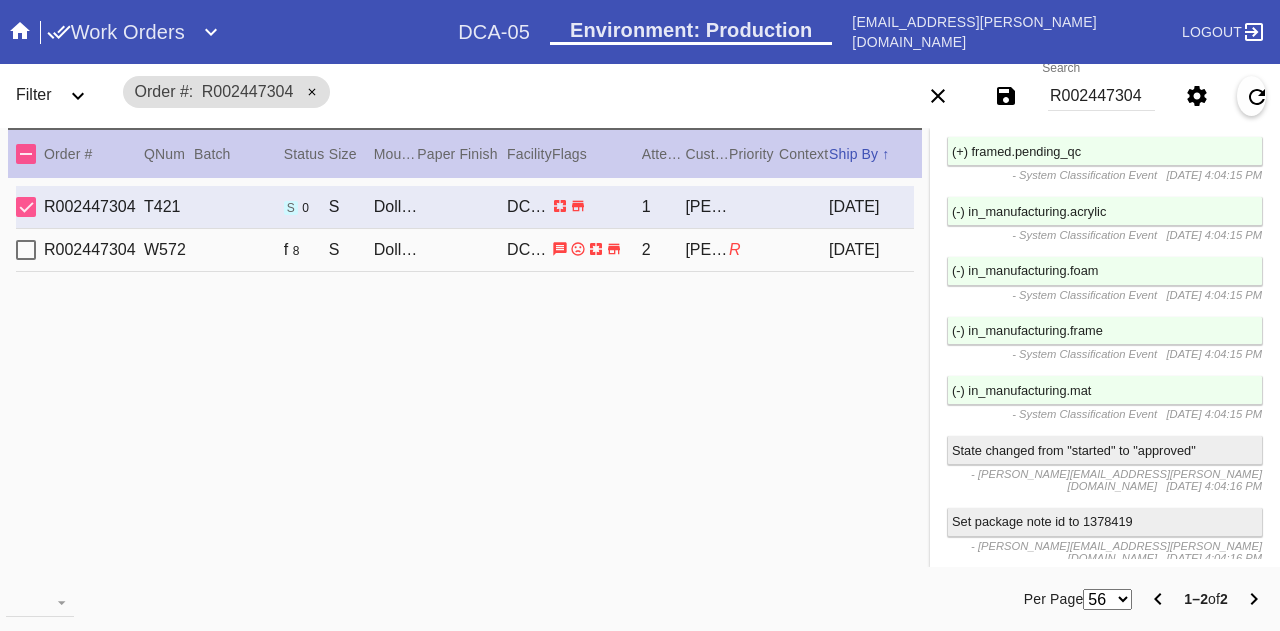 scroll, scrollTop: 3909, scrollLeft: 0, axis: vertical 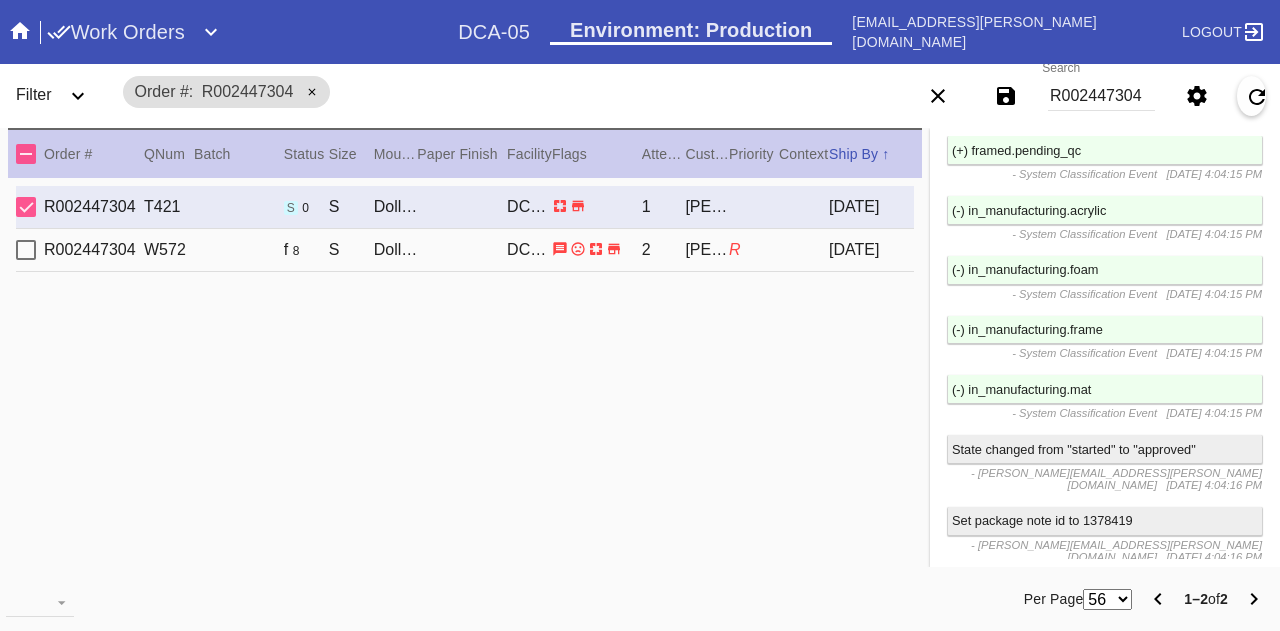 click on "R002447304 T421 s   0 S Dolly  / White DCA-05 1 [PERSON_NAME]
[DATE] R002447304 W572 f   8 S [PERSON_NAME]  / White DCA-05 2 [PERSON_NAME]
R
[DATE]" at bounding box center [465, 383] 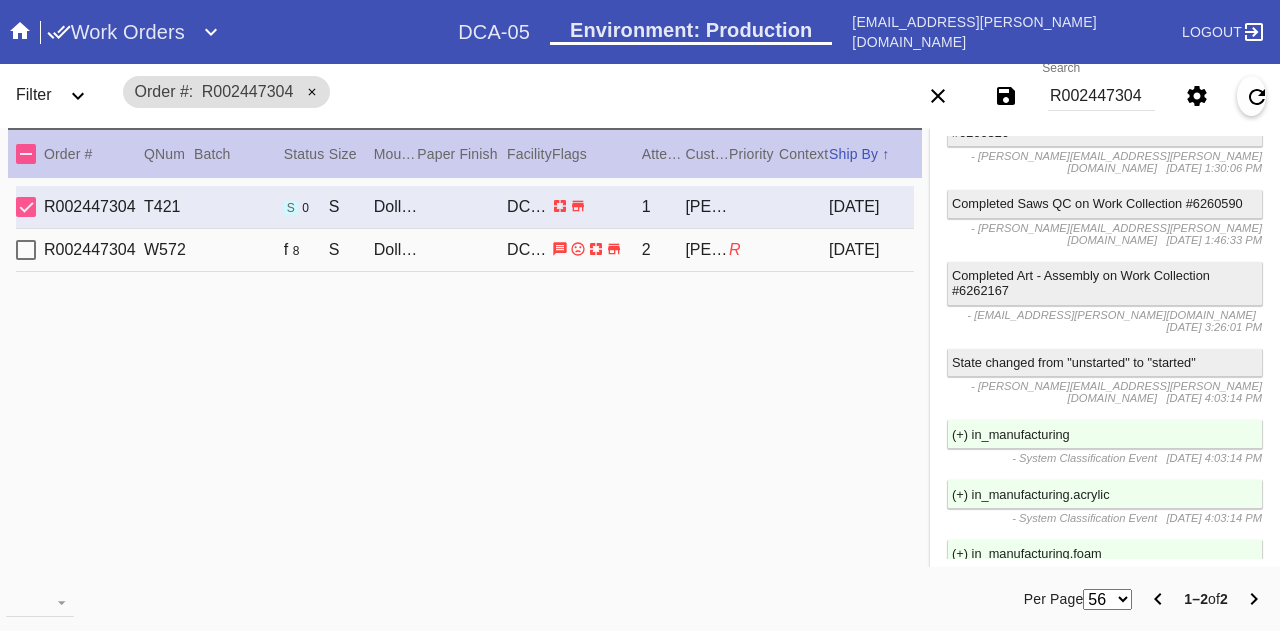 scroll, scrollTop: 2475, scrollLeft: 0, axis: vertical 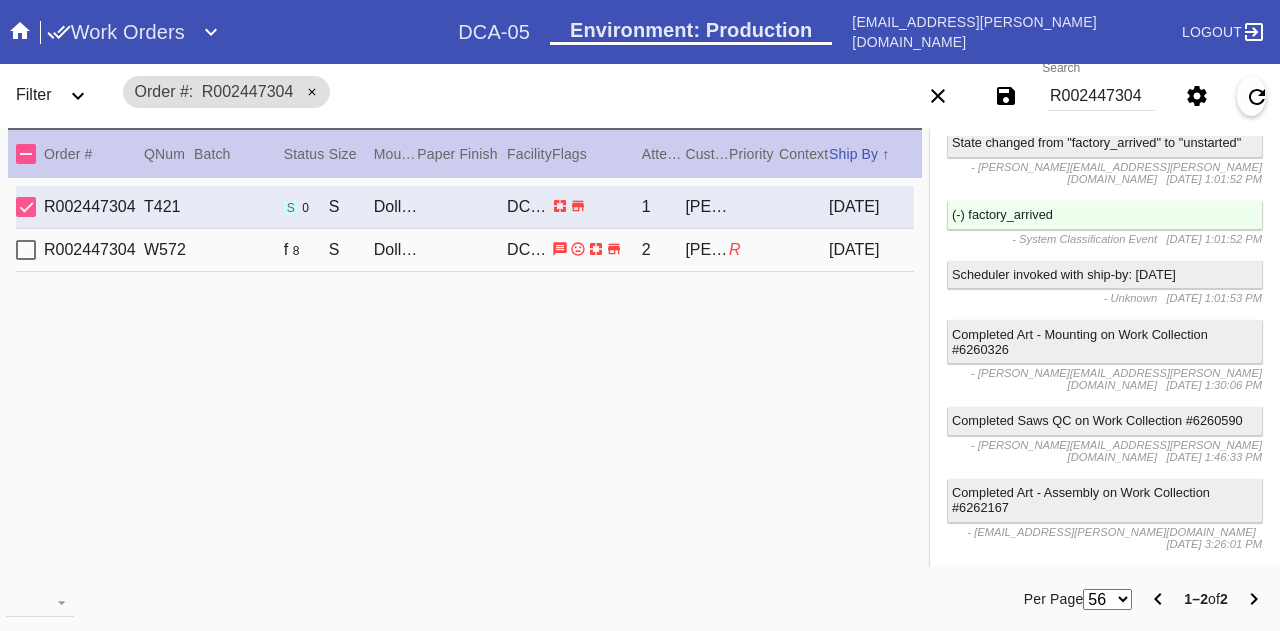 click on "R002447304 T421 s   0 S Dolly  / White DCA-05 1 [PERSON_NAME]
[DATE] R002447304 W572 f   8 S [PERSON_NAME]  / White DCA-05 2 [PERSON_NAME]
R
[DATE]" at bounding box center (465, 383) 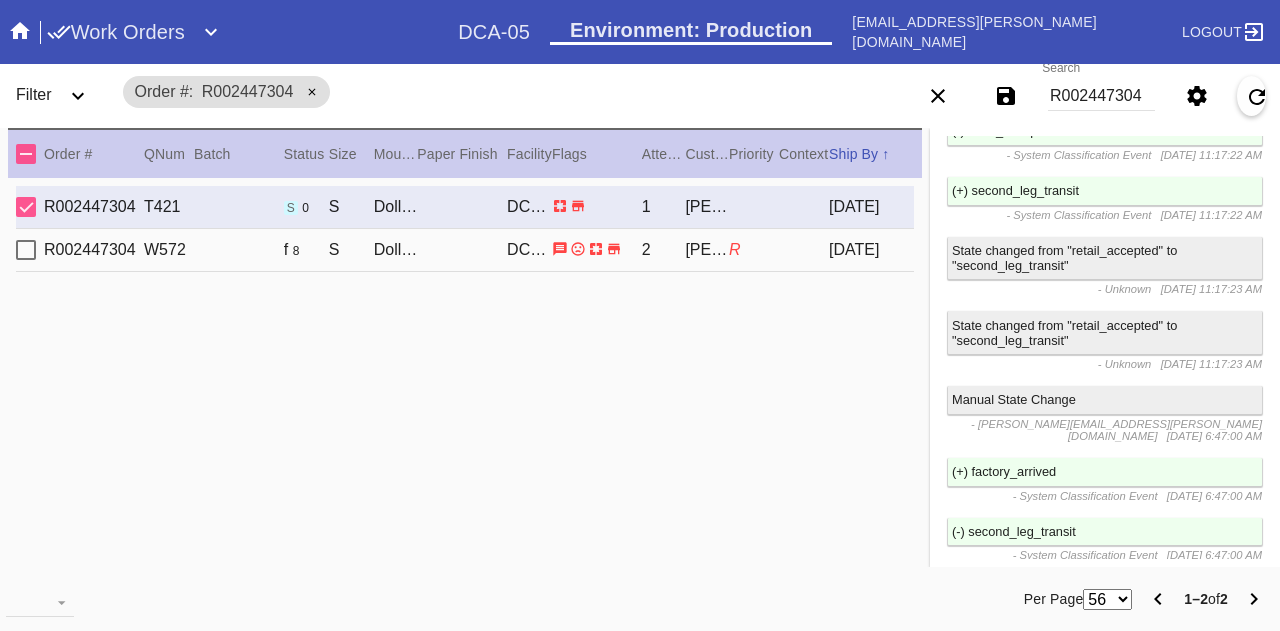 scroll, scrollTop: 0, scrollLeft: 0, axis: both 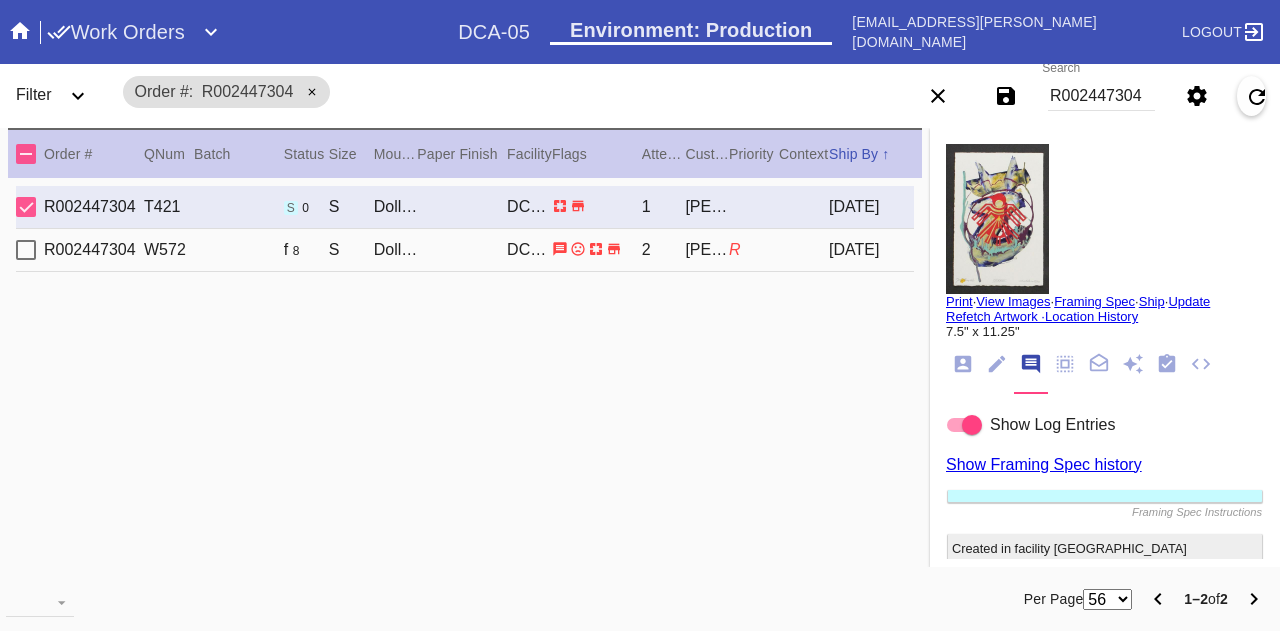 click on "R002447304 T421 s   0 S Dolly  / White DCA-05 1 [PERSON_NAME]
[DATE] R002447304 W572 f   8 S [PERSON_NAME]  / White DCA-05 2 [PERSON_NAME]
R
[DATE]" at bounding box center [465, 383] 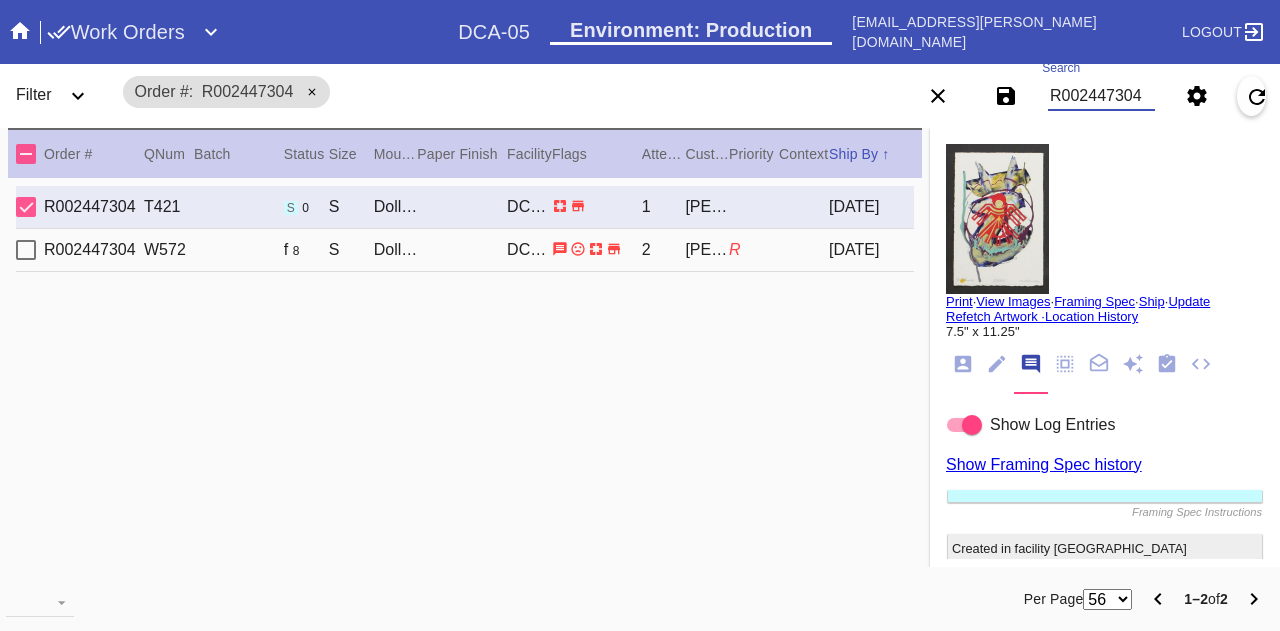 click on "R002447304" at bounding box center (1101, 96) 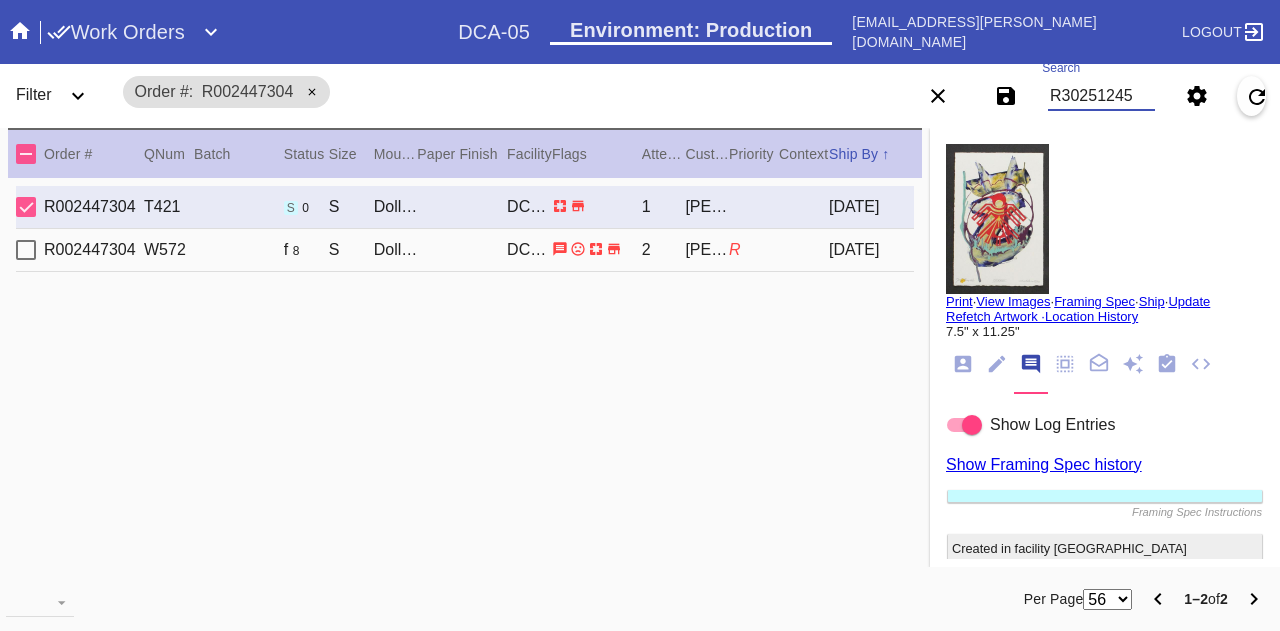 type on "R302512458" 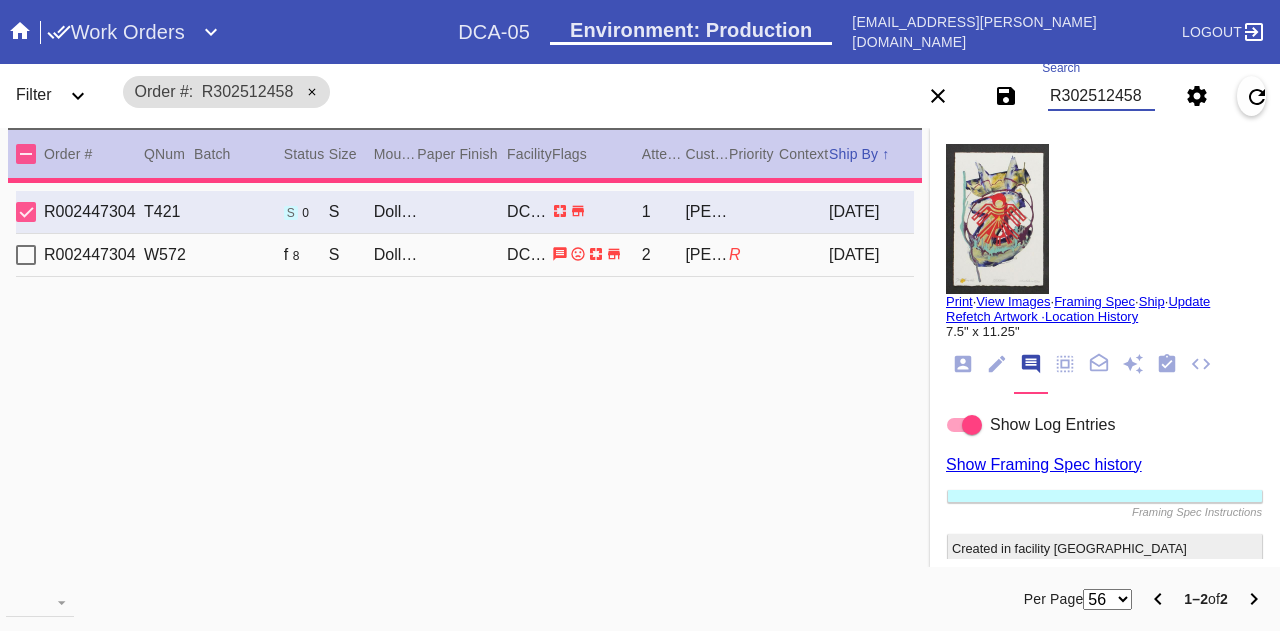 type 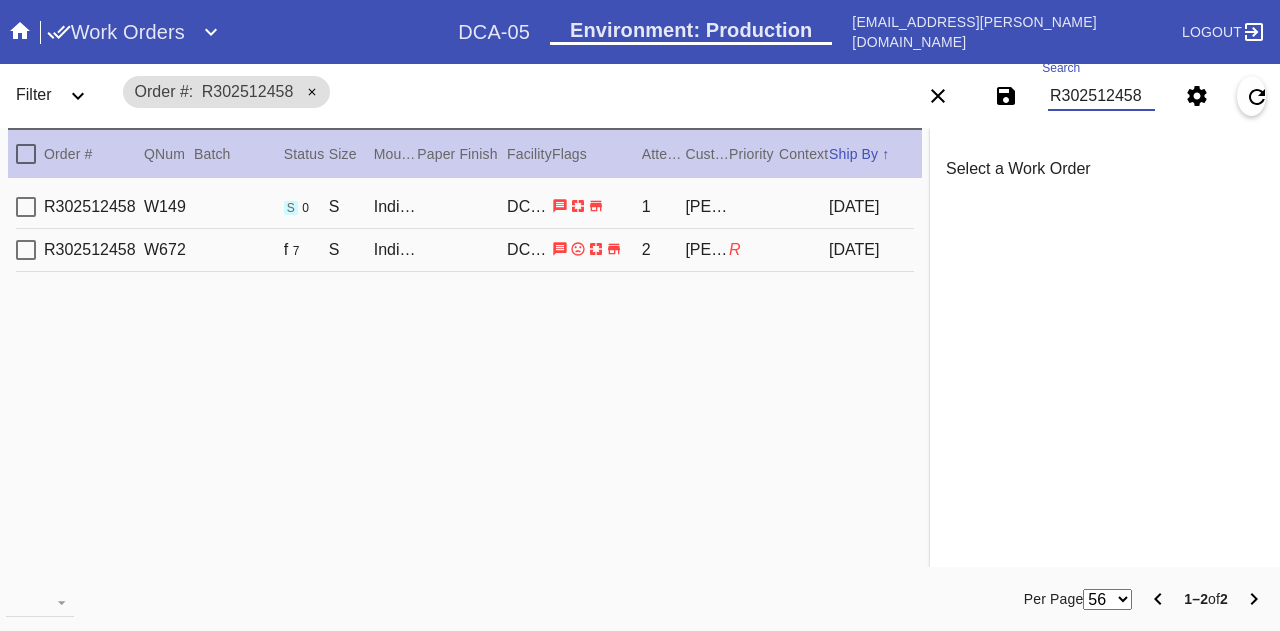 type on "R302512458" 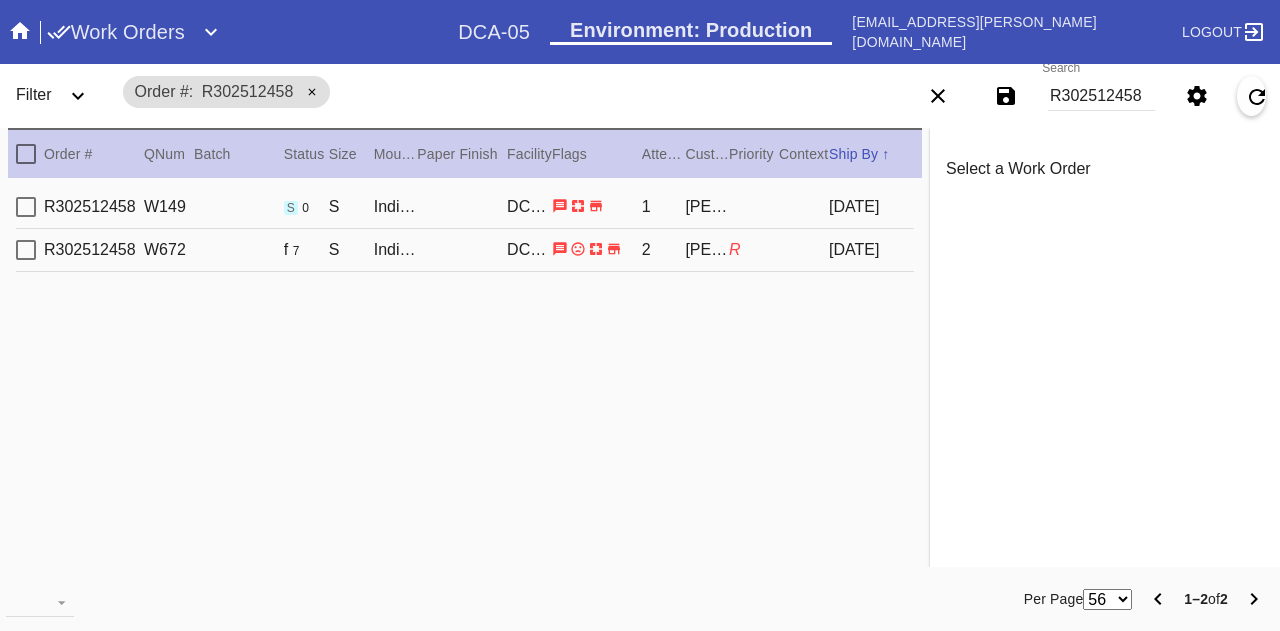 click on "R302512458 W672 f   7 S Indigo Walnut Gallery / White DCA-05 2 [PERSON_NAME]
R
[DATE]" at bounding box center (465, 250) 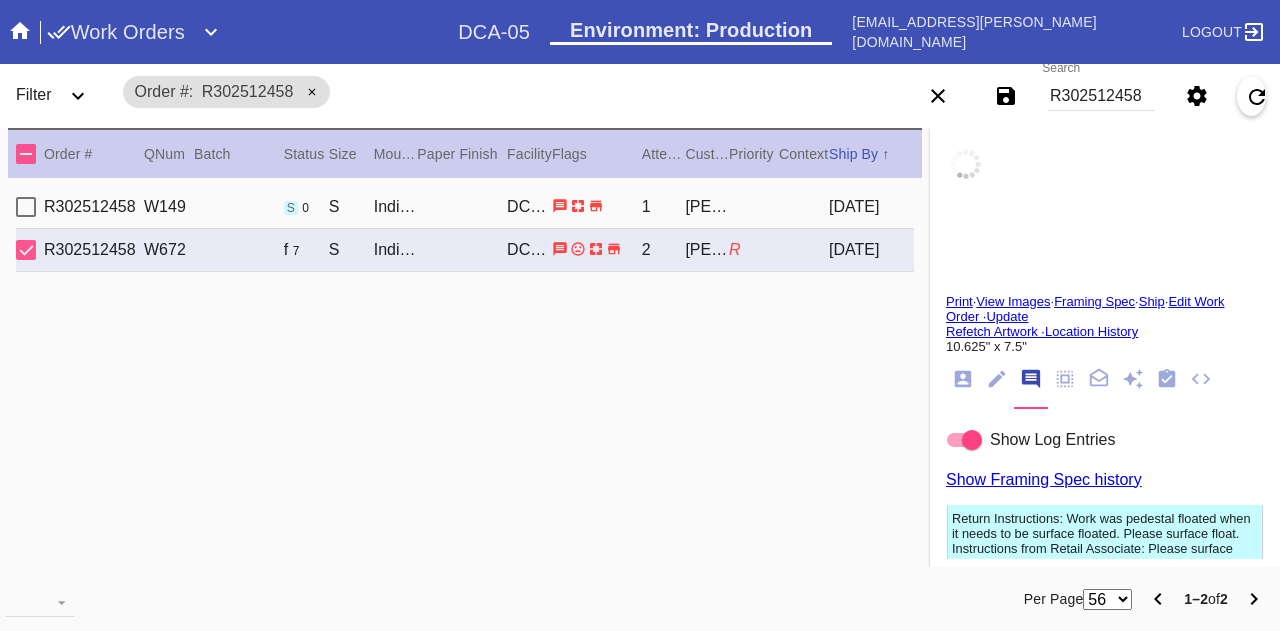 click on "R302512458 W149 s   0 S Indigo Walnut Gallery / White DCA-05 1 [PERSON_NAME]
[DATE]" at bounding box center (465, 207) 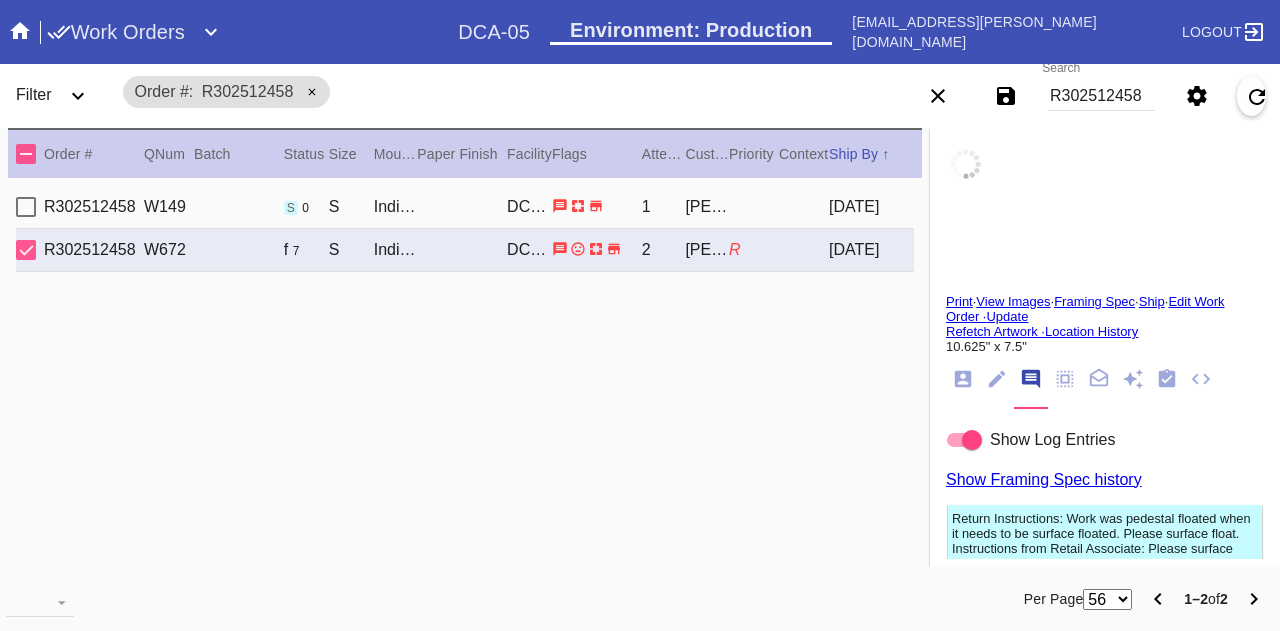 type on "[DATE]" 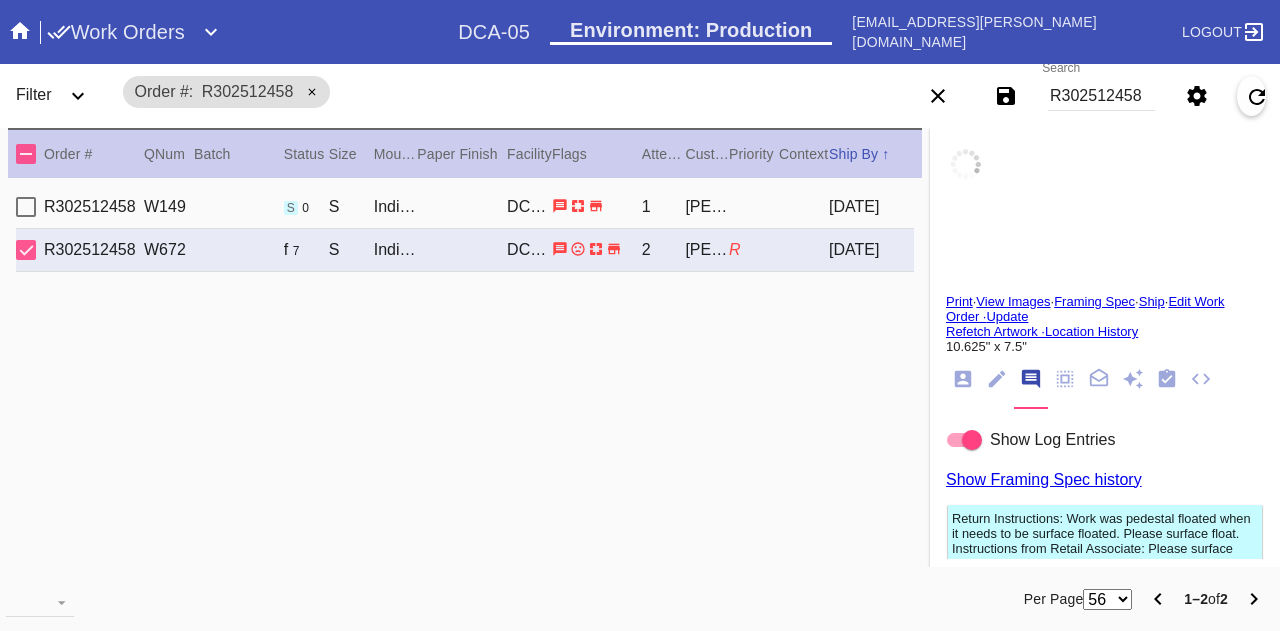 type on "[DATE]" 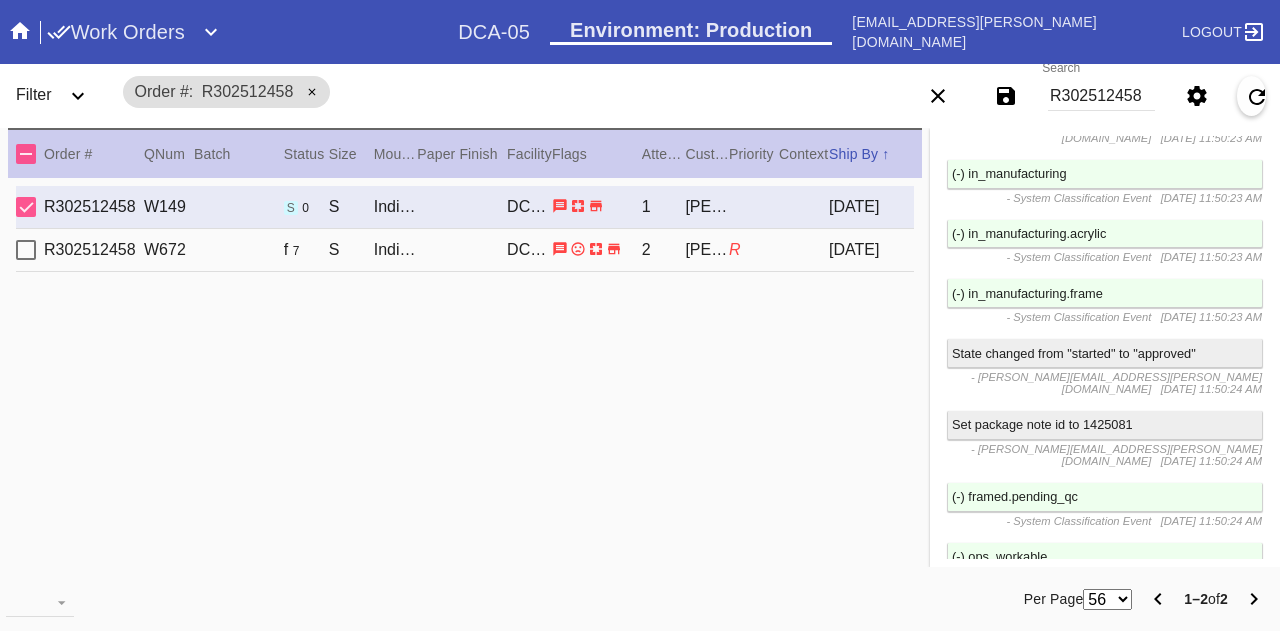 scroll, scrollTop: 4270, scrollLeft: 0, axis: vertical 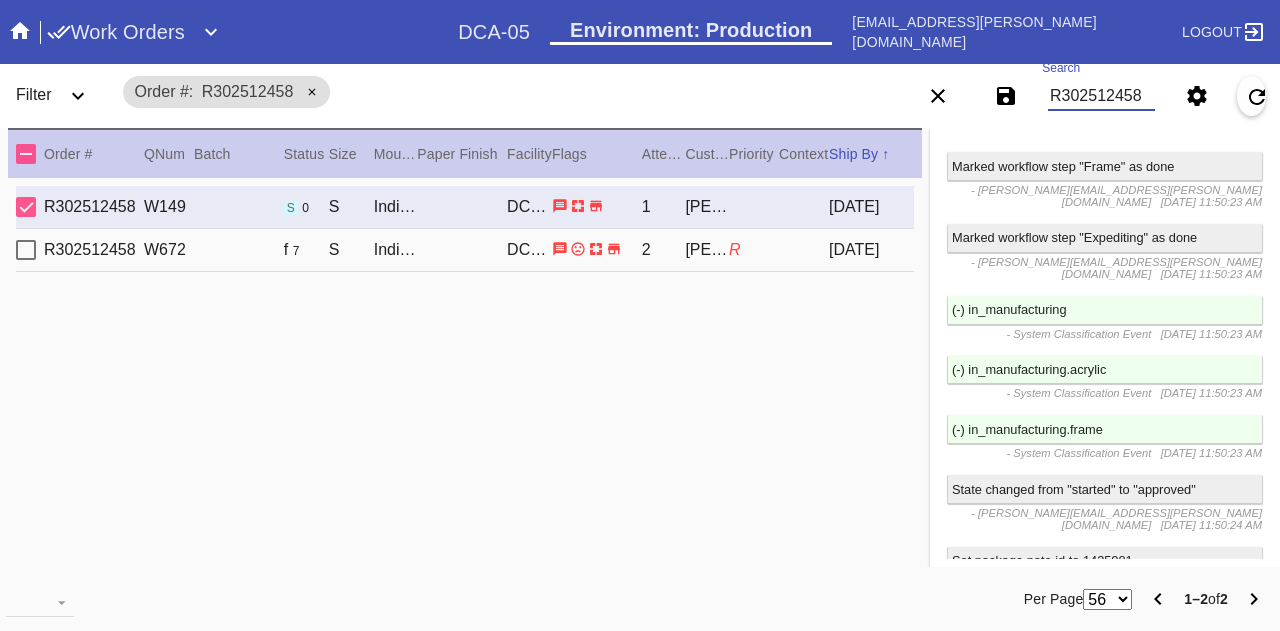 click on "R302512458" at bounding box center (1101, 96) 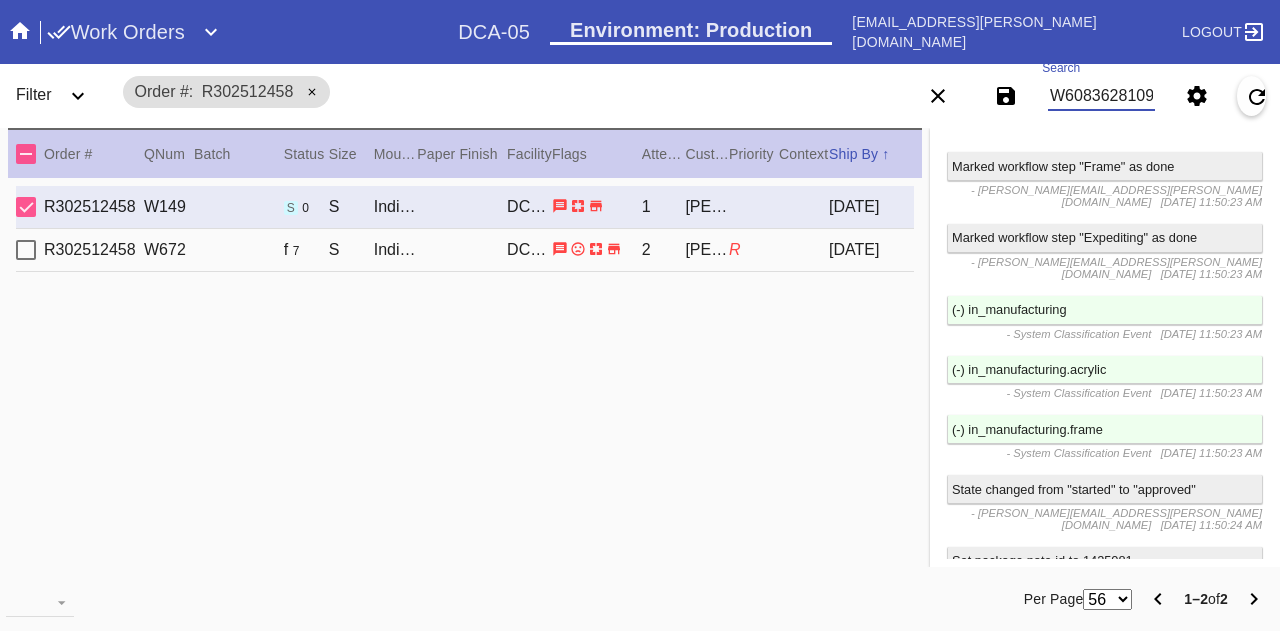 type on "W608362810965333" 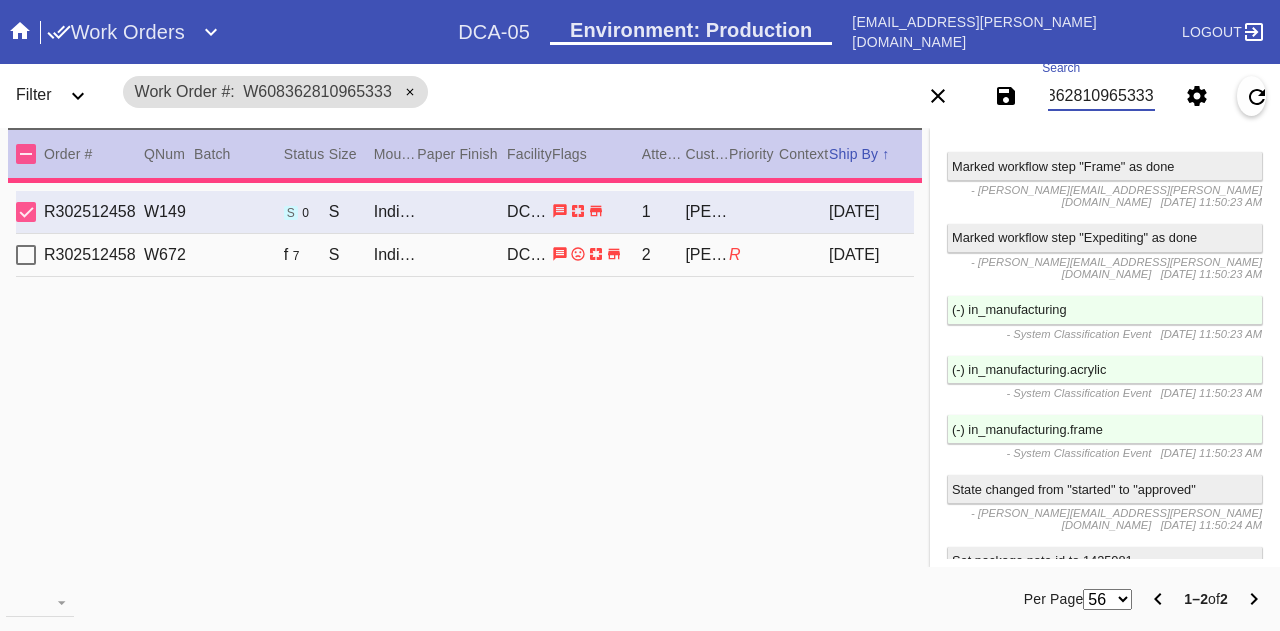 type on "2.375" 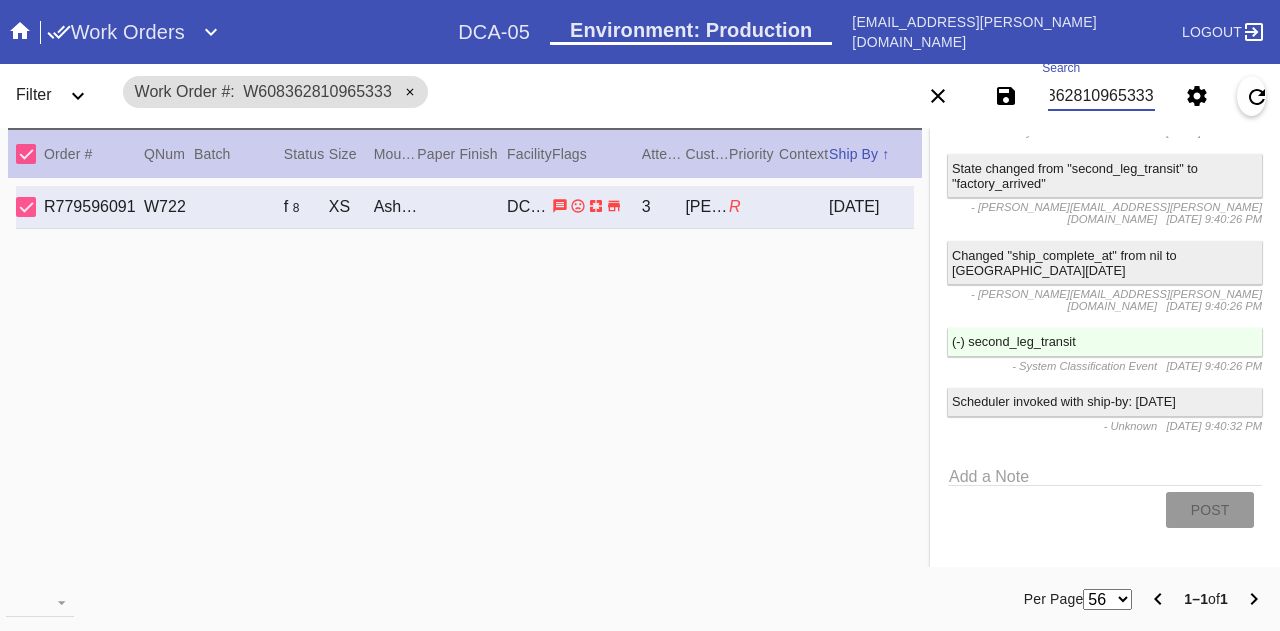 scroll, scrollTop: 1980, scrollLeft: 0, axis: vertical 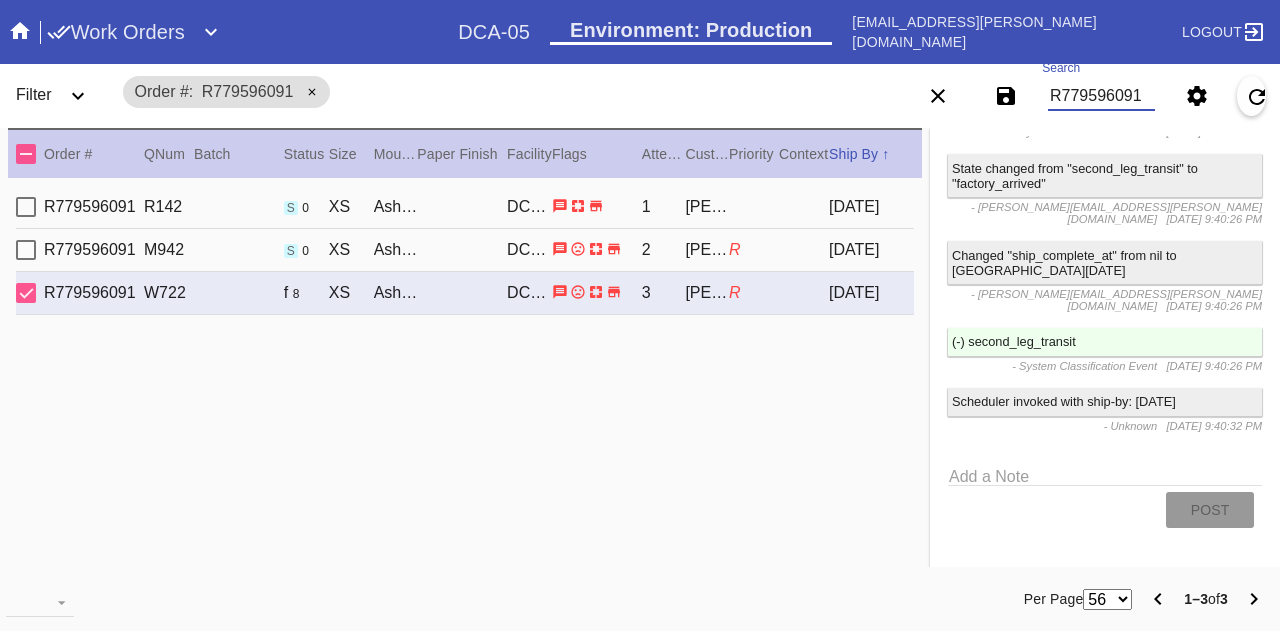 type on "R779596091" 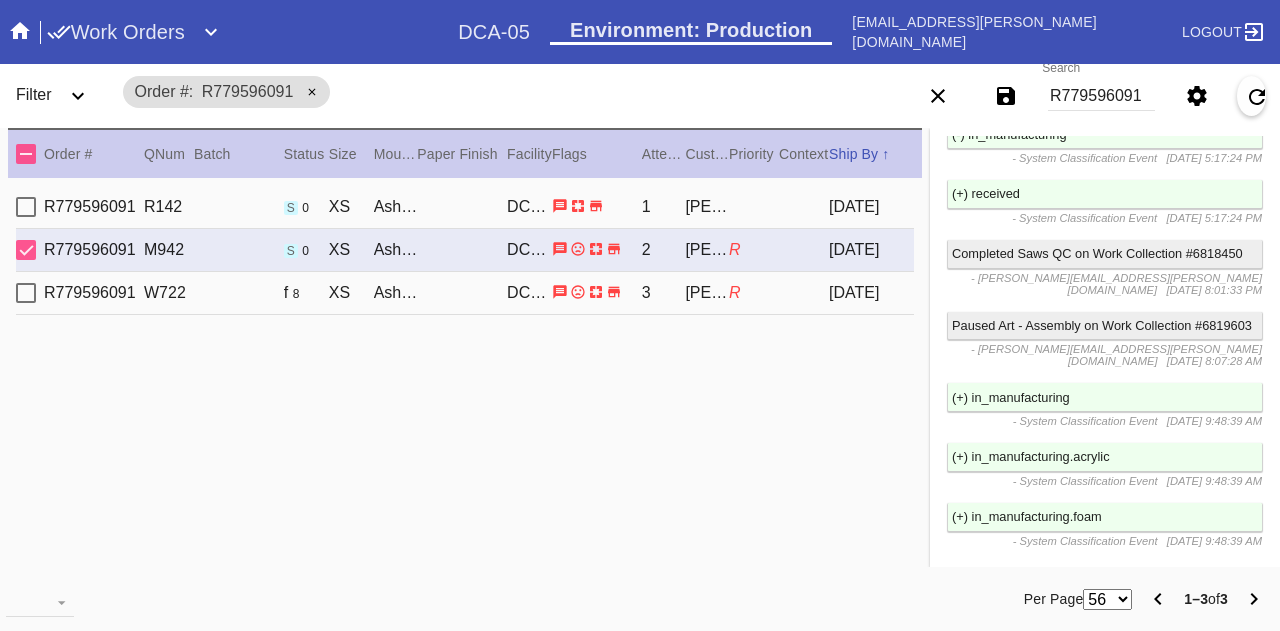 scroll, scrollTop: 9118, scrollLeft: 0, axis: vertical 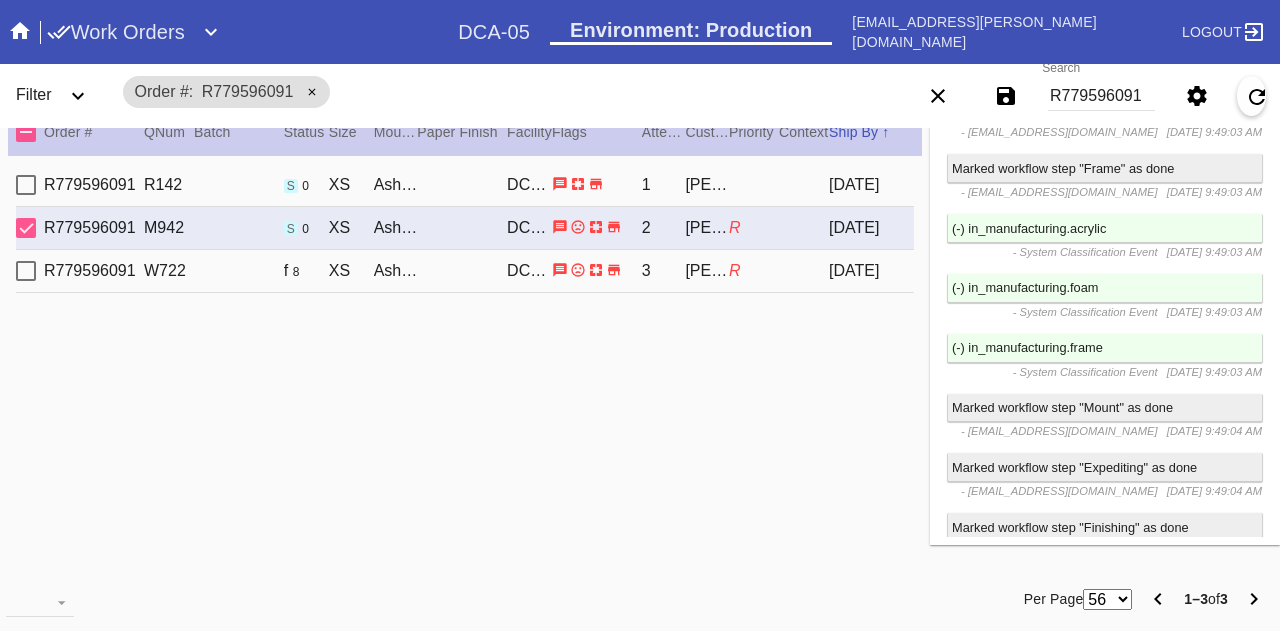 click on "R779596091" at bounding box center (1101, 96) 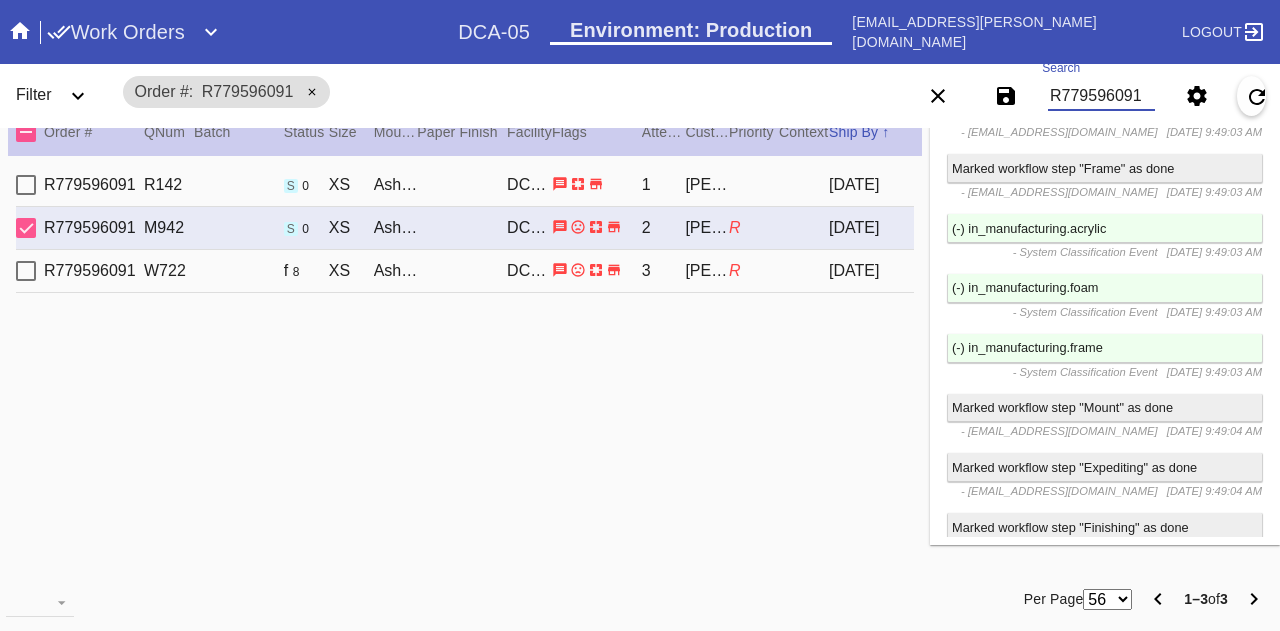 click on "R779596091" at bounding box center (1101, 96) 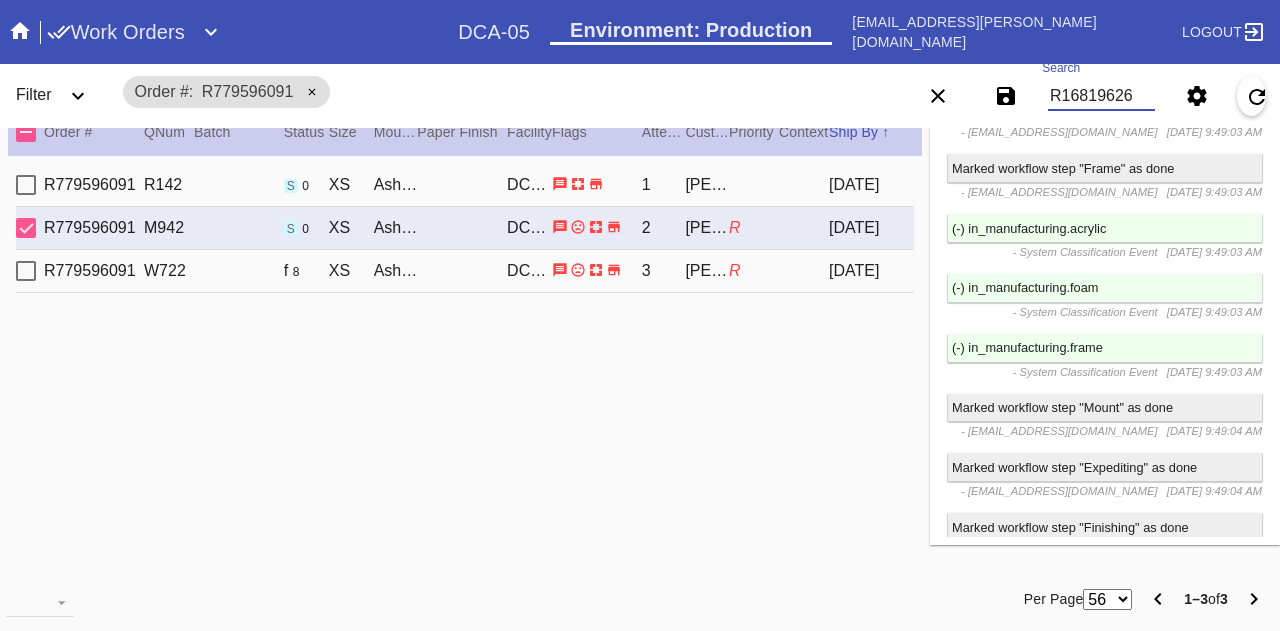 type on "R168196260" 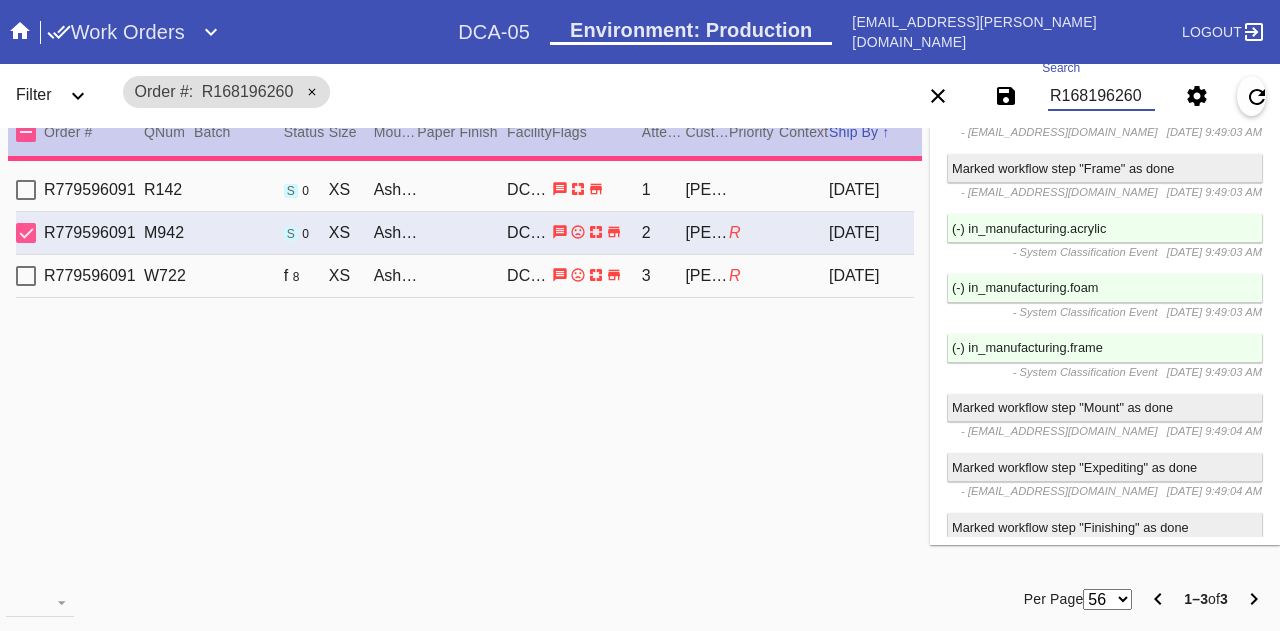 type 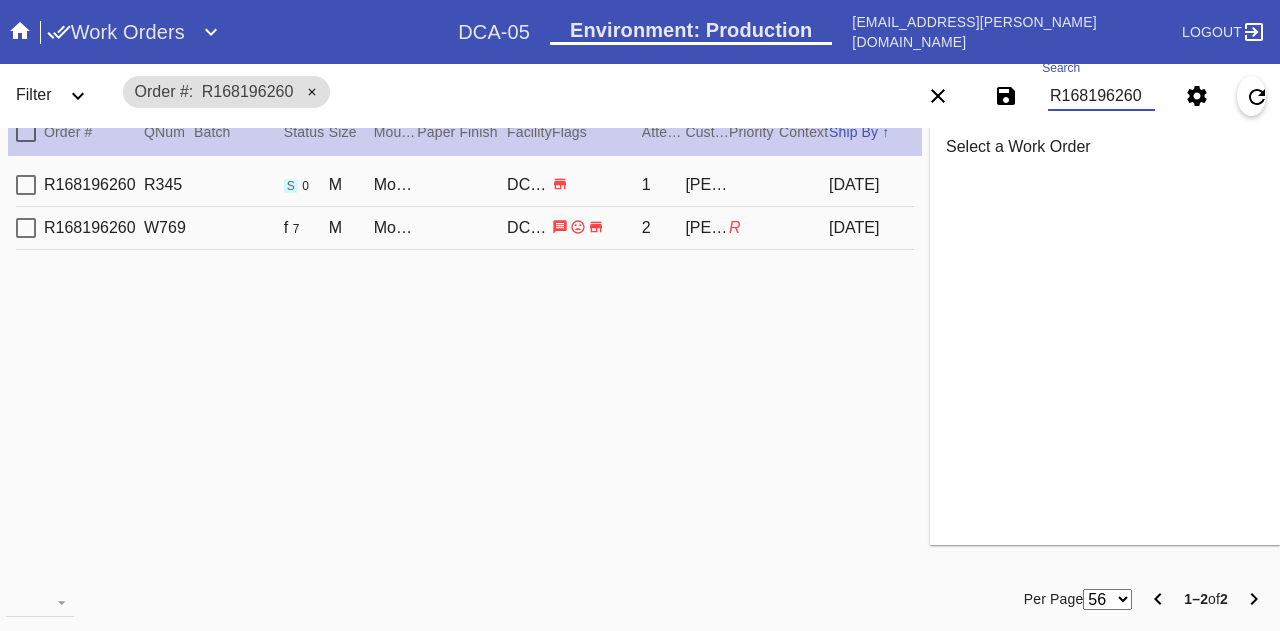 scroll, scrollTop: 0, scrollLeft: 0, axis: both 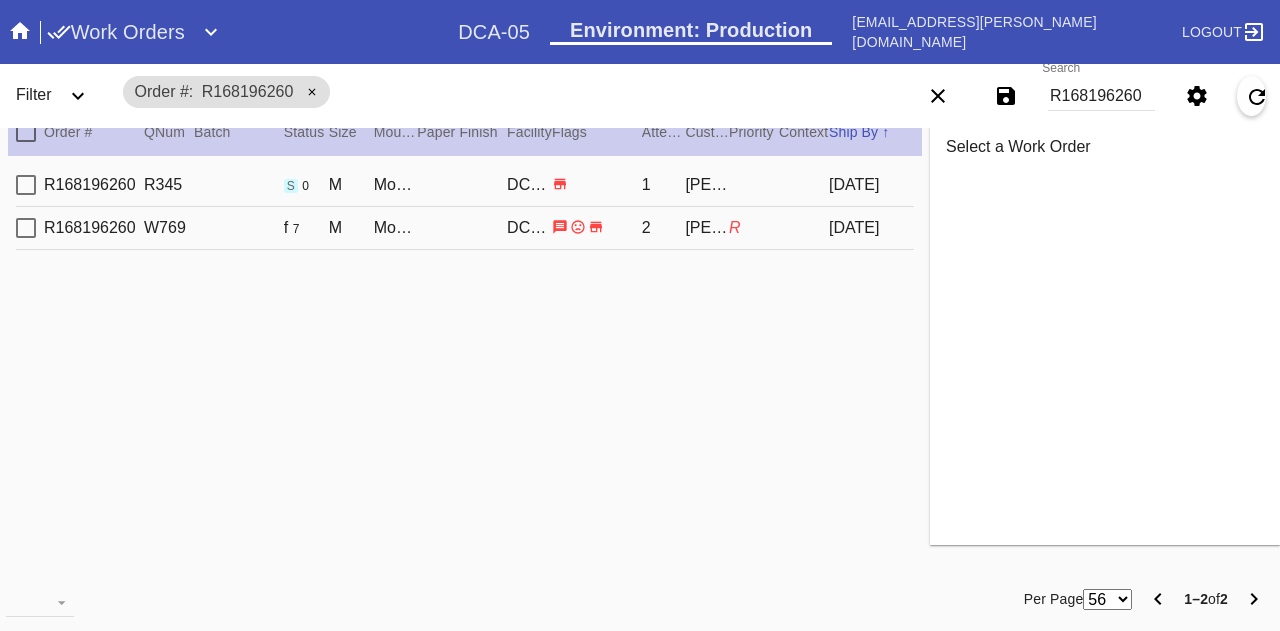 click on "[DATE]" at bounding box center (871, 228) 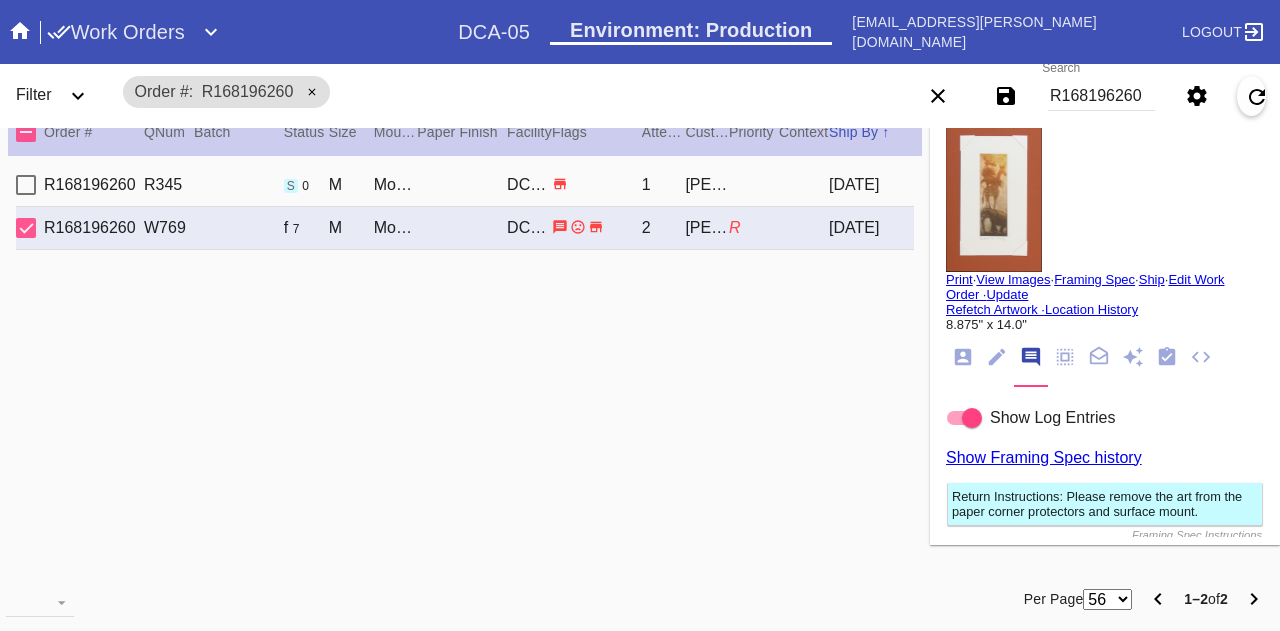 click on "Print" at bounding box center (959, 279) 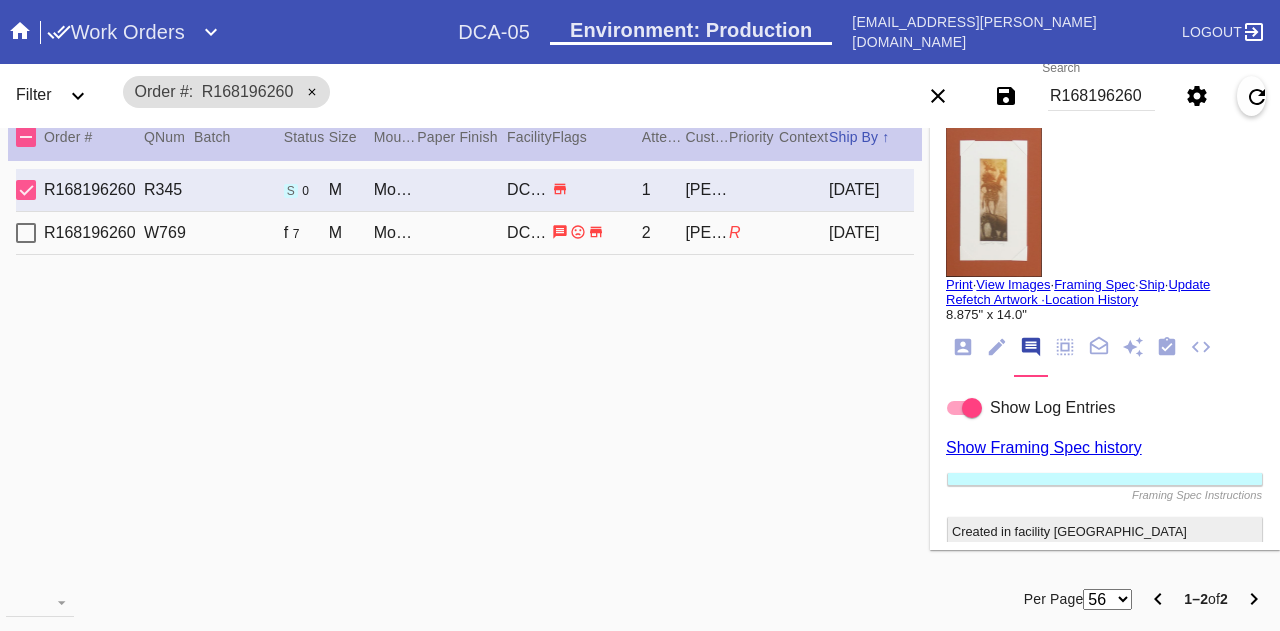 scroll, scrollTop: 0, scrollLeft: 0, axis: both 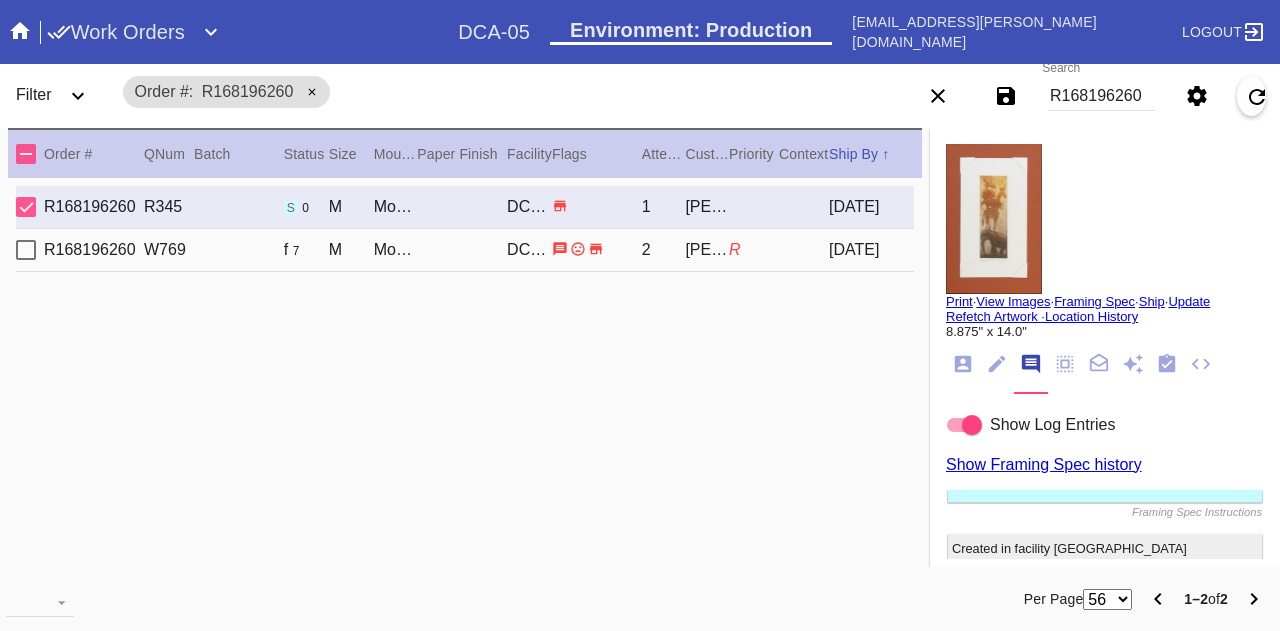 click on "R168196260" at bounding box center (1101, 96) 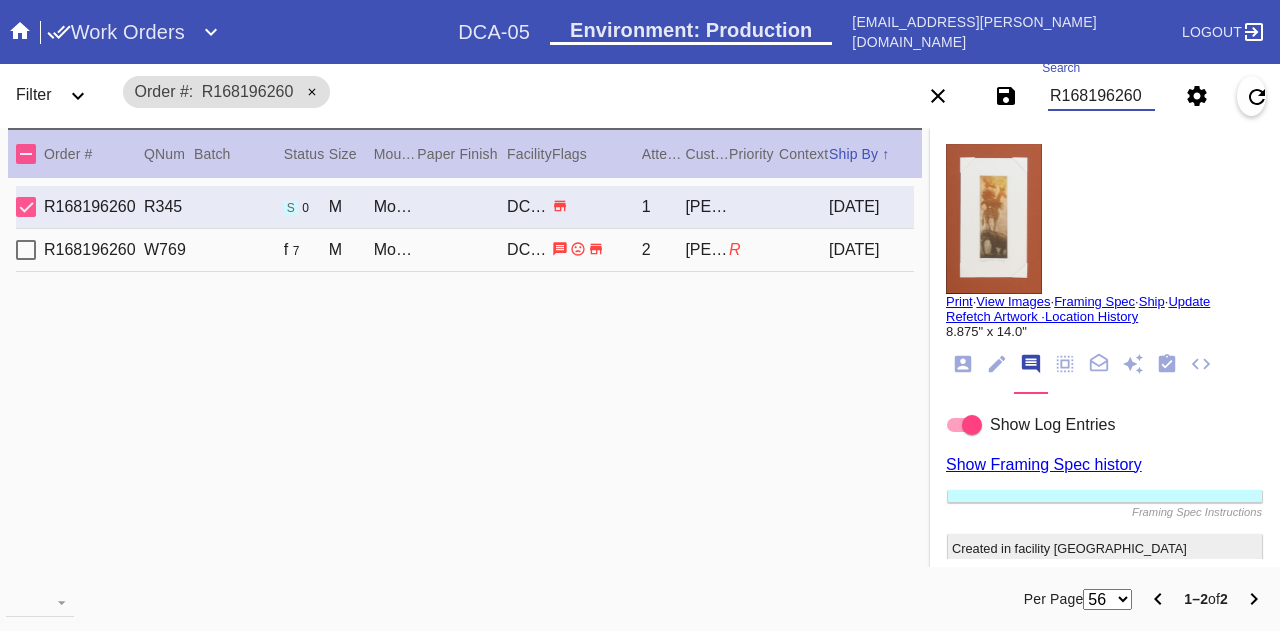 click on "R168196260" at bounding box center (1101, 96) 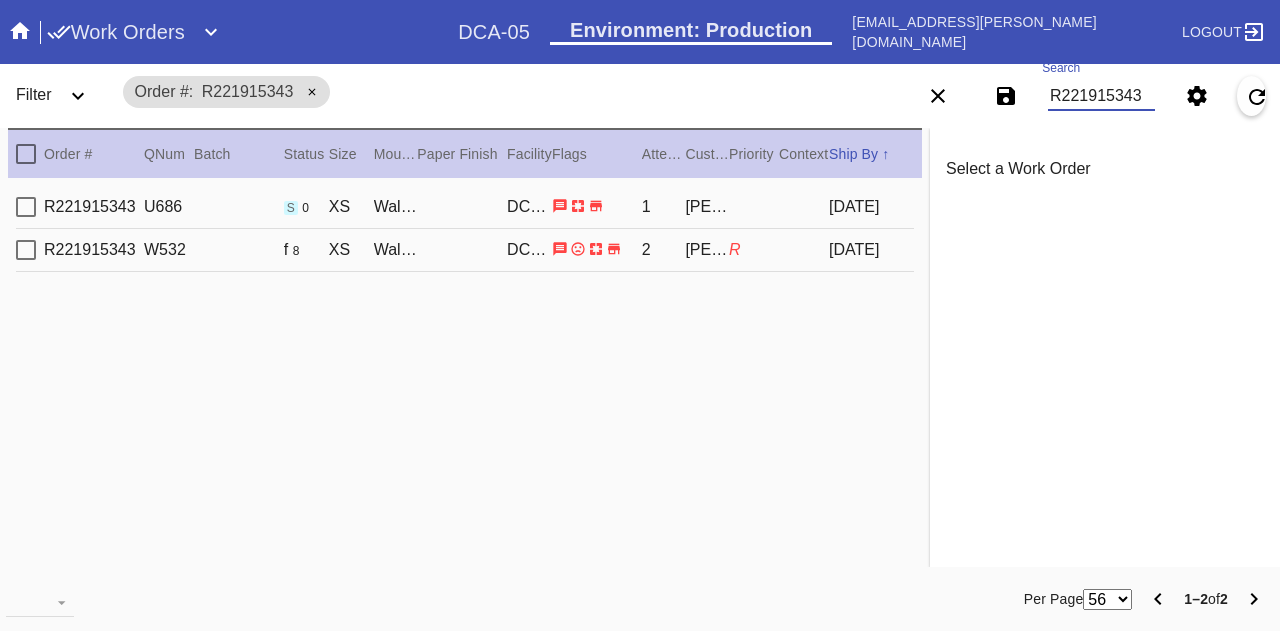 click on "DCA-05" at bounding box center [529, 207] 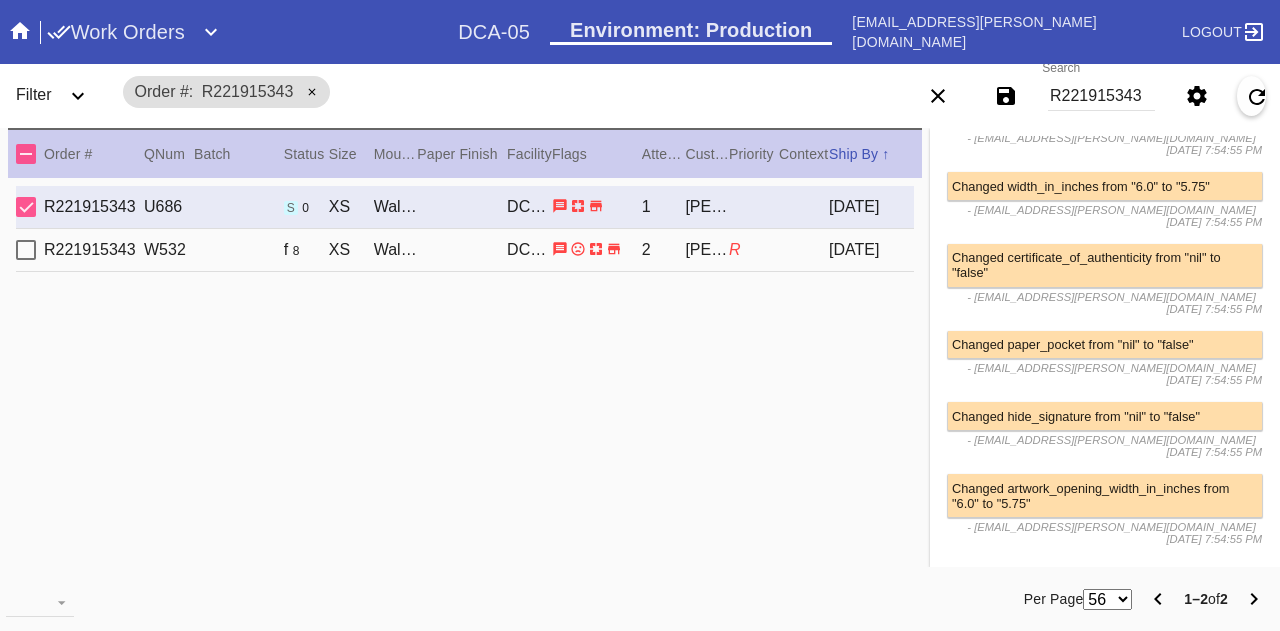 scroll, scrollTop: 2086, scrollLeft: 0, axis: vertical 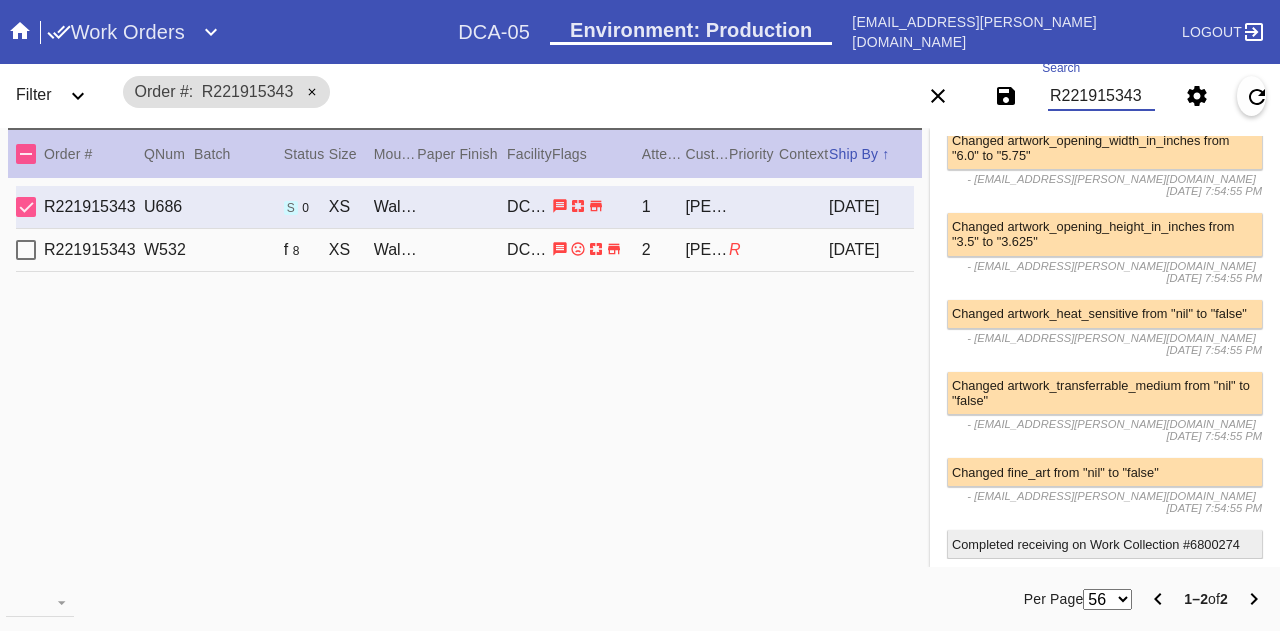 click on "R221915343" at bounding box center (1101, 96) 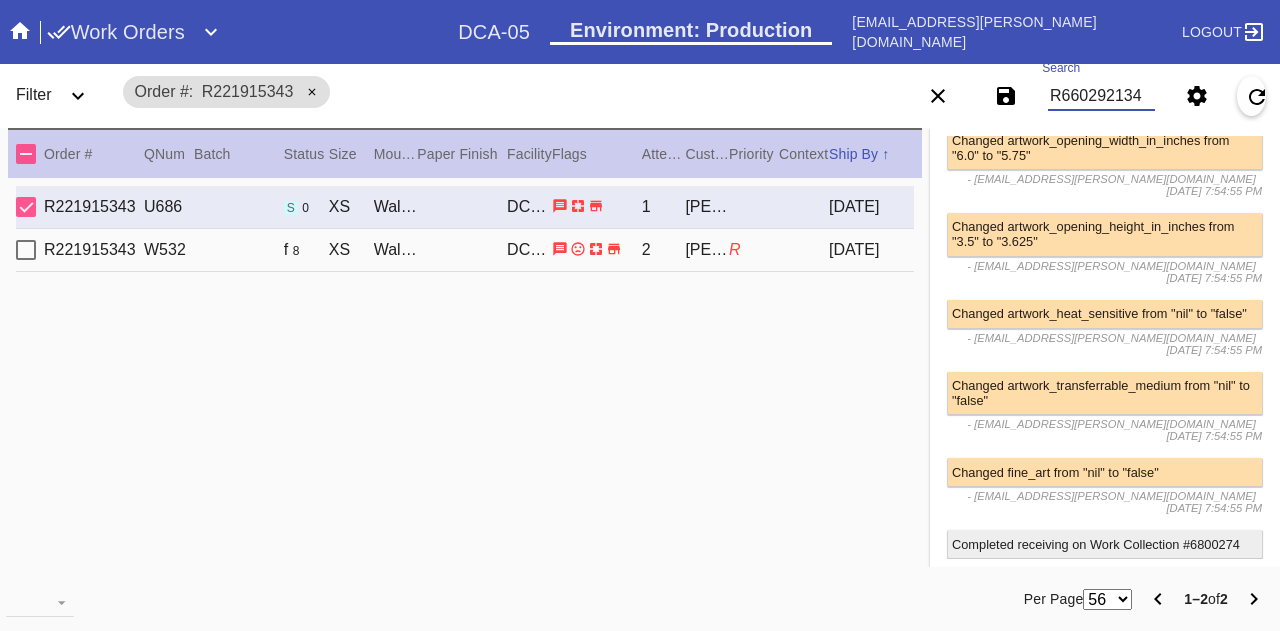 scroll, scrollTop: 2082, scrollLeft: 0, axis: vertical 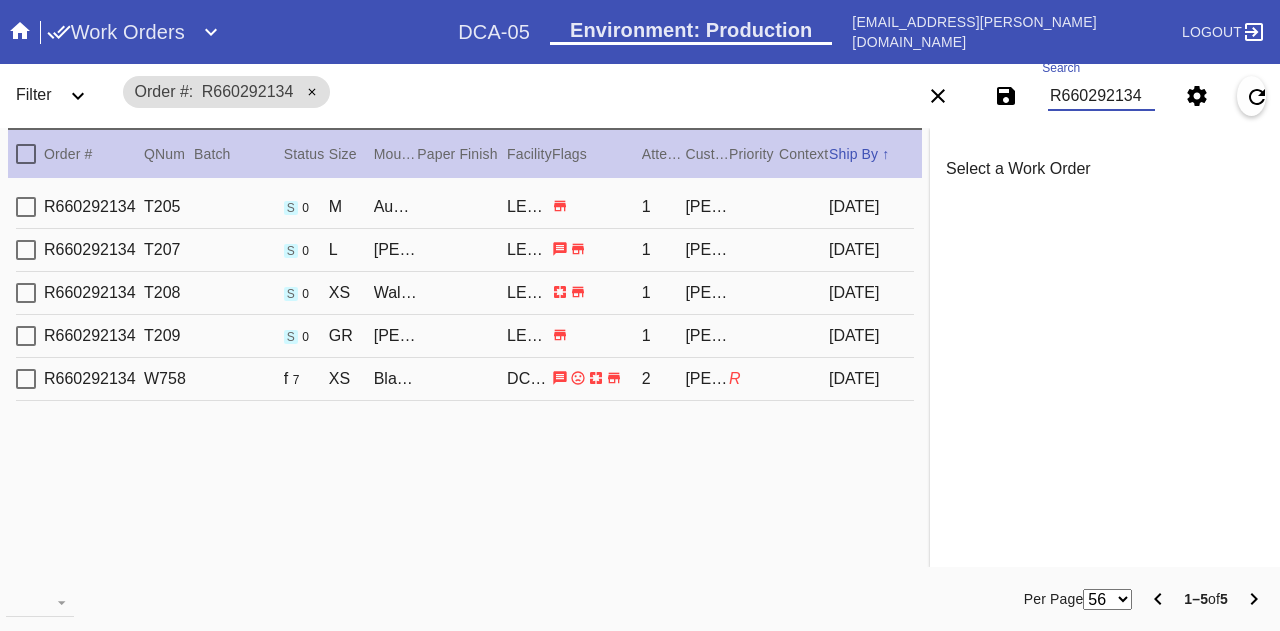 click at bounding box center (597, 335) 